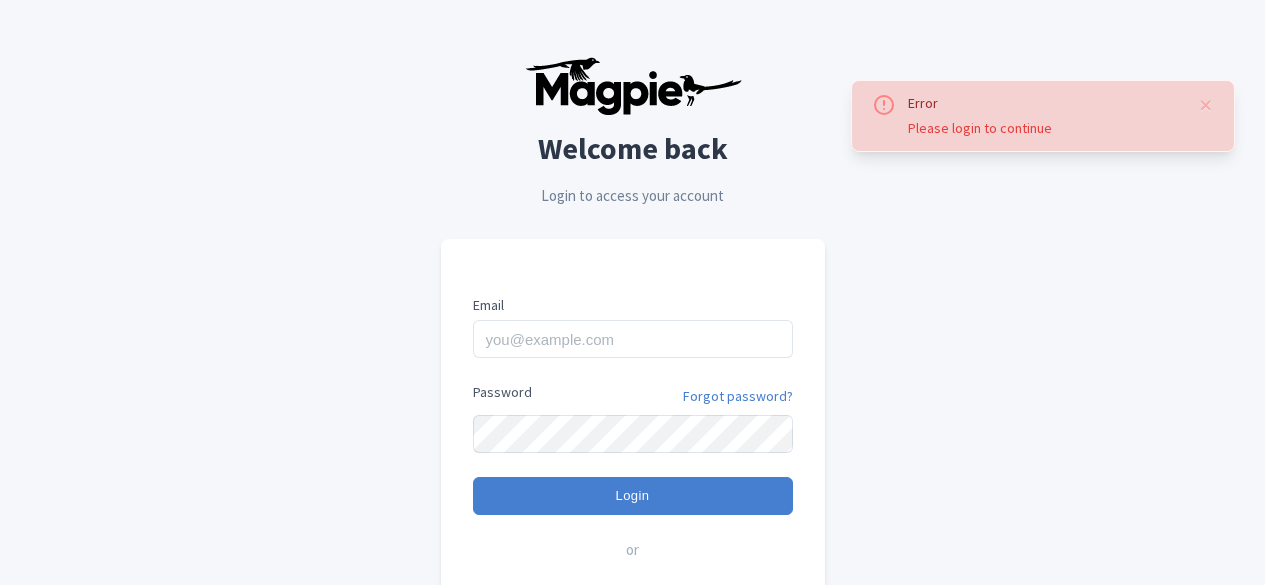 scroll, scrollTop: 0, scrollLeft: 0, axis: both 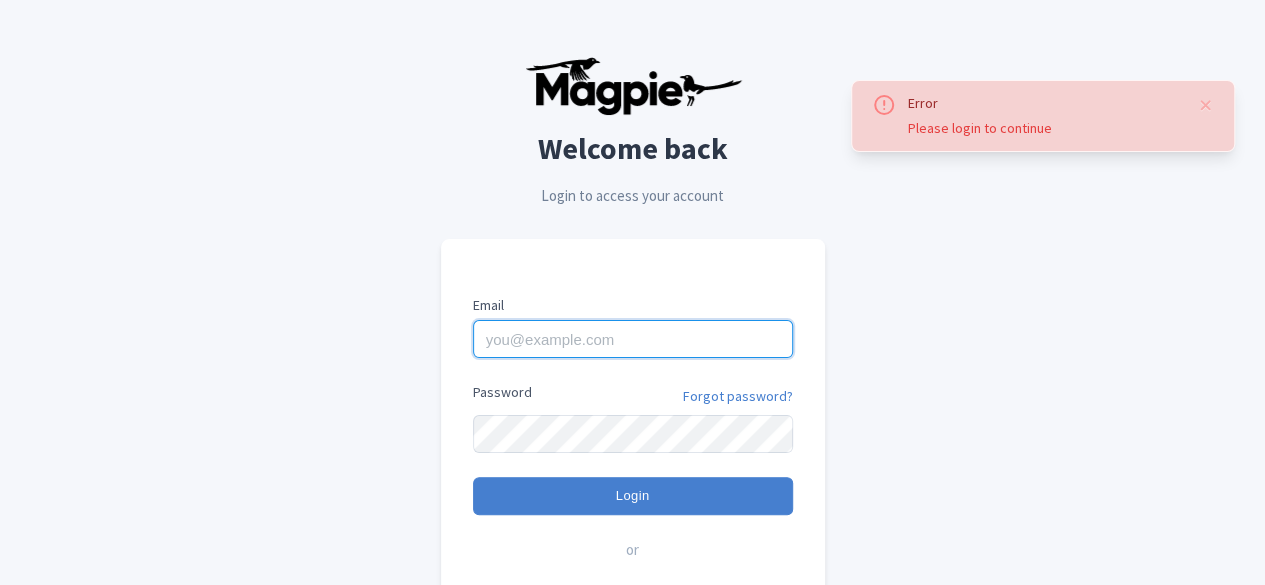type on "[EMAIL]" 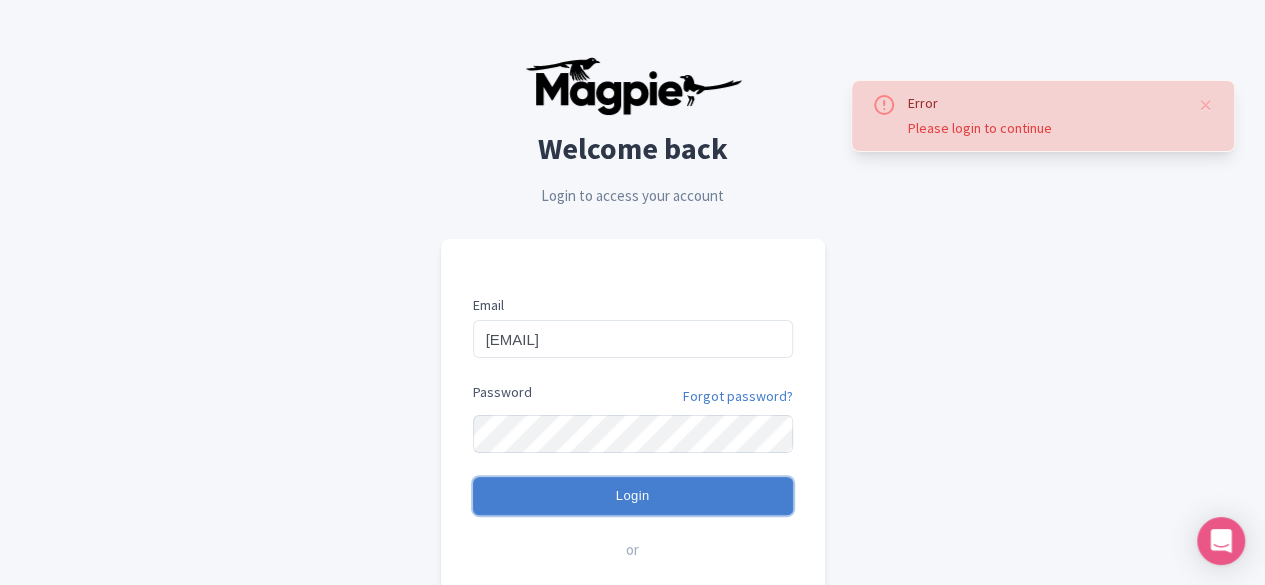 click on "Login" at bounding box center (633, 496) 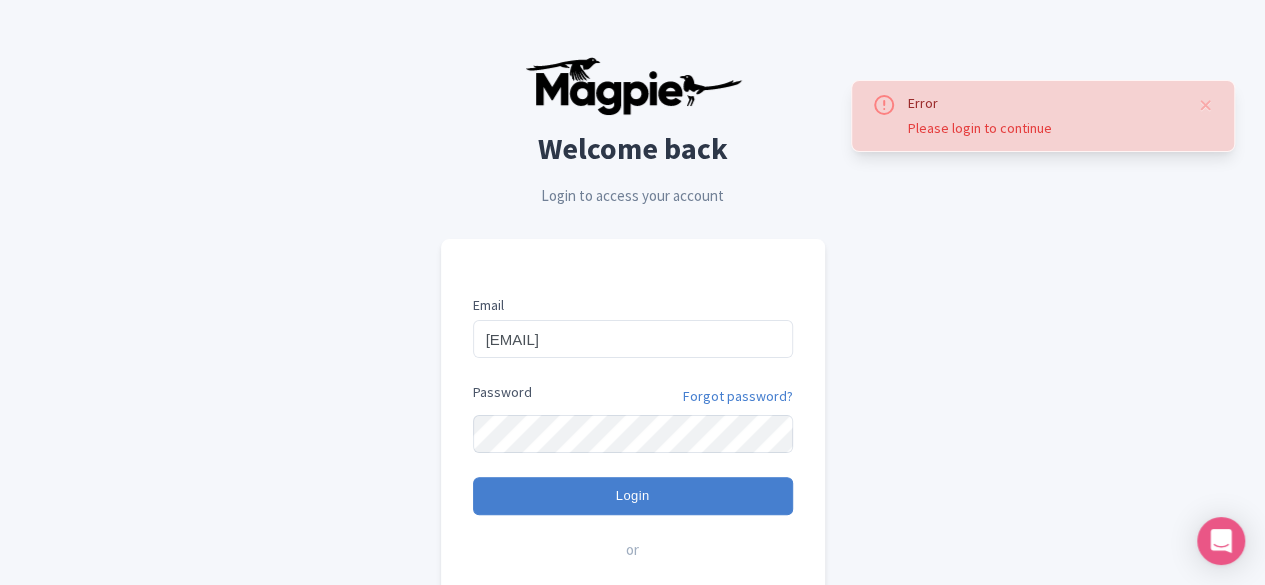 type on "Logging in..." 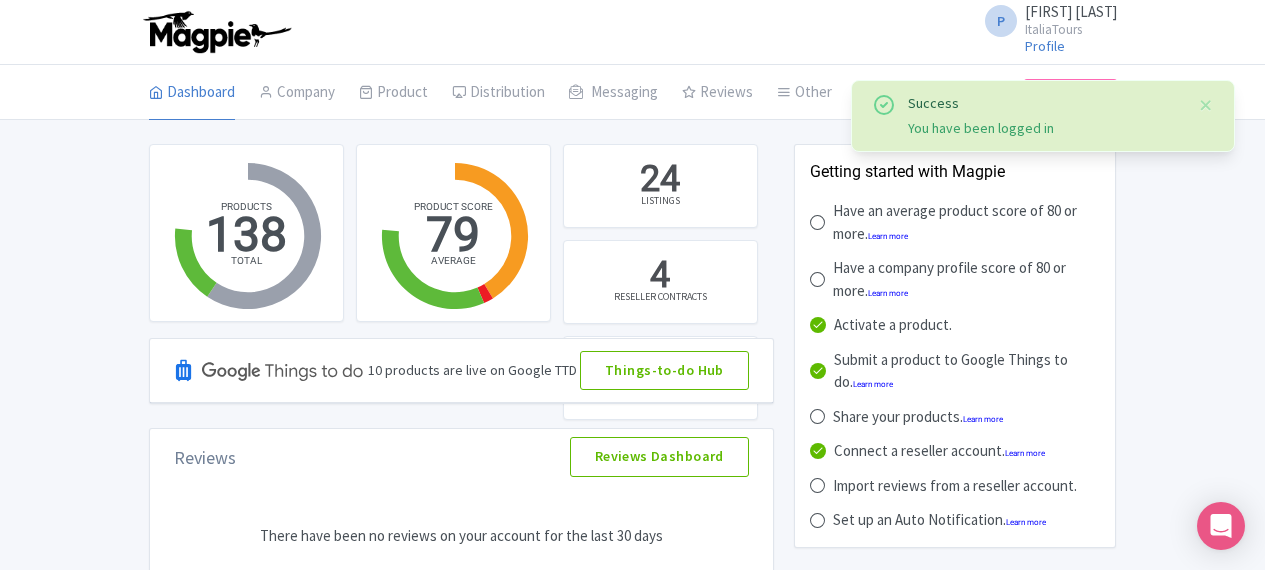 scroll, scrollTop: 0, scrollLeft: 0, axis: both 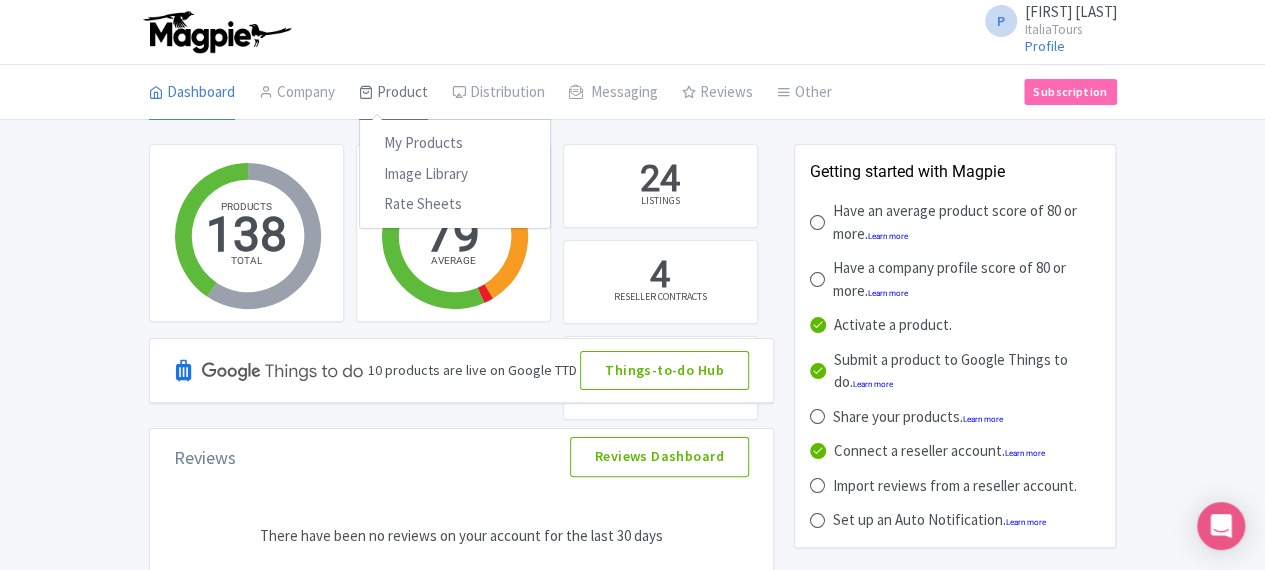 click at bounding box center (366, 92) 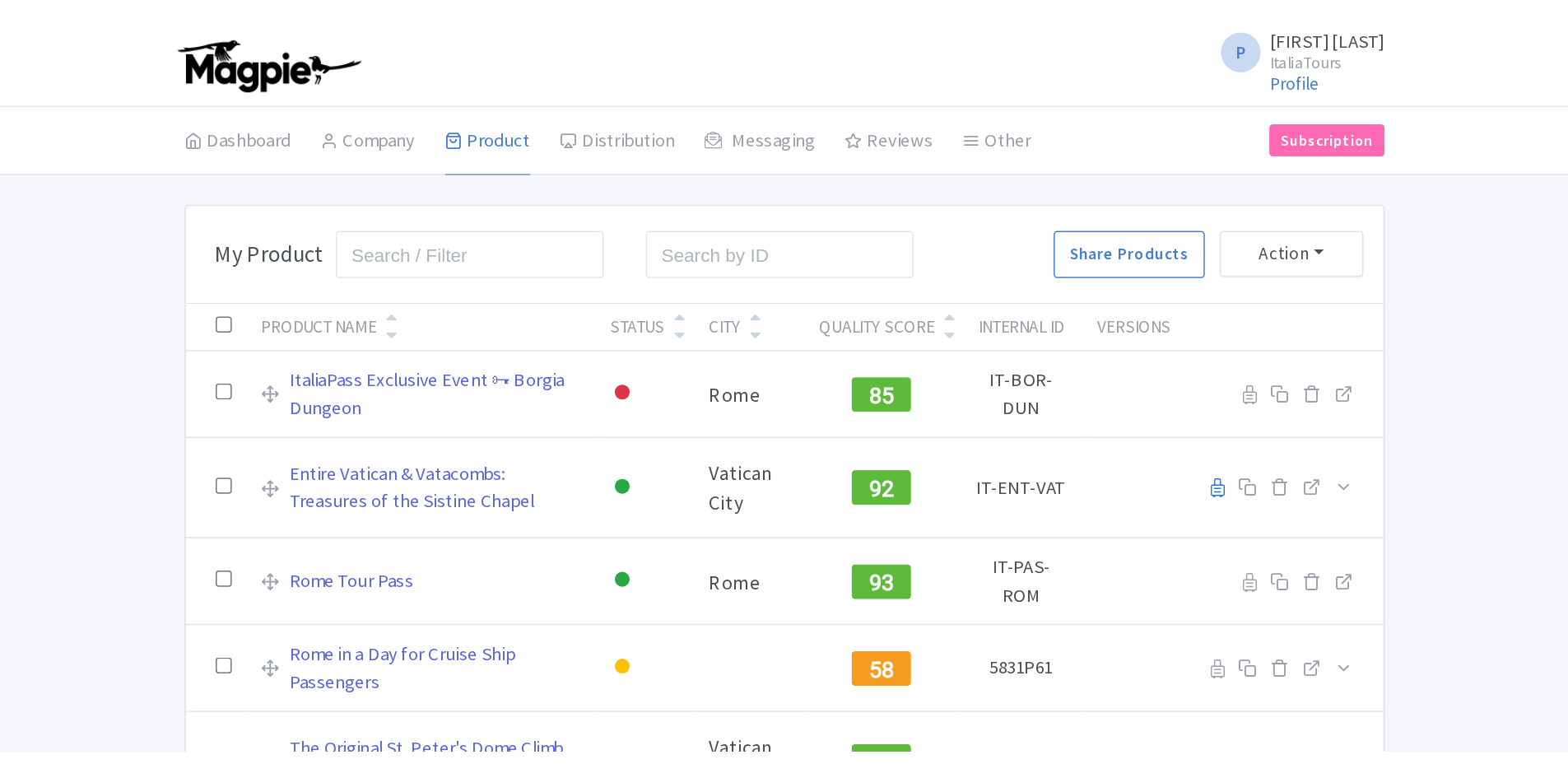 scroll, scrollTop: 0, scrollLeft: 0, axis: both 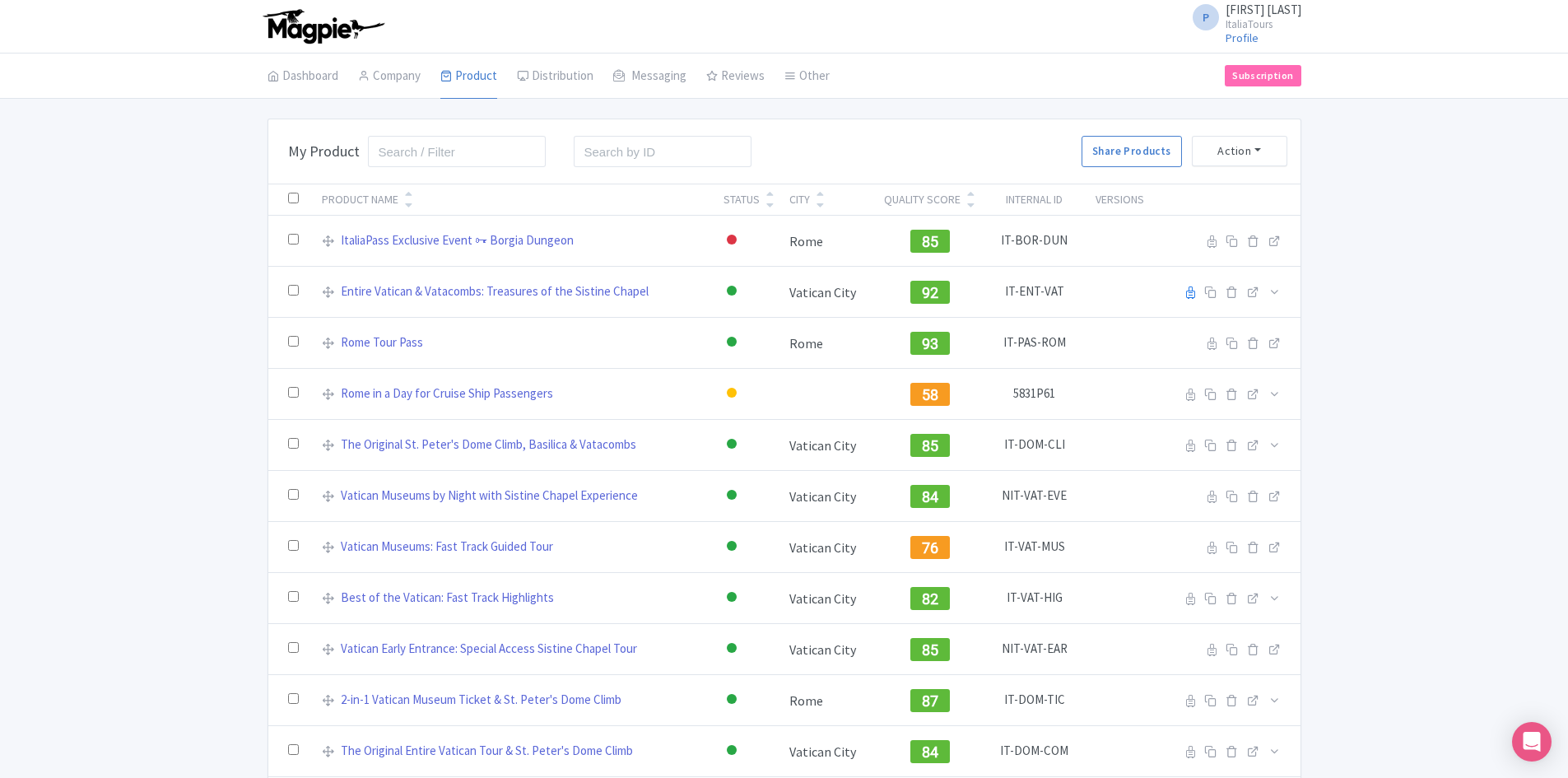 drag, startPoint x: 0, startPoint y: 243, endPoint x: 155, endPoint y: 172, distance: 170.48754 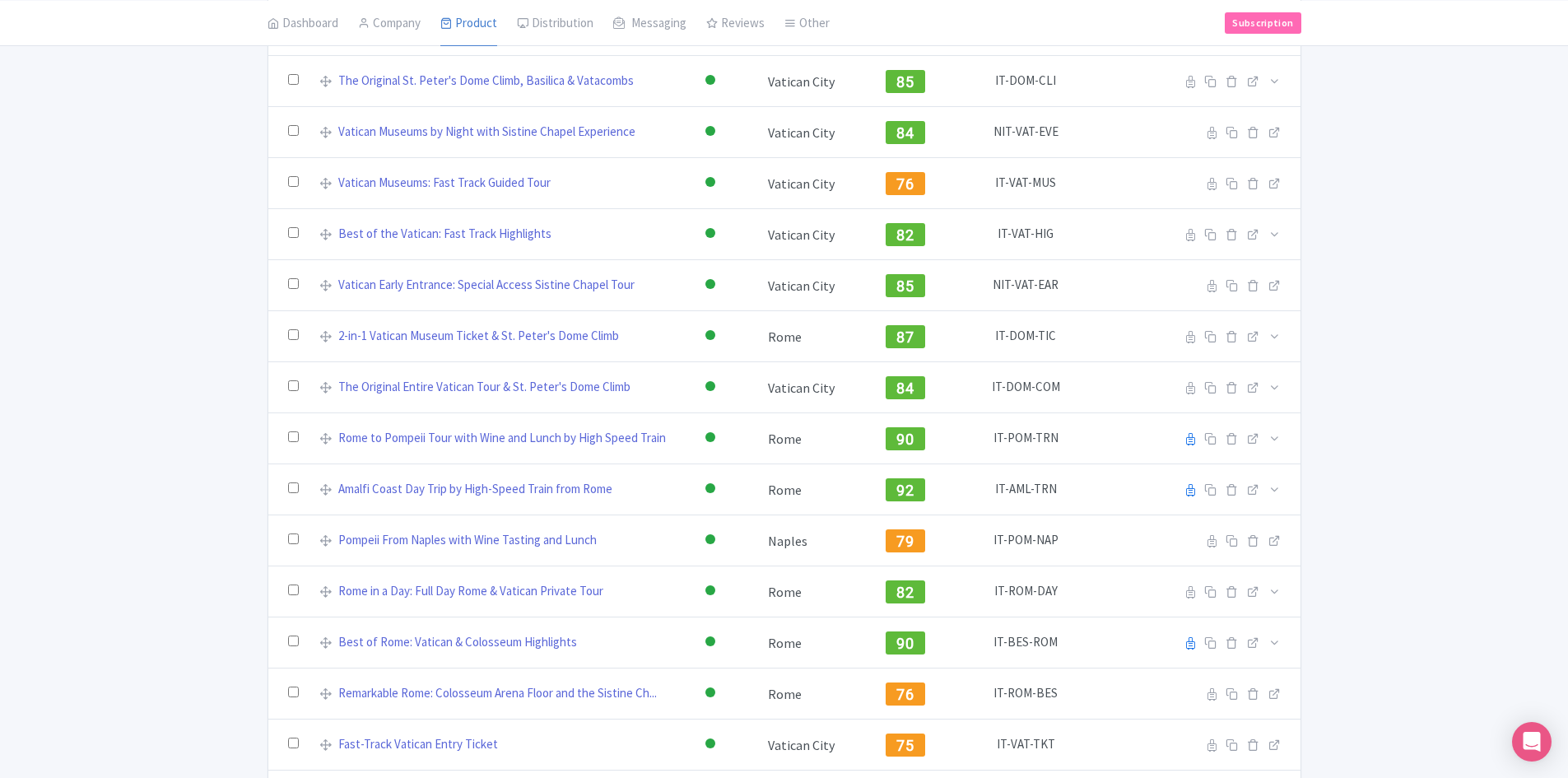 scroll, scrollTop: 0, scrollLeft: 0, axis: both 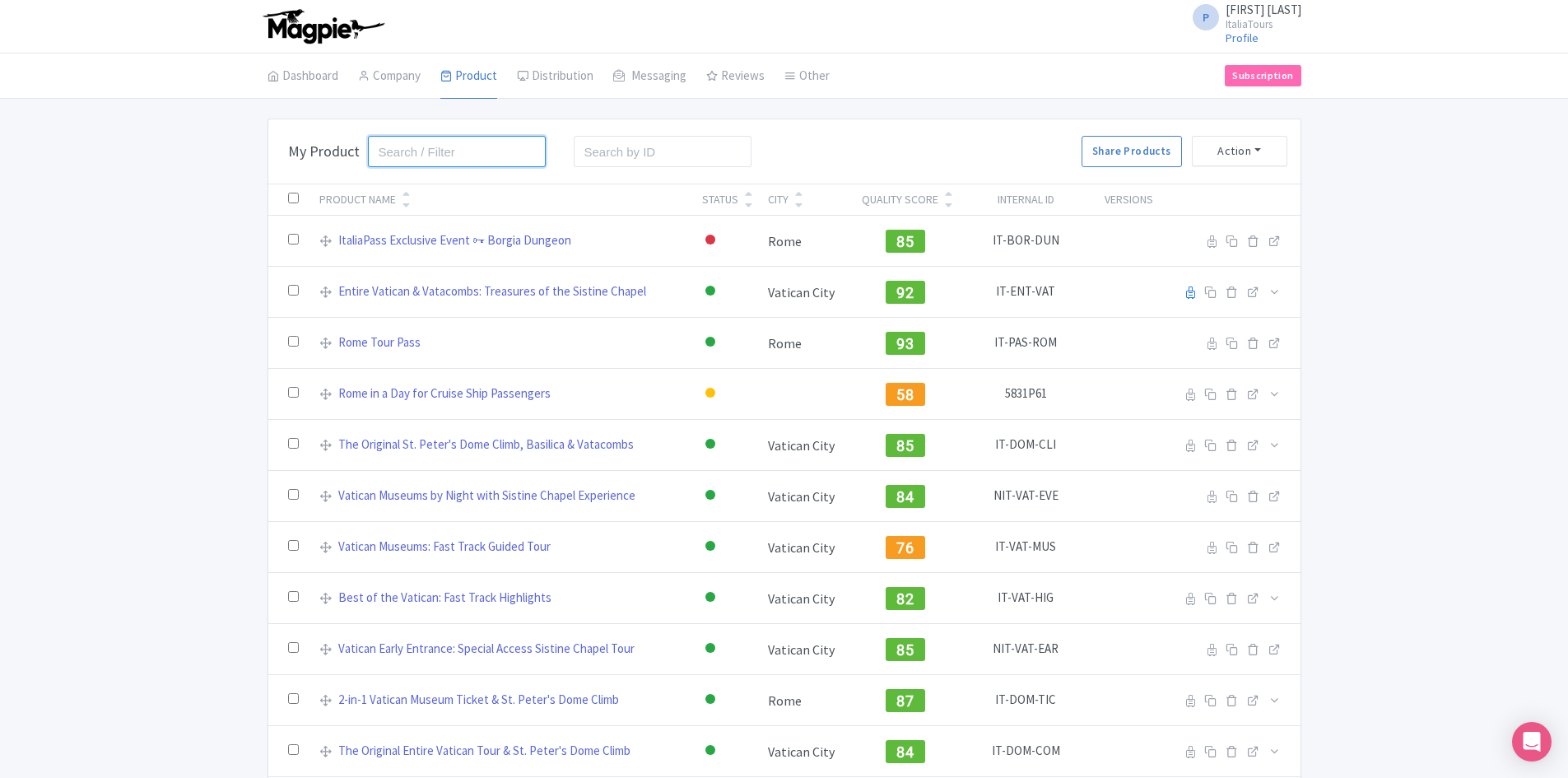 click at bounding box center [457, 151] 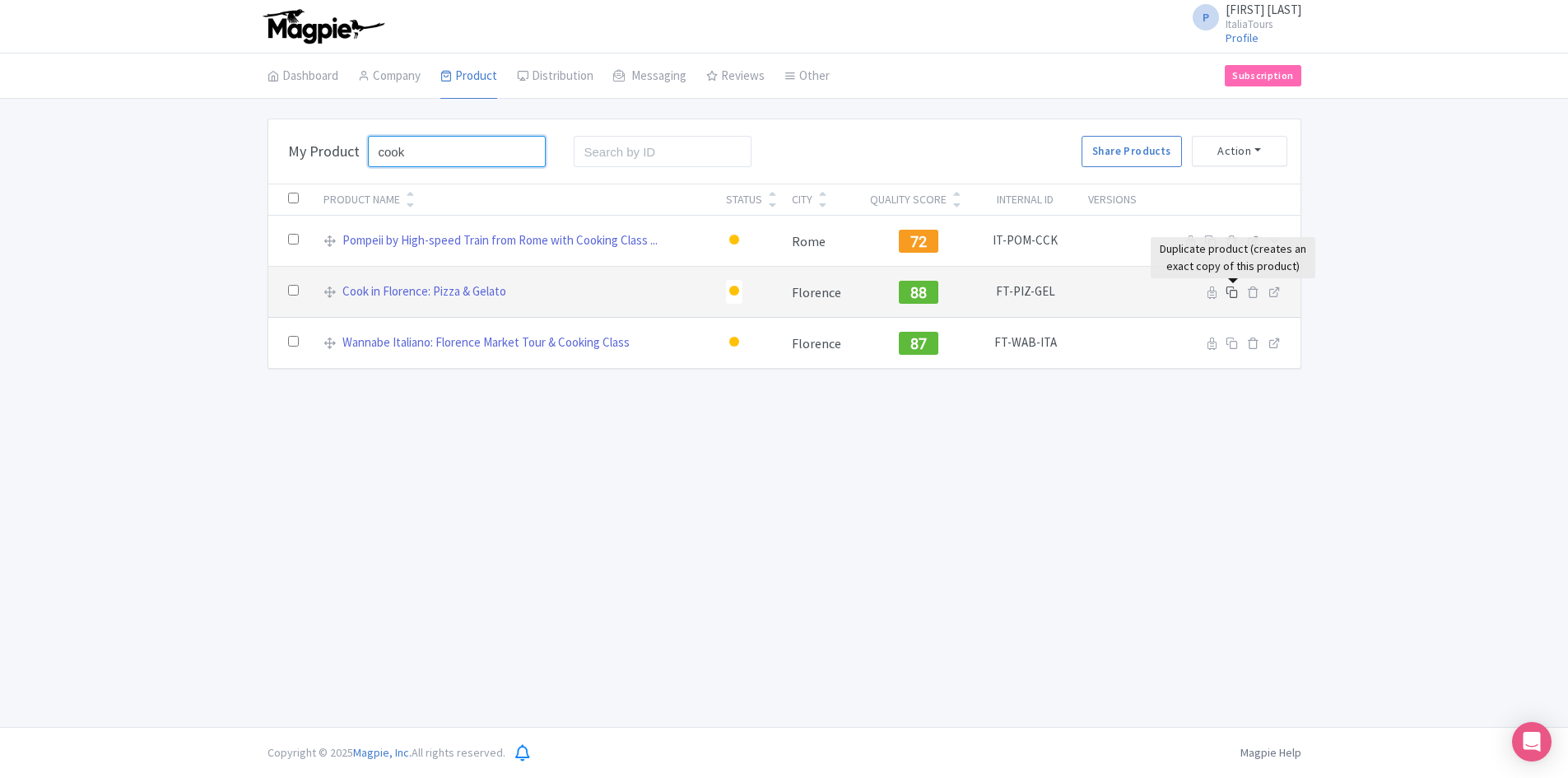 type on "cook" 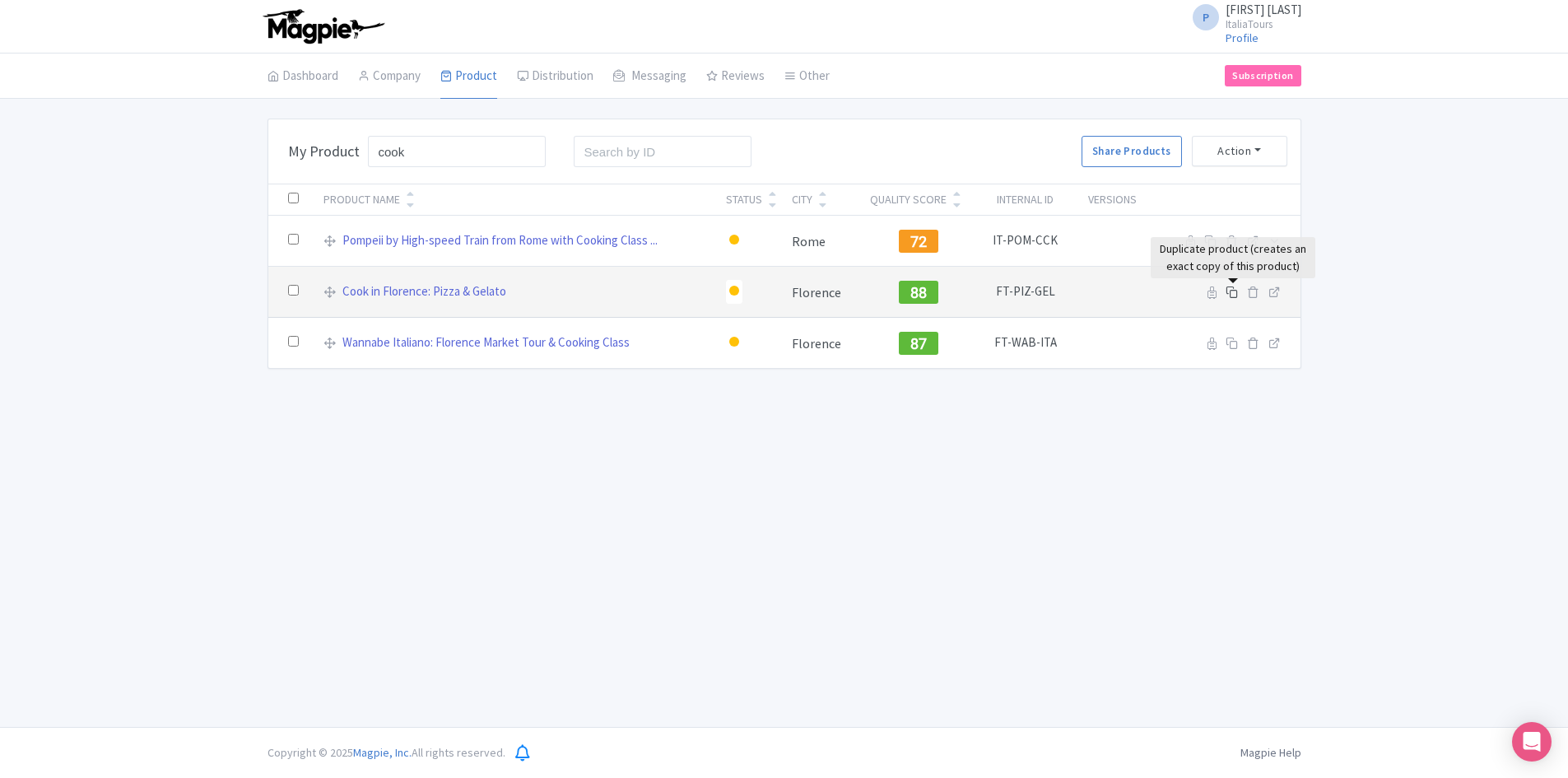 click at bounding box center (1231, 291) 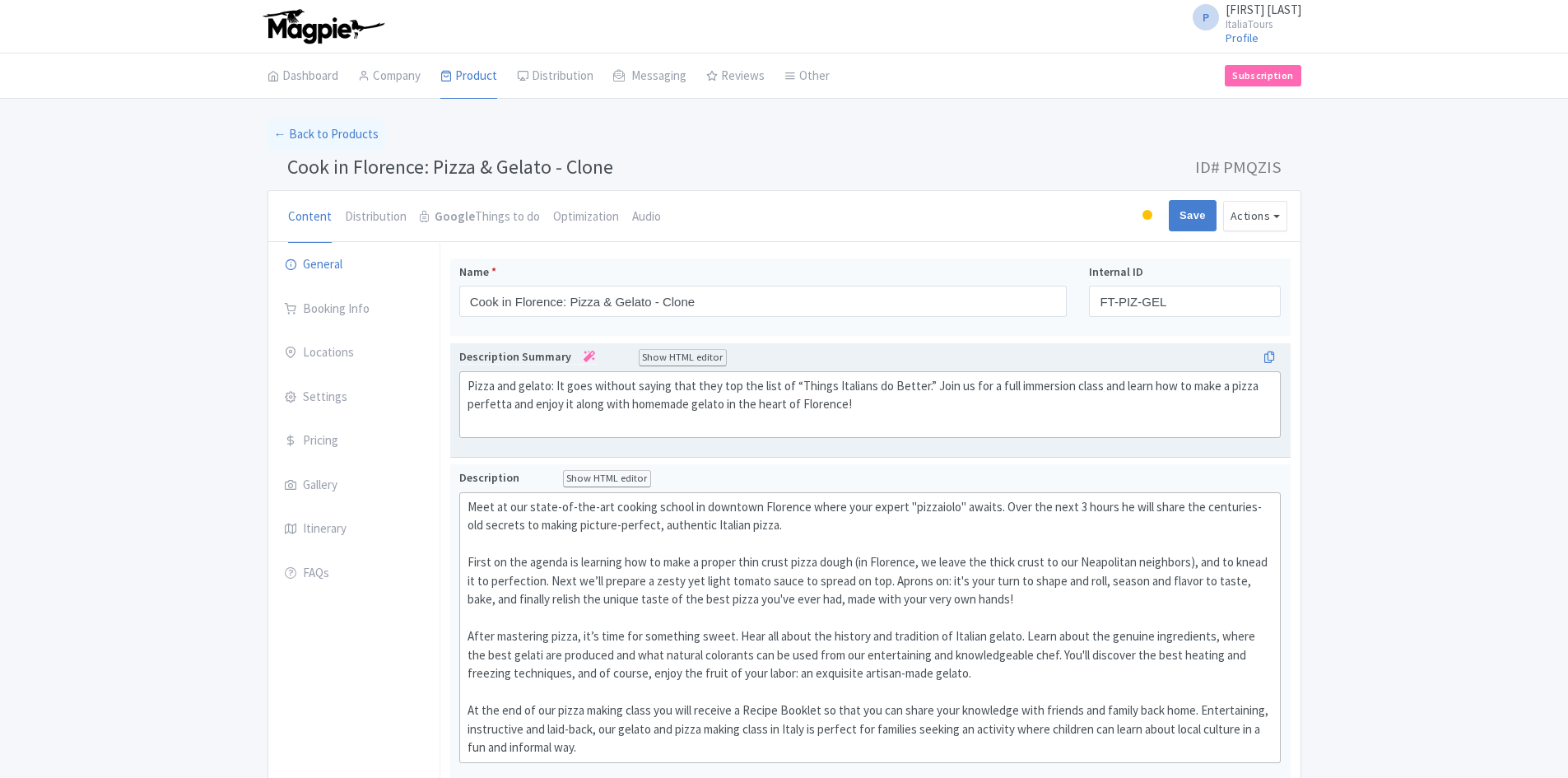 scroll, scrollTop: 0, scrollLeft: 0, axis: both 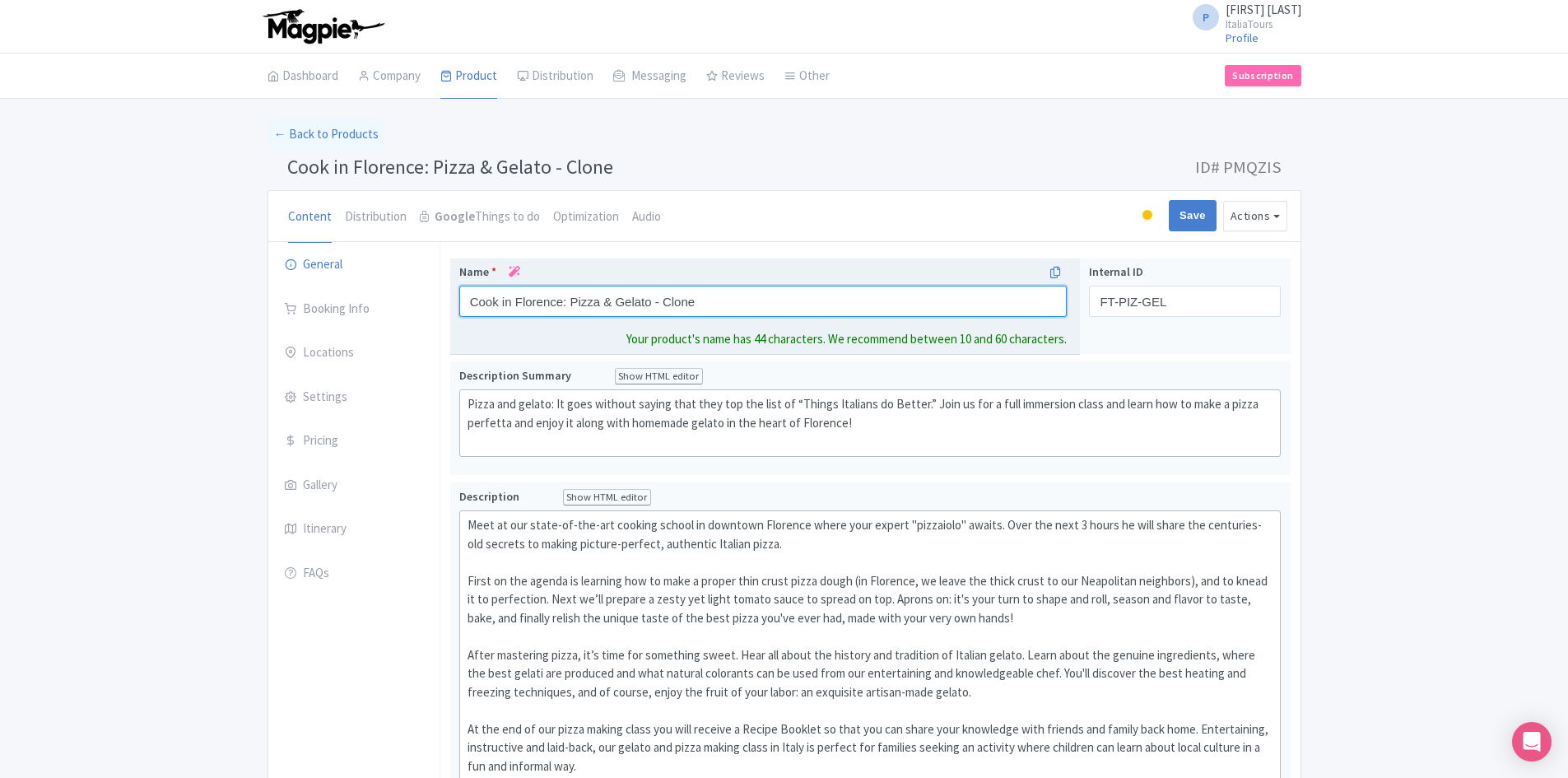 drag, startPoint x: 771, startPoint y: 302, endPoint x: 468, endPoint y: 325, distance: 303.8717 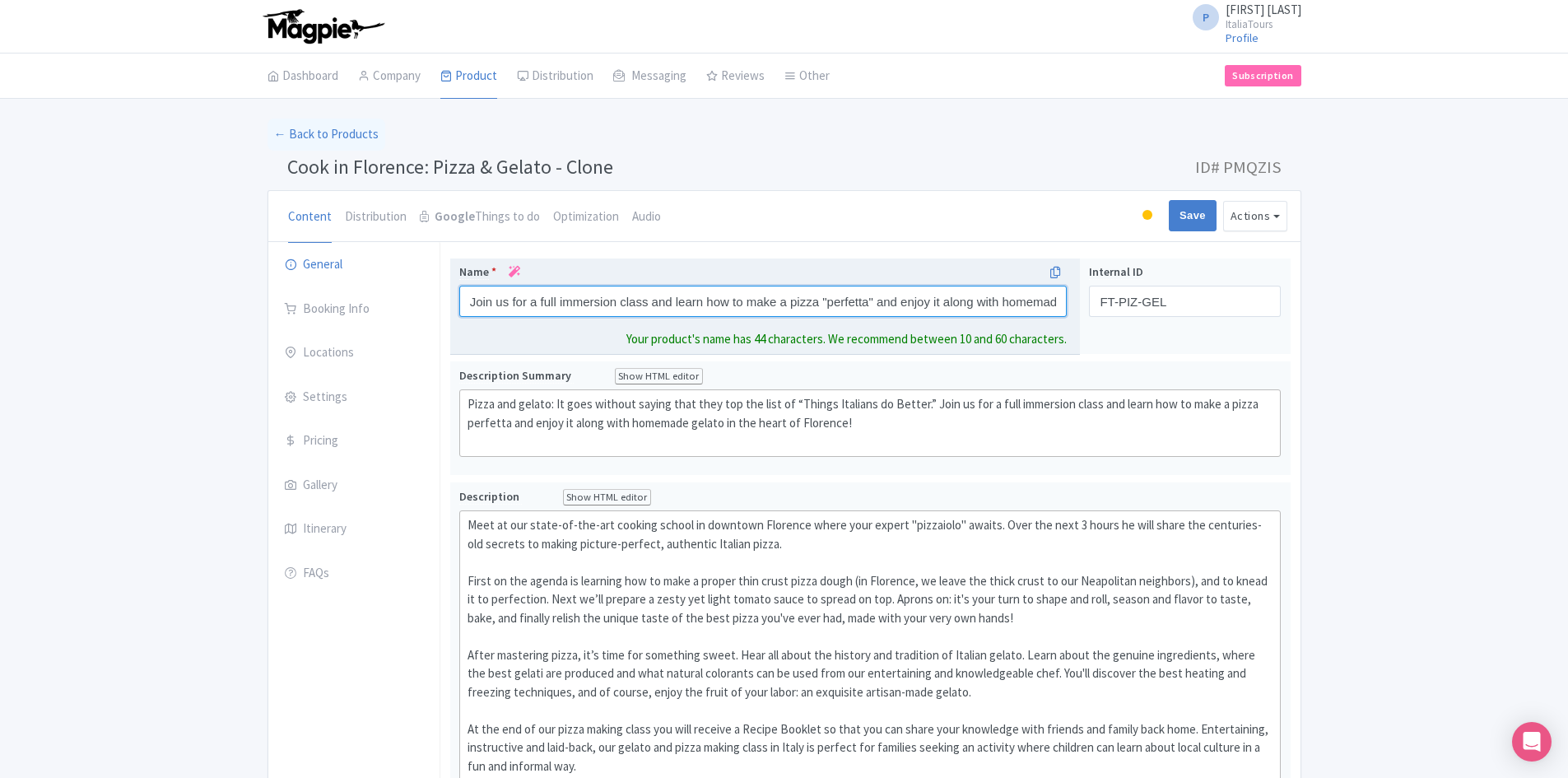 scroll, scrollTop: 0, scrollLeft: 163, axis: horizontal 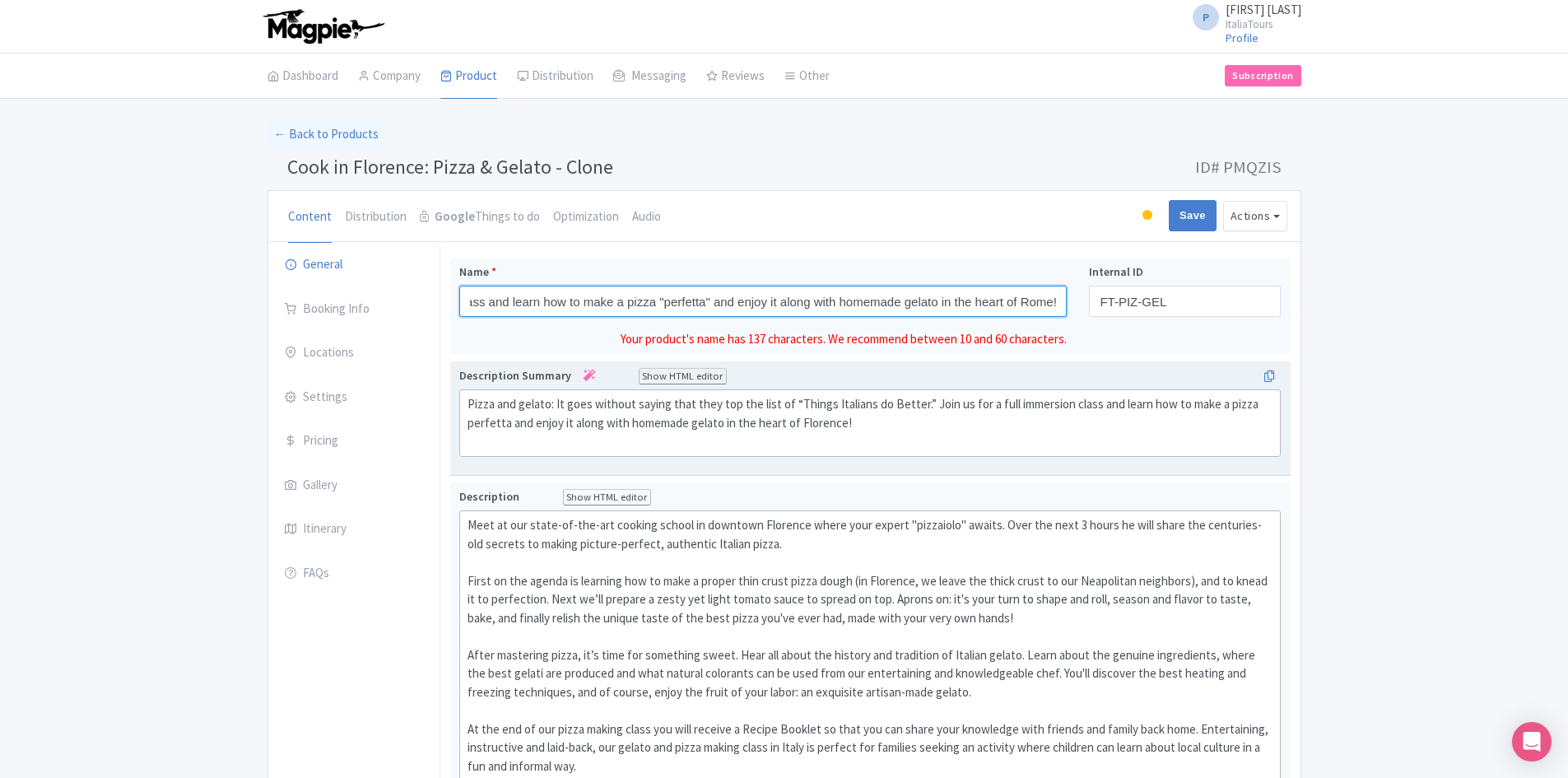 type on "Join us for a full immersion class and learn how to make a pizza "perfetta" and enjoy it along with homemade gelato in the heart of Rome!" 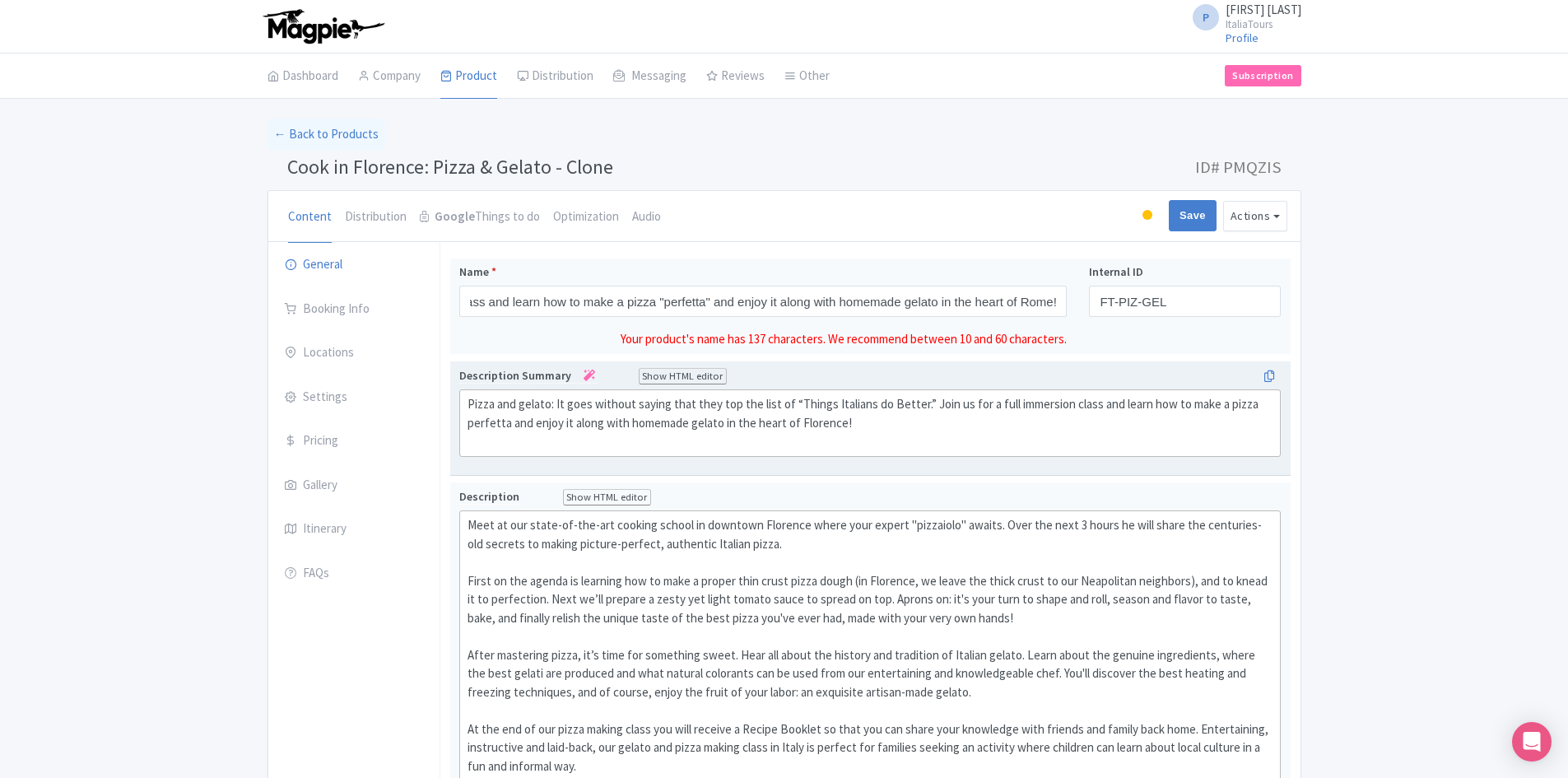type on "<div>Pizza and gelato: It goes without saying that they top the list of “Things Italians do Better.” Join us for a full immersion class and learn how to make a pizza perfetta and enjoy it along with homemade gelato in the heart of Florence!<br><br></div>" 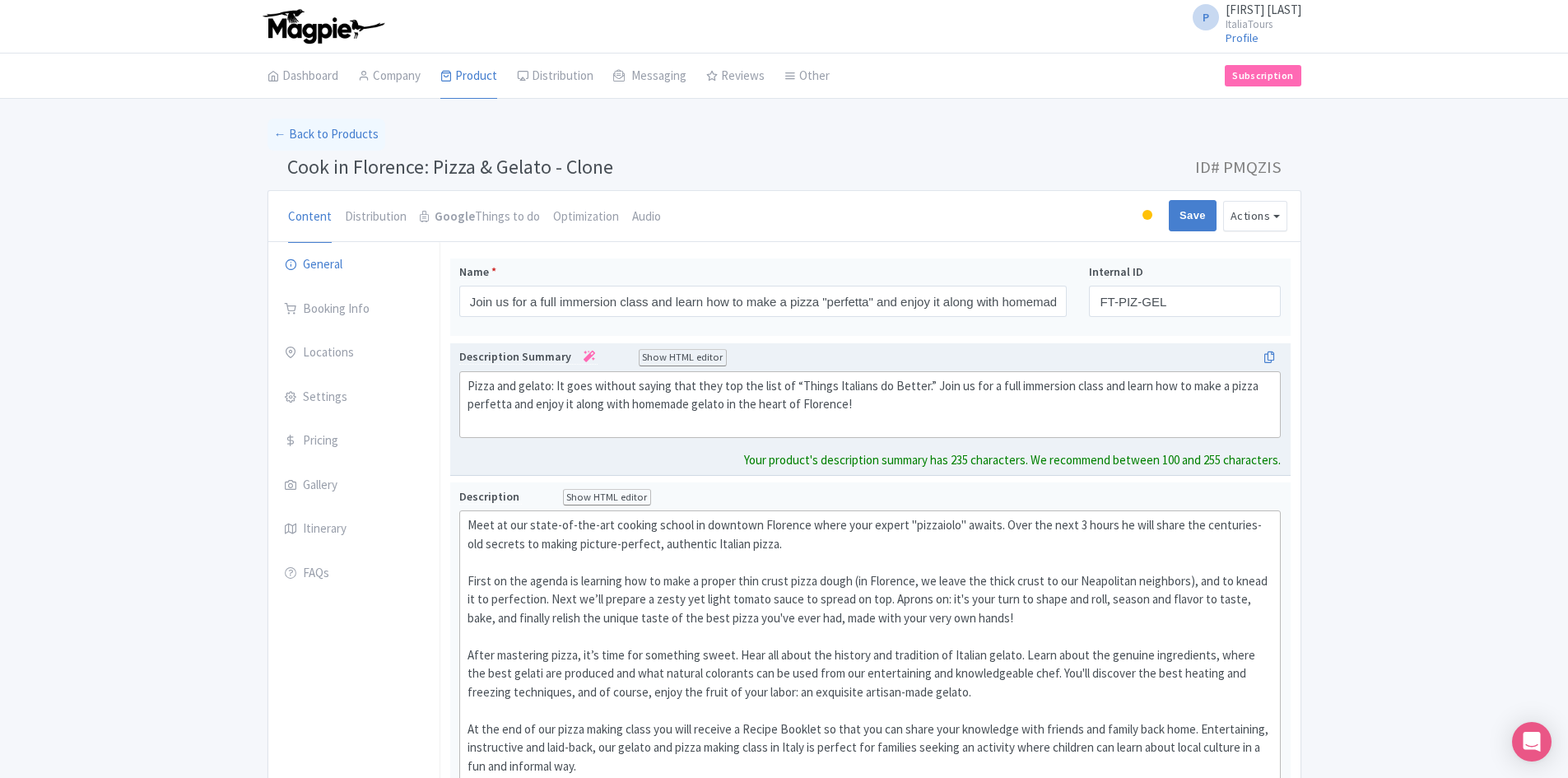click on "Pizza and gelato: It goes without saying that they top the list of “Things Italians do Better.” Join us for a full immersion class and learn how to make a pizza perfetta and enjoy it along with homemade gelato in the heart of Florence!" 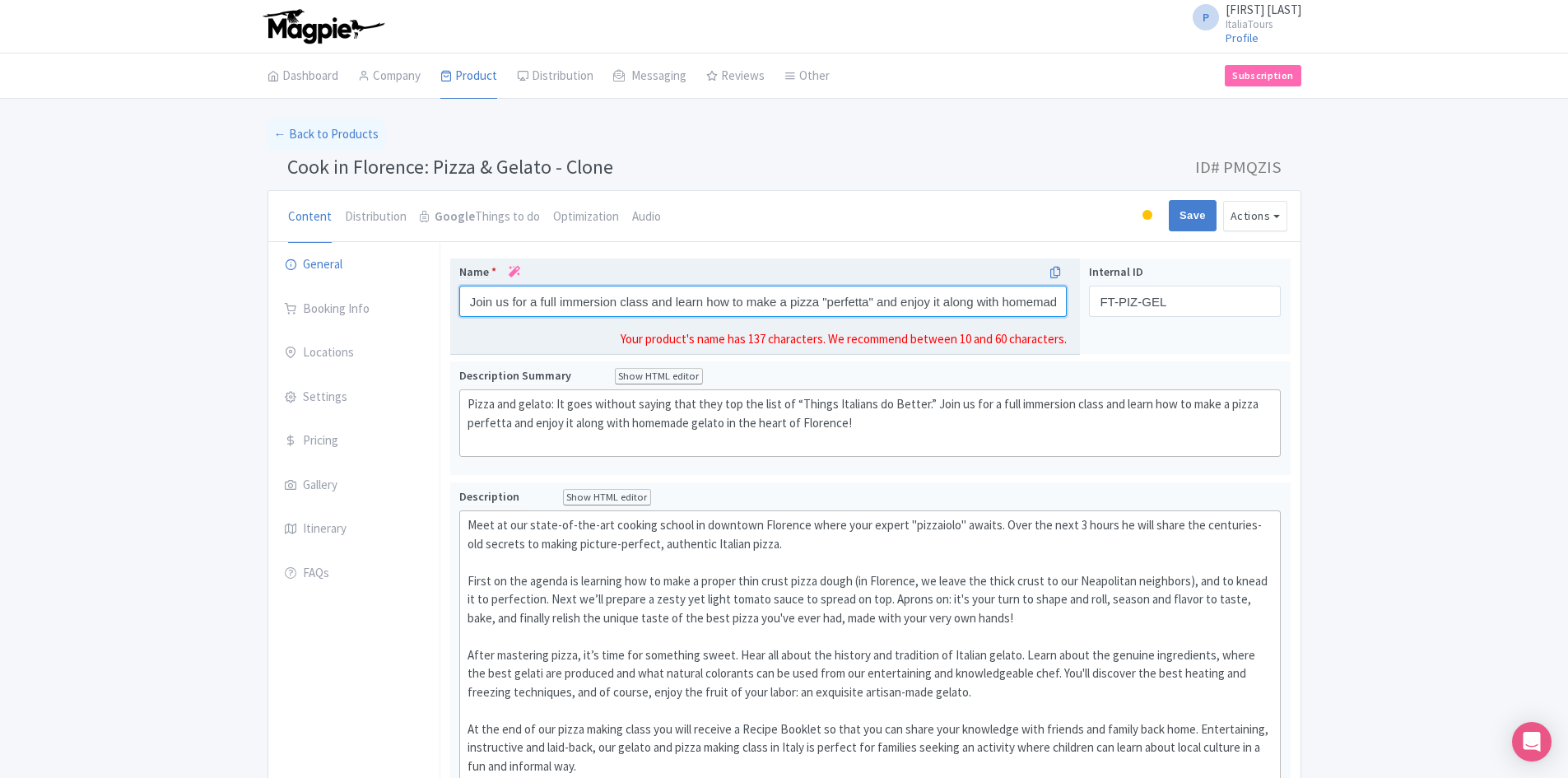 click on "Join us for a full immersion class and learn how to make a pizza "perfetta" and enjoy it along with homemade gelato in the heart of Rome!" at bounding box center (763, 301) 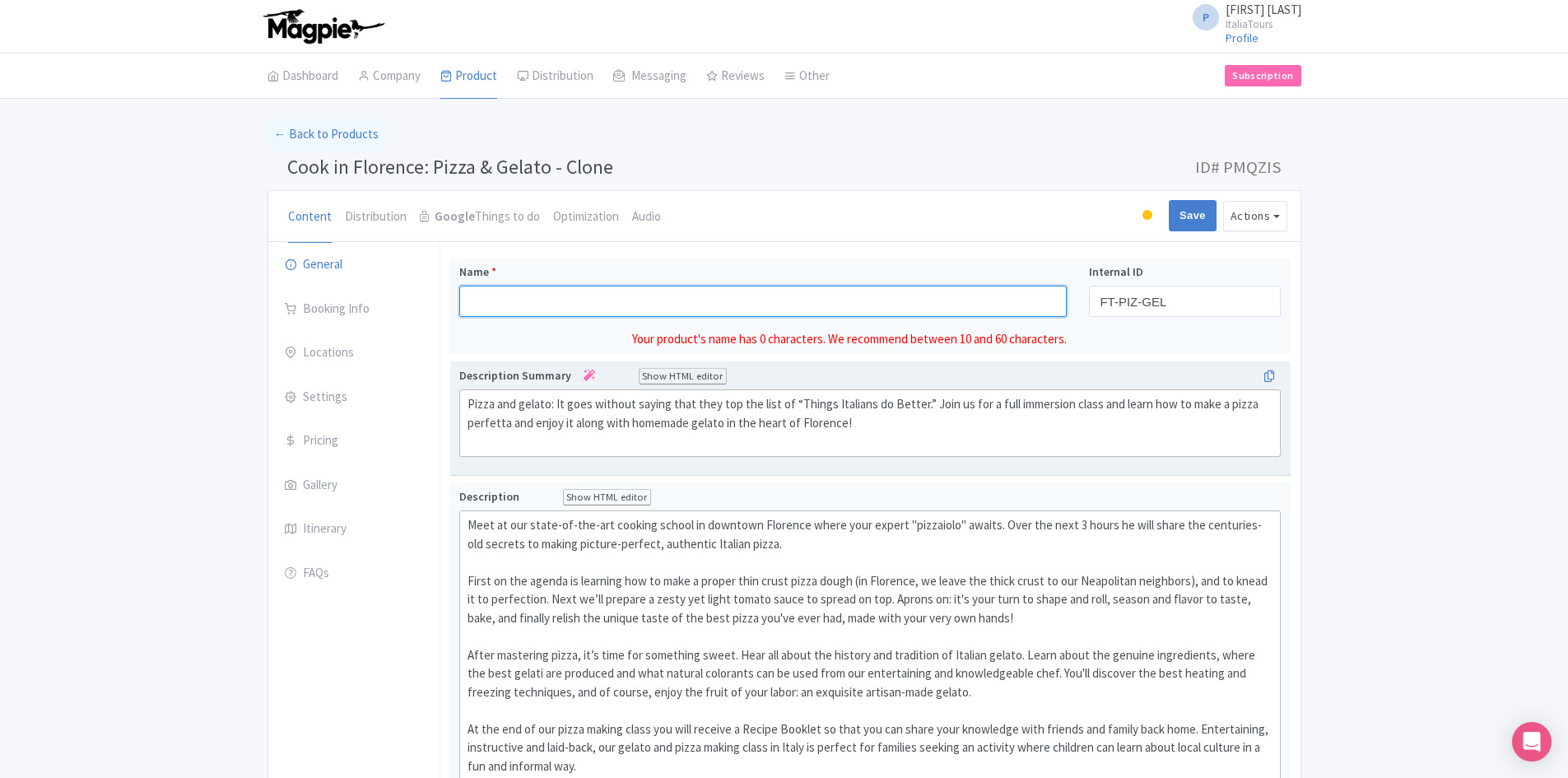 type 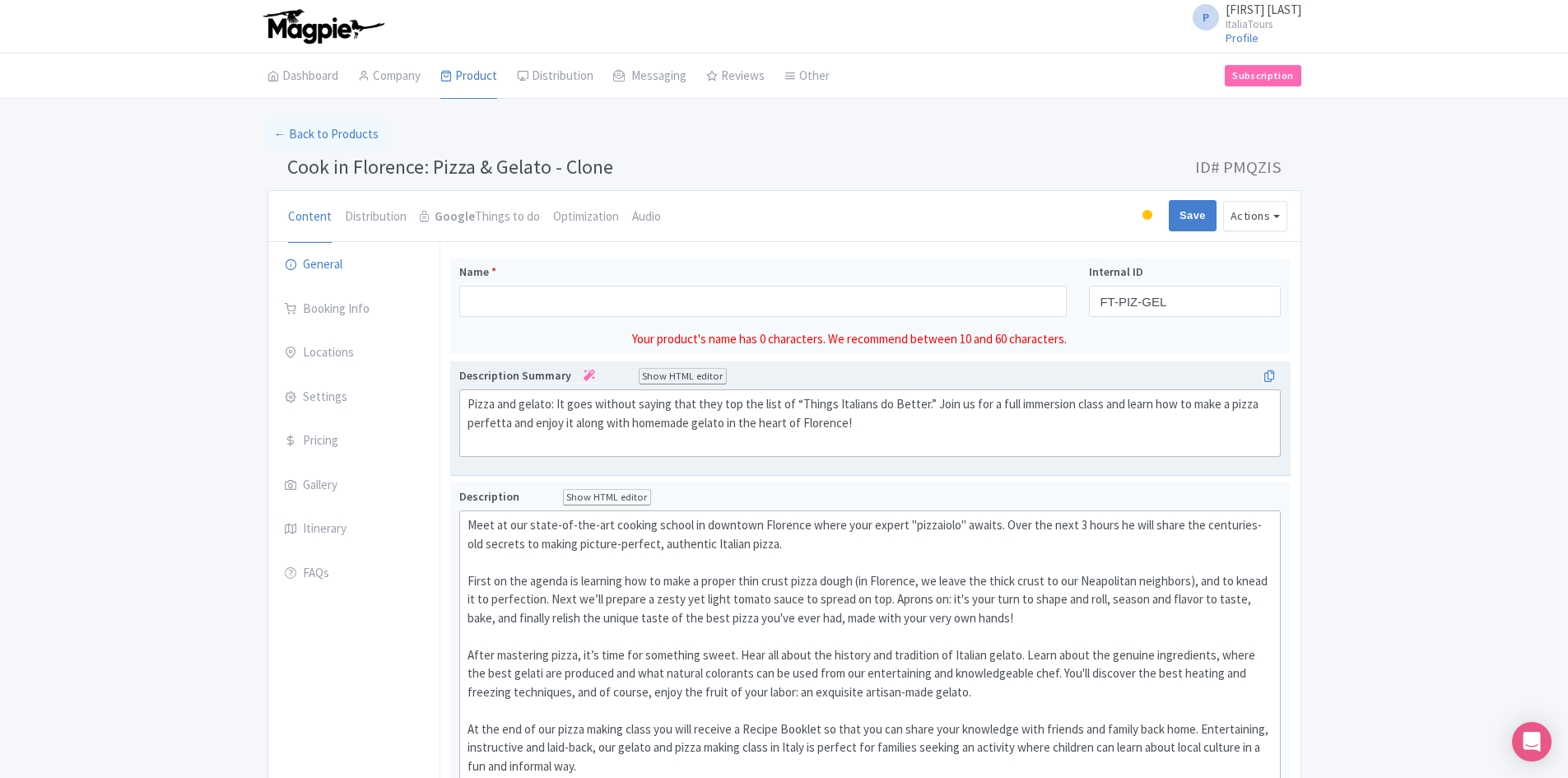 click on "Pizza and gelato: It goes without saying that they top the list of “Things Italians do Better.” Join us for a full immersion class and learn how to make a pizza perfetta and enjoy it along with homemade gelato in the heart of Florence!" 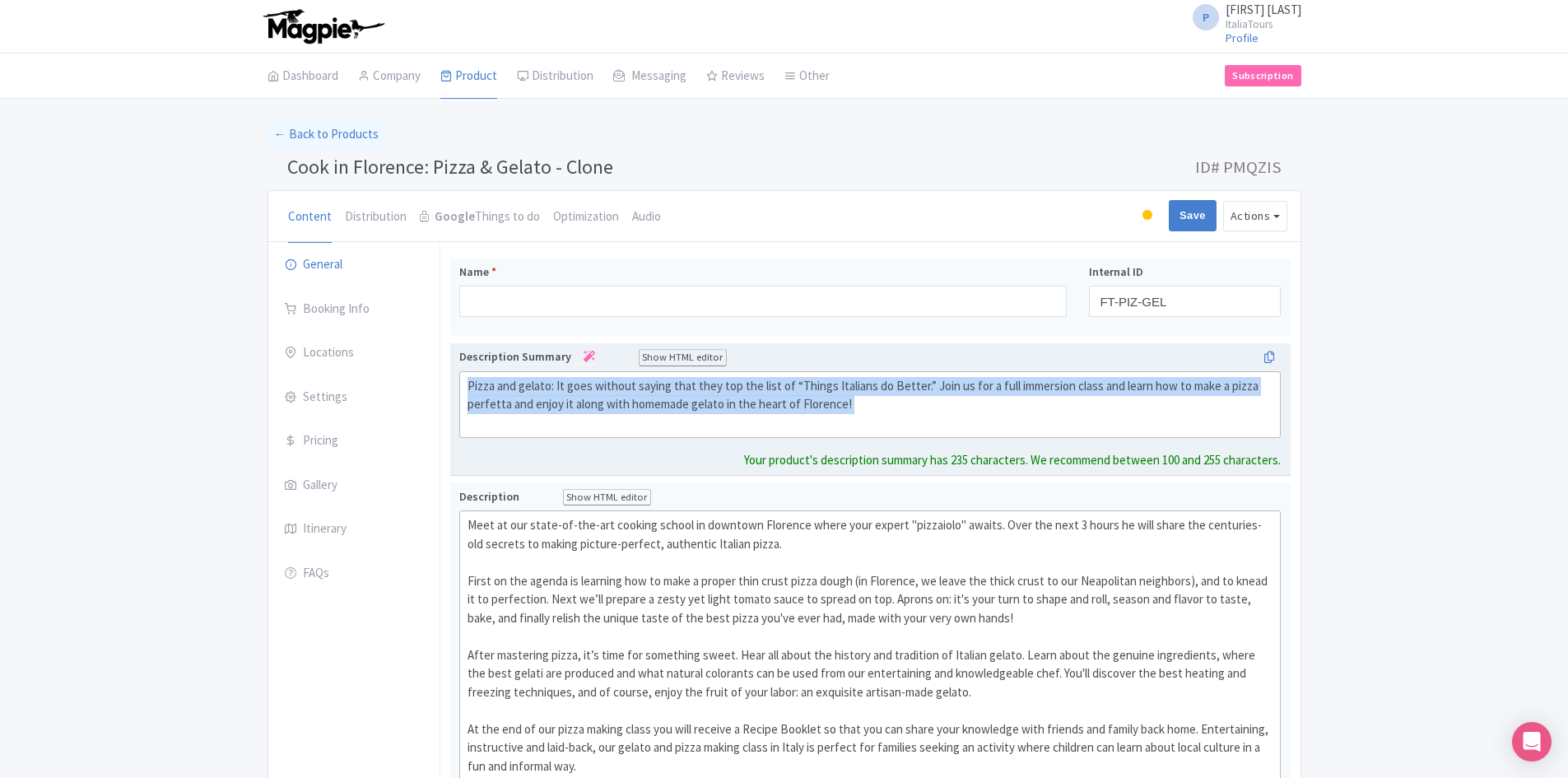 paste on "<div>Join us for a full immersion class and learn how to make a pizza "perfetta" and enjoy it along with homemade gelato in the heart of Rome!</div>" 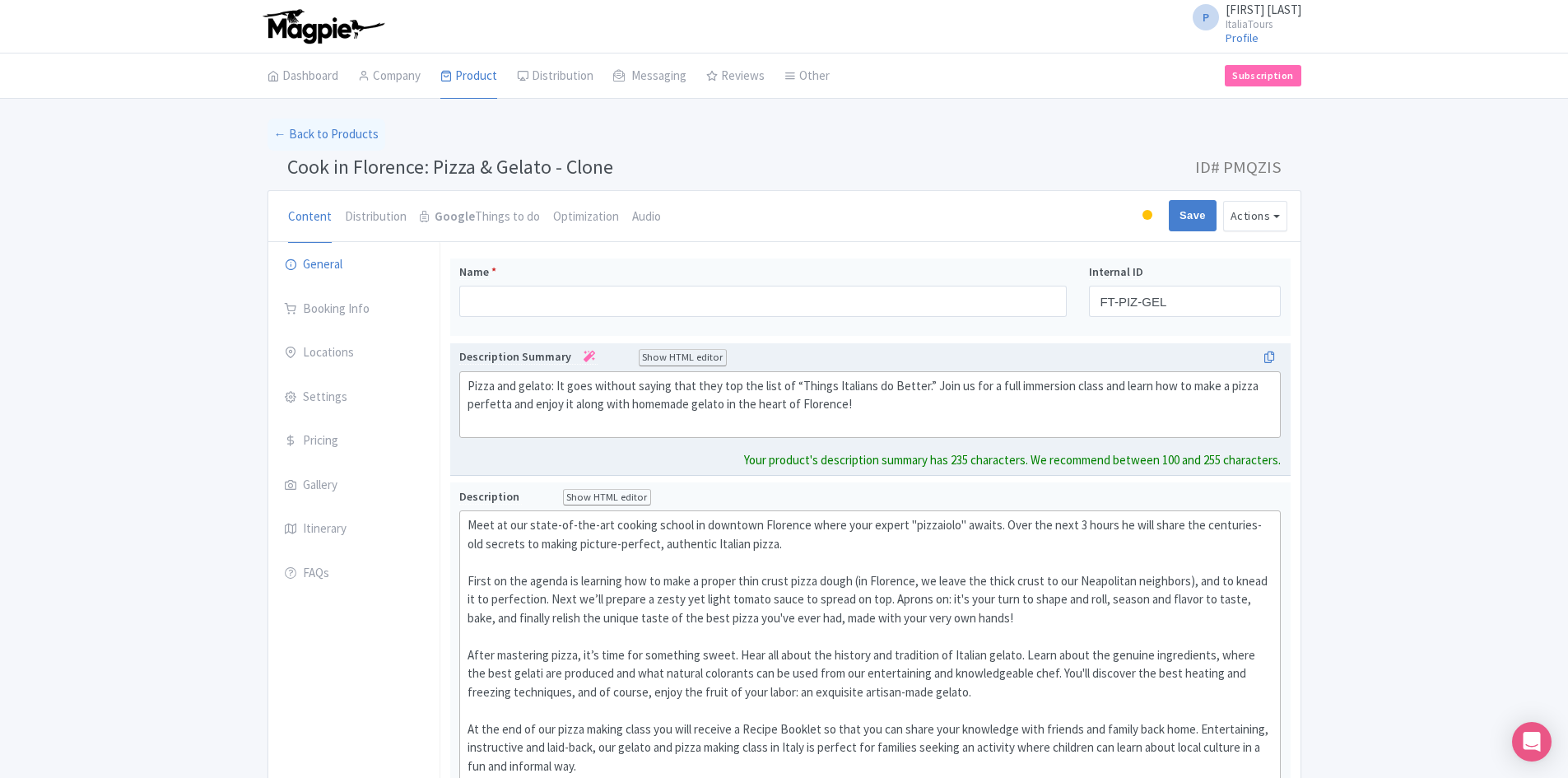 type on "<div>Join us for a full immersion class and learn how to make a pizza "perfetta" and enjoy it along with homemade gelato in the heart of Rome!</div>" 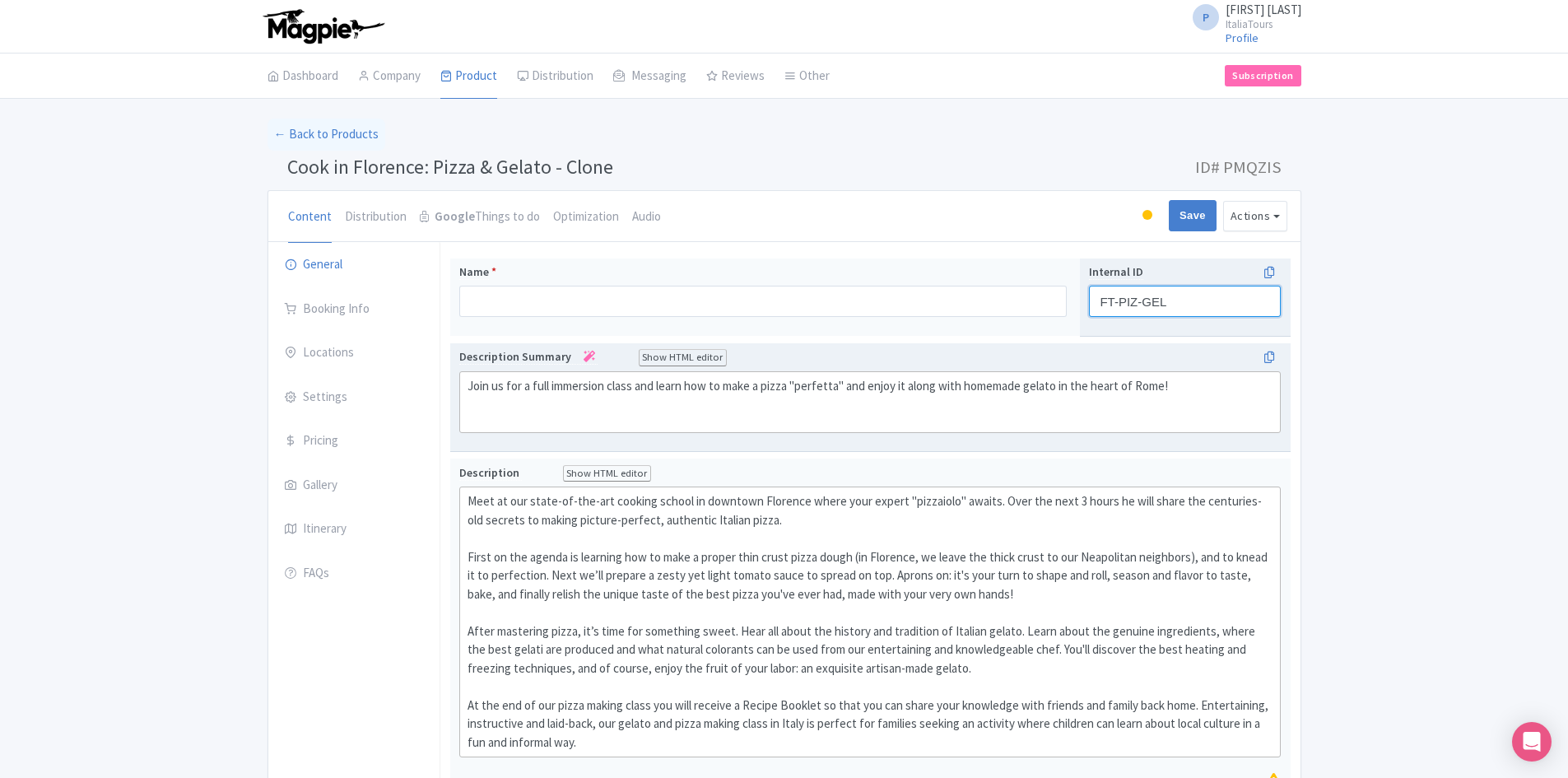 drag, startPoint x: 1168, startPoint y: 301, endPoint x: 1158, endPoint y: 302, distance: 10.0498756 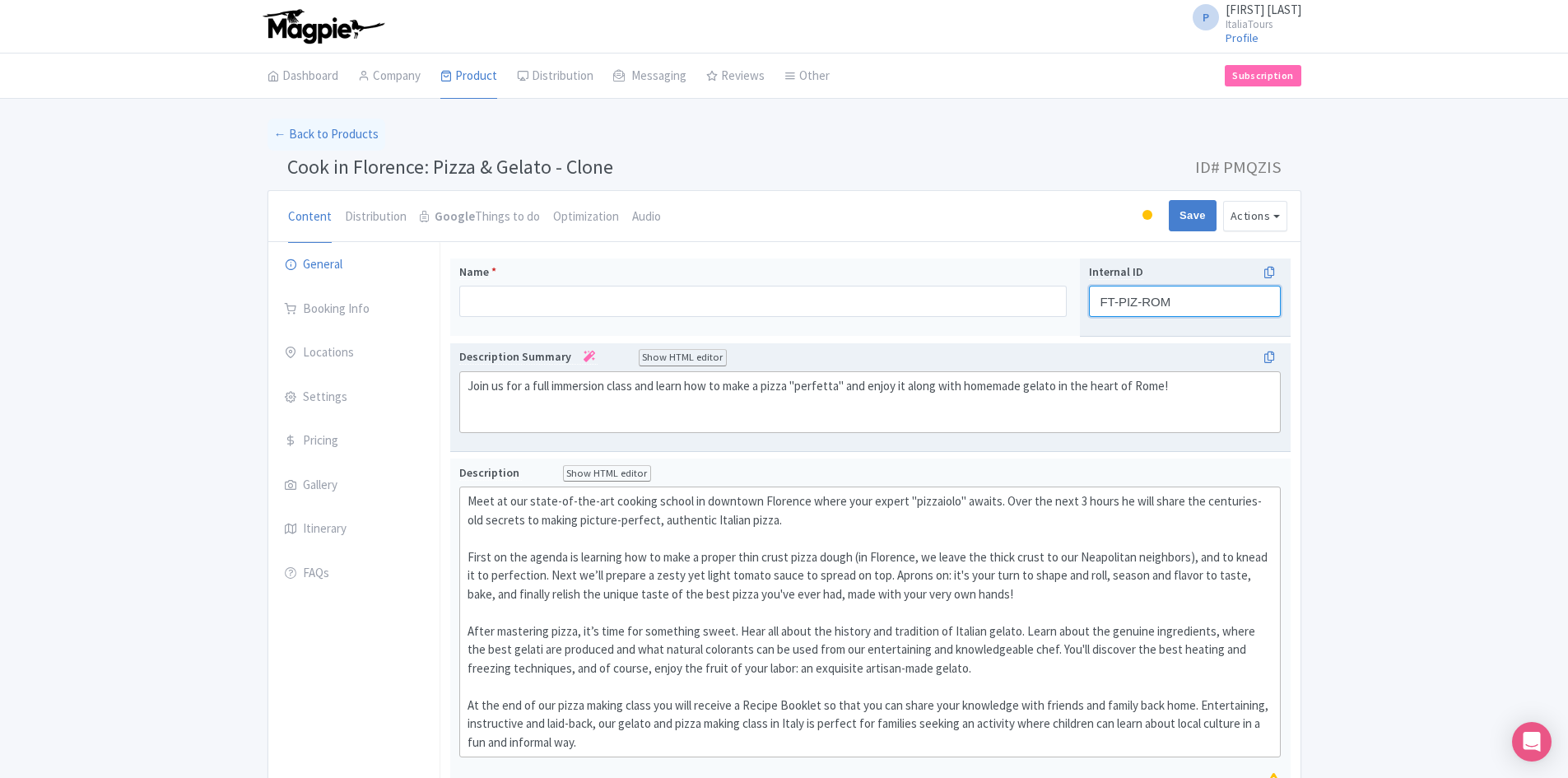 drag, startPoint x: 1140, startPoint y: 306, endPoint x: 1125, endPoint y: 307, distance: 15.033296 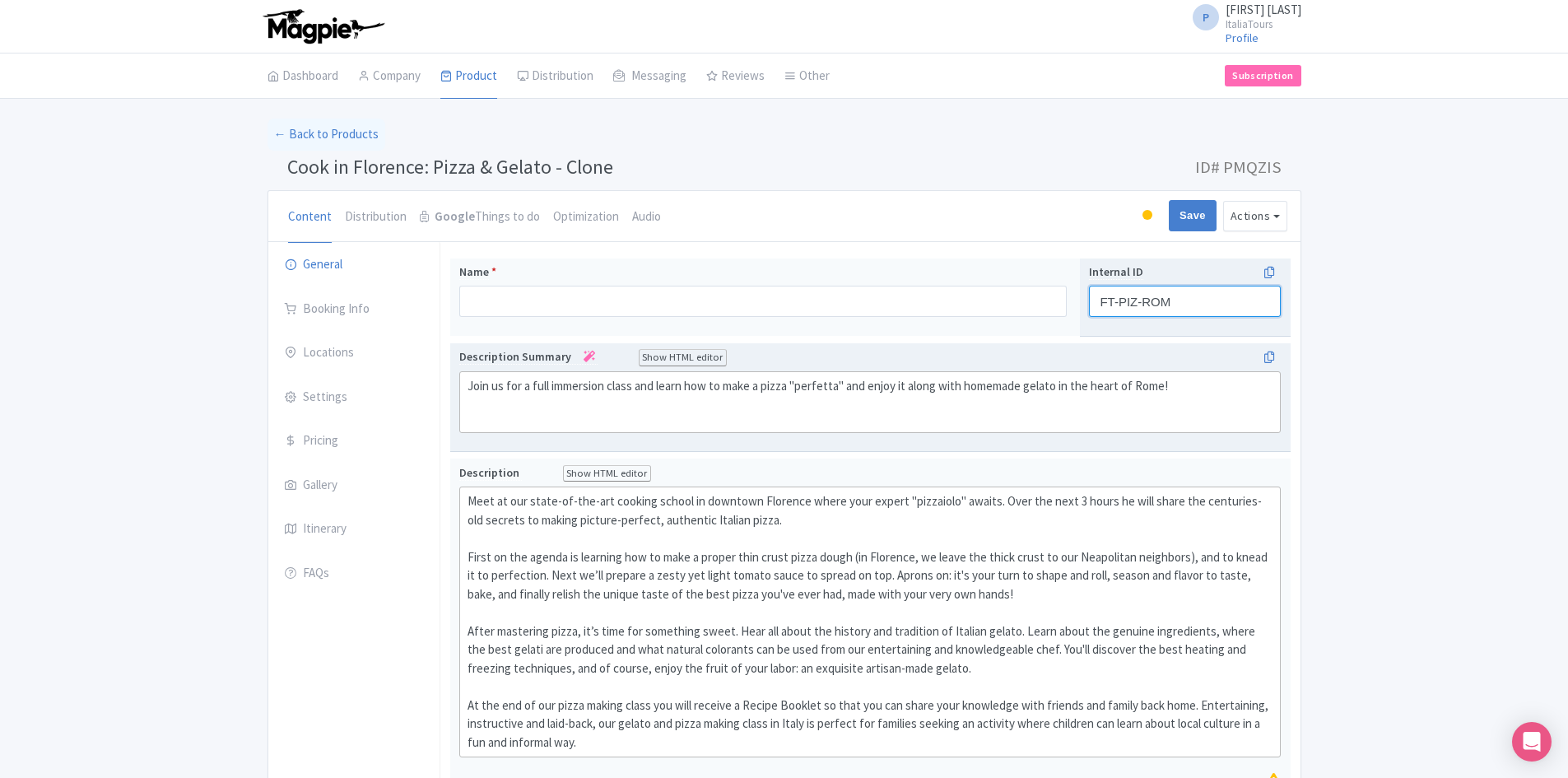 drag, startPoint x: 1137, startPoint y: 305, endPoint x: 1118, endPoint y: 306, distance: 19.026298 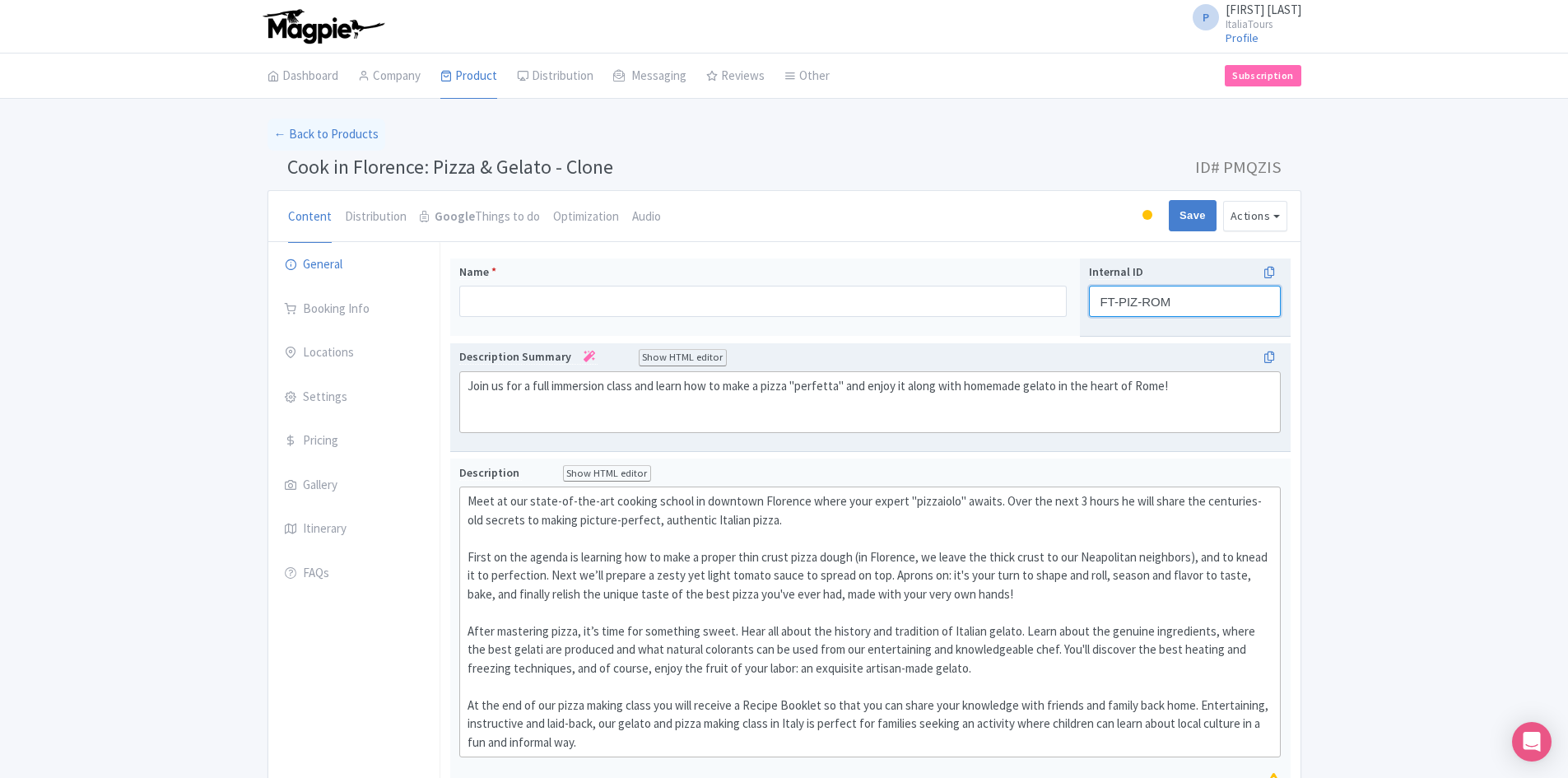 click on "FT-PIZ-ROM" at bounding box center [1184, 301] 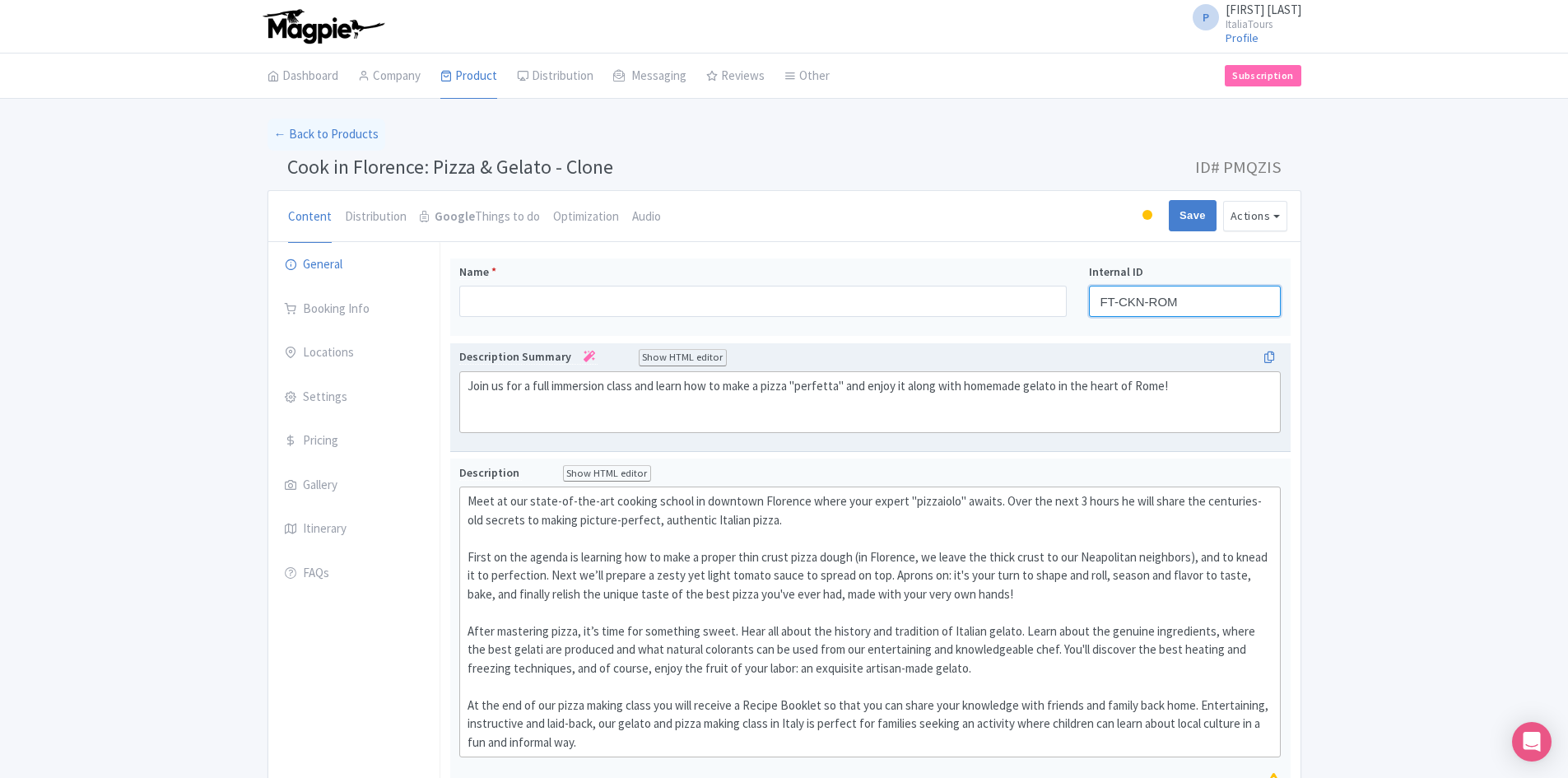 type on "FT-CKN-ROM" 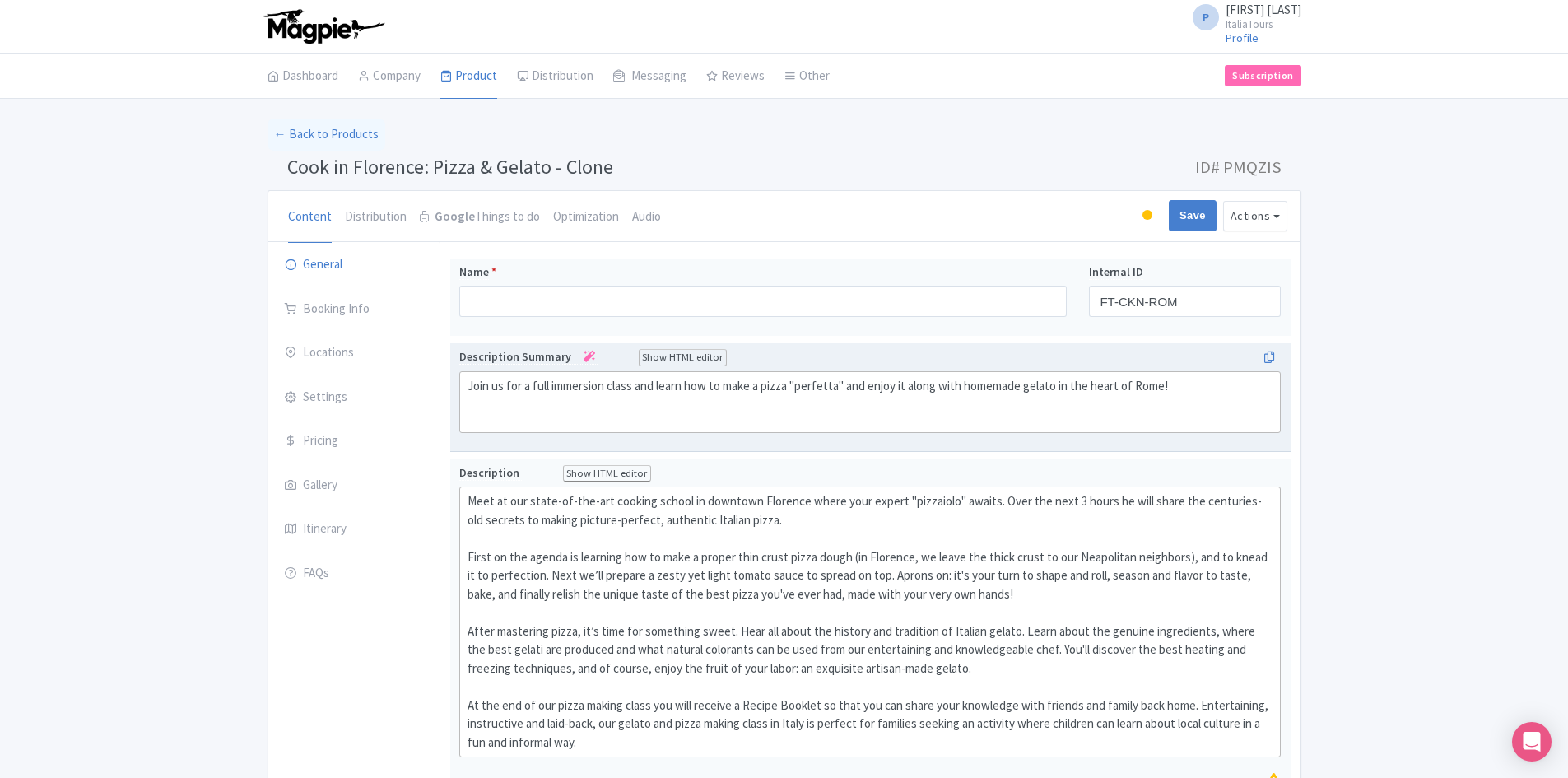 click on "← Back to Products
Cook in Florence: Pizza & Gelato - Clone
ID# PMQZIS
Content
Distribution
Google  Things to do
Optimization
Audio
Active
Inactive
Building
Archived
Save
Actions
View on Magpie
Customer View
Industry Partner View
Download
Excel
Word
All Images ZIP
Share Products
Delete Product
Create new version
Confirm Copy Operation
Yes, Copy
Cancel
You are currently editing a version of this product: Primary Product
General
Booking Info
Locations
Settings
Pricing
Gallery
Itinerary
FAQs
Cook in Florence: Pizza & Gelato - Clone
Name   *
Your product's name has 0 characters. We recommend between 10 and 60 characters." at bounding box center (784, 754) 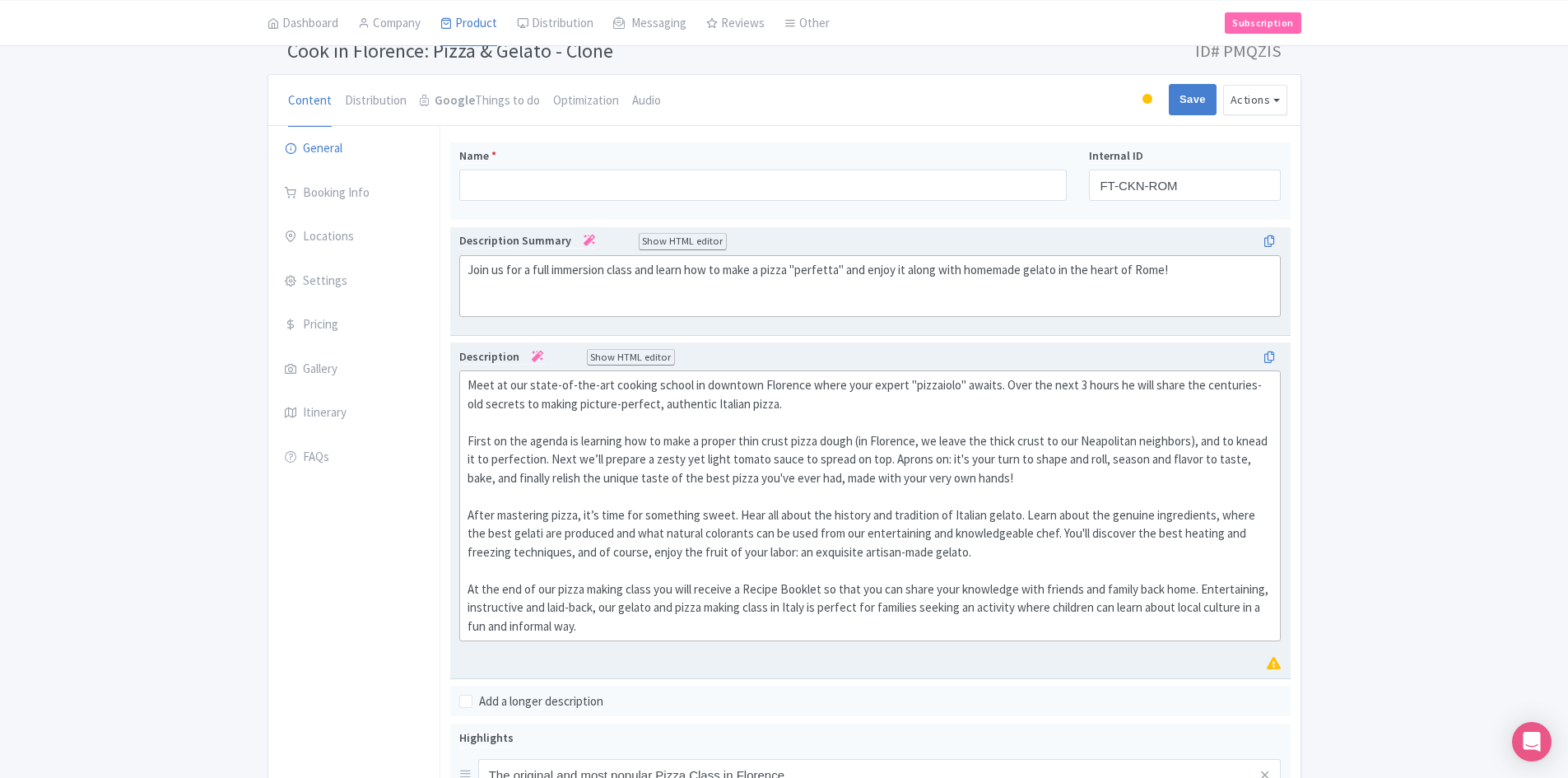scroll, scrollTop: 201, scrollLeft: 0, axis: vertical 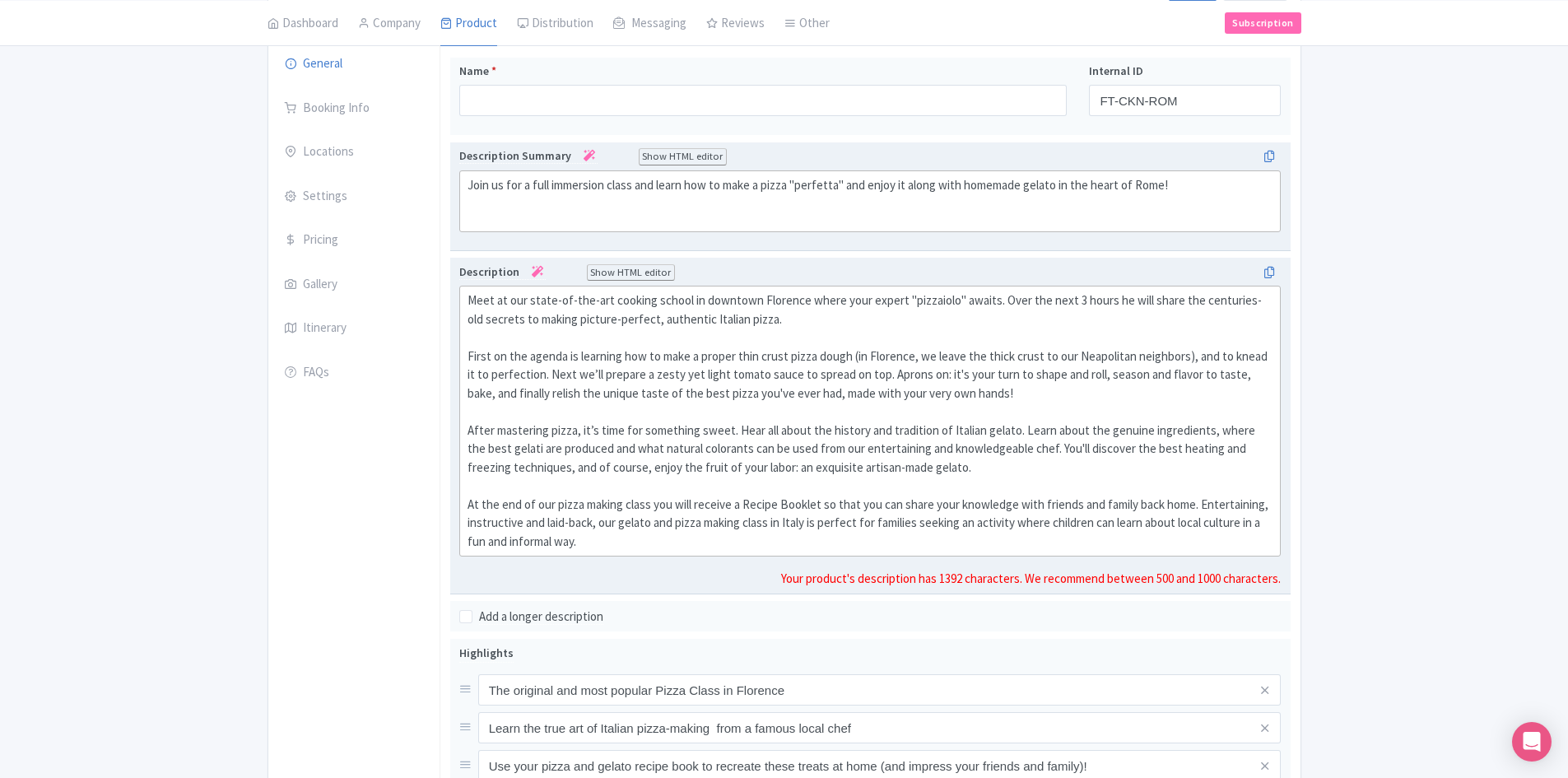 click on "Meet at our state-of-the-art cooking school in downtown Florence where your expert "pizzaiolo" awaits. Over the next 3 hours he will share the centuries-old secrets to making picture-perfect, authentic Italian pizza.   First on the agenda is learning how to make a proper thin crust pizza dough (in Florence, we leave the thick crust to our Neapolitan neighbors), and to knead it to perfection. Next we’ll prepare a zesty yet light tomato sauce to spread on top. Aprons on: it's your turn to shape and roll, season and flavor to taste, bake, and finally relish the unique taste of the best pizza you've ever had, made with your very own hands!   At the end of our pizza making class you will receive a Recipe Booklet so that you can share your knowledge with friends and family back home. Entertaining, instructive and laid-back, our gelato and pizza making class in Italy is perfect for families seeking an activity where children can learn about local culture in a fun and informal way." 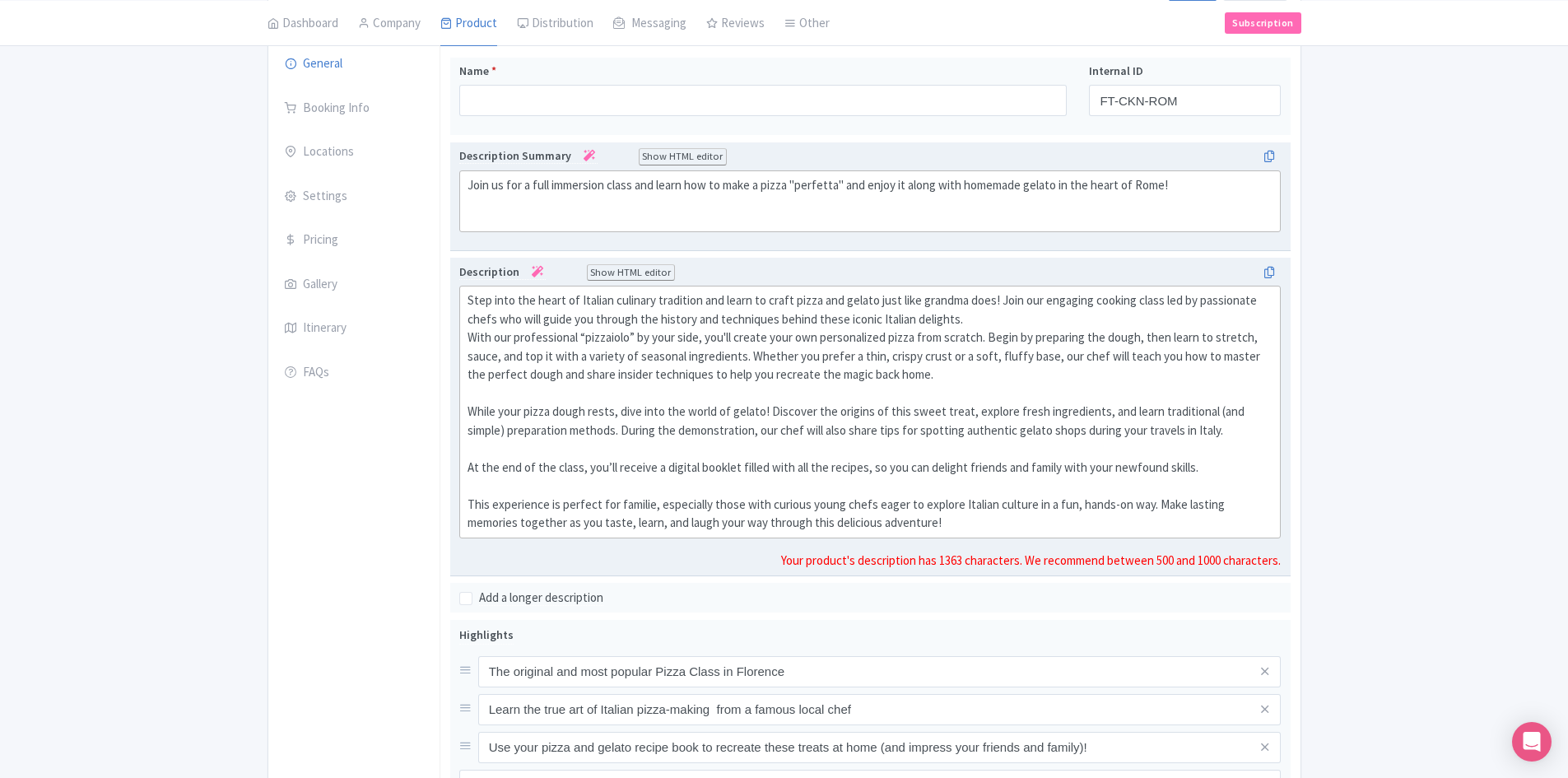 type on "<div>Step into the heart of Italian culinary tradition and learn to craft pizza and gelato just like grandma does! Join our engaging cooking class led by passionate chefs who will guide you through the history and techniques behind these iconic Italian delights.<br>With our professional “pizzaiolo” by your side, you'll create your own personalized pizza from scratch. Begin by preparing the dough, then learn to stretch, sauce, and top it with a variety of seasonal ingredients. Whether you prefer a thin, crispy crust or a soft, fluffy base, our chef will teach you how to master the perfect dough and share insider techniques to help you recreate the magic back home.<br><br></div><div>While your pizza dough rests, dive into the world of gelato! Discover the origins of this sweet treat, explore fresh ingredients, and learn traditional (and simple) preparation methods. During the demonstration, our chef will also share tips for spotting authentic gelato shops during your travels in Italy.<br><br></div><div>At th..." 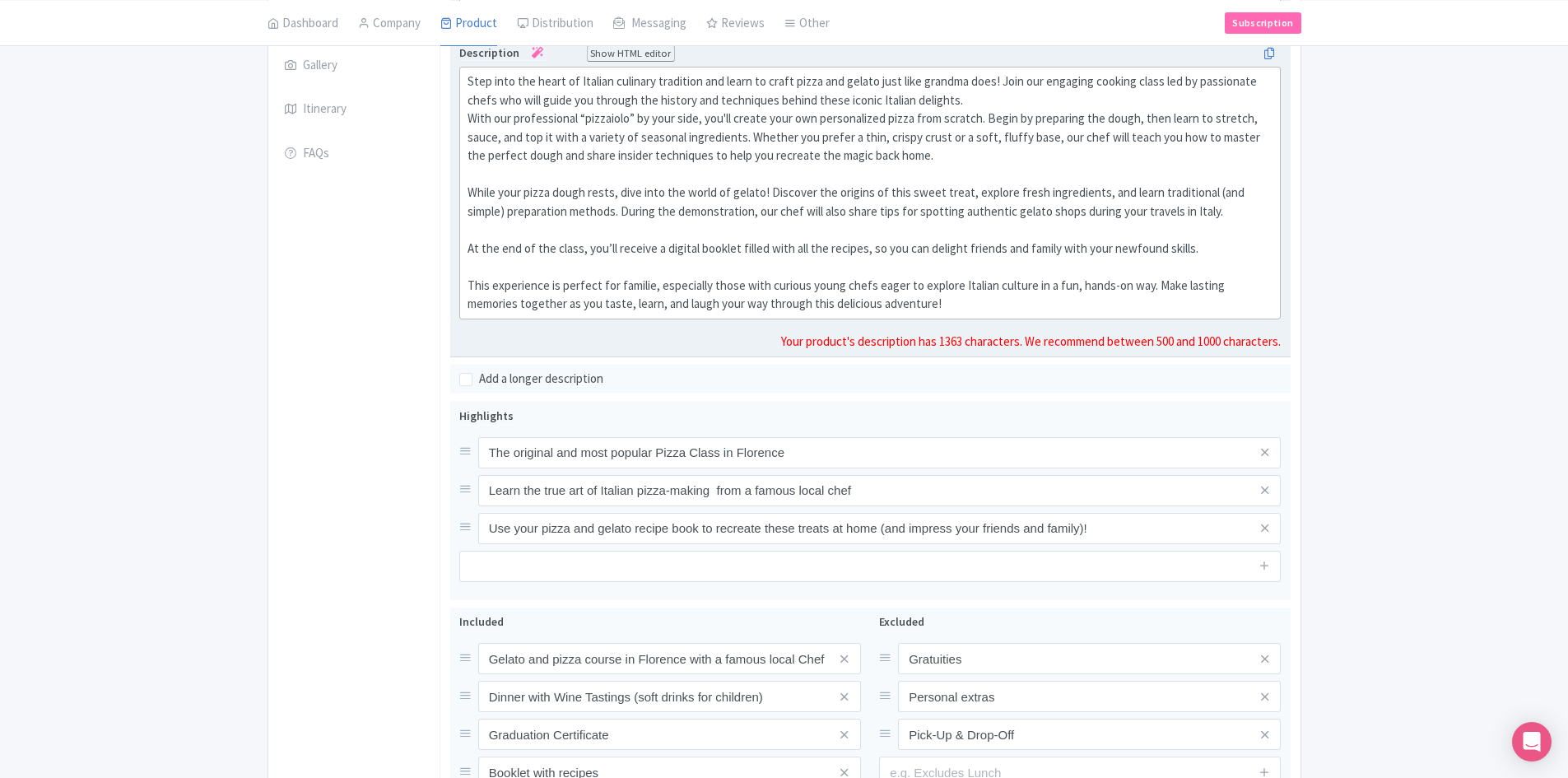 scroll, scrollTop: 530, scrollLeft: 0, axis: vertical 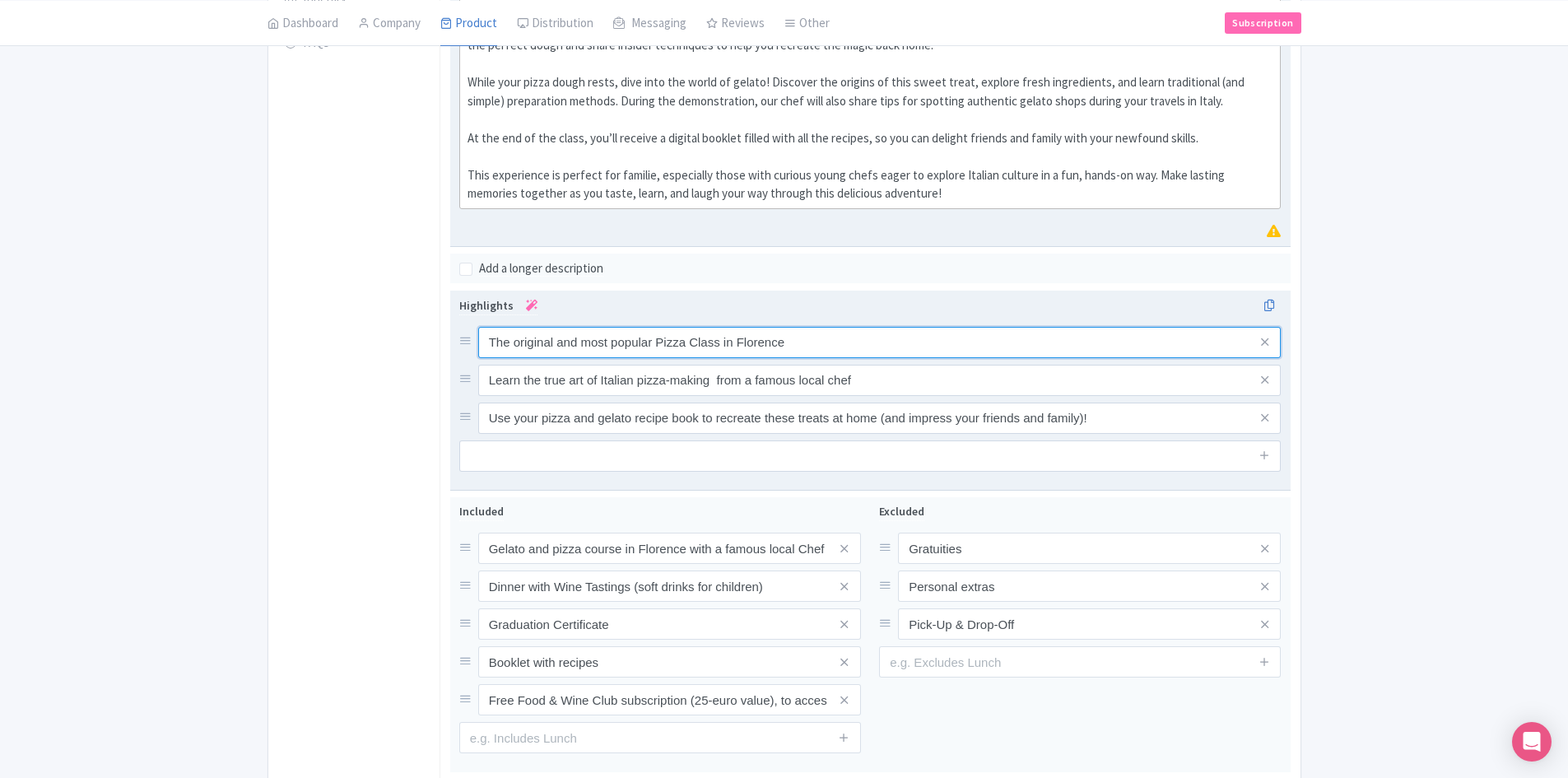 click on "The original and most popular Pizza Class in Florence" at bounding box center (880, 342) 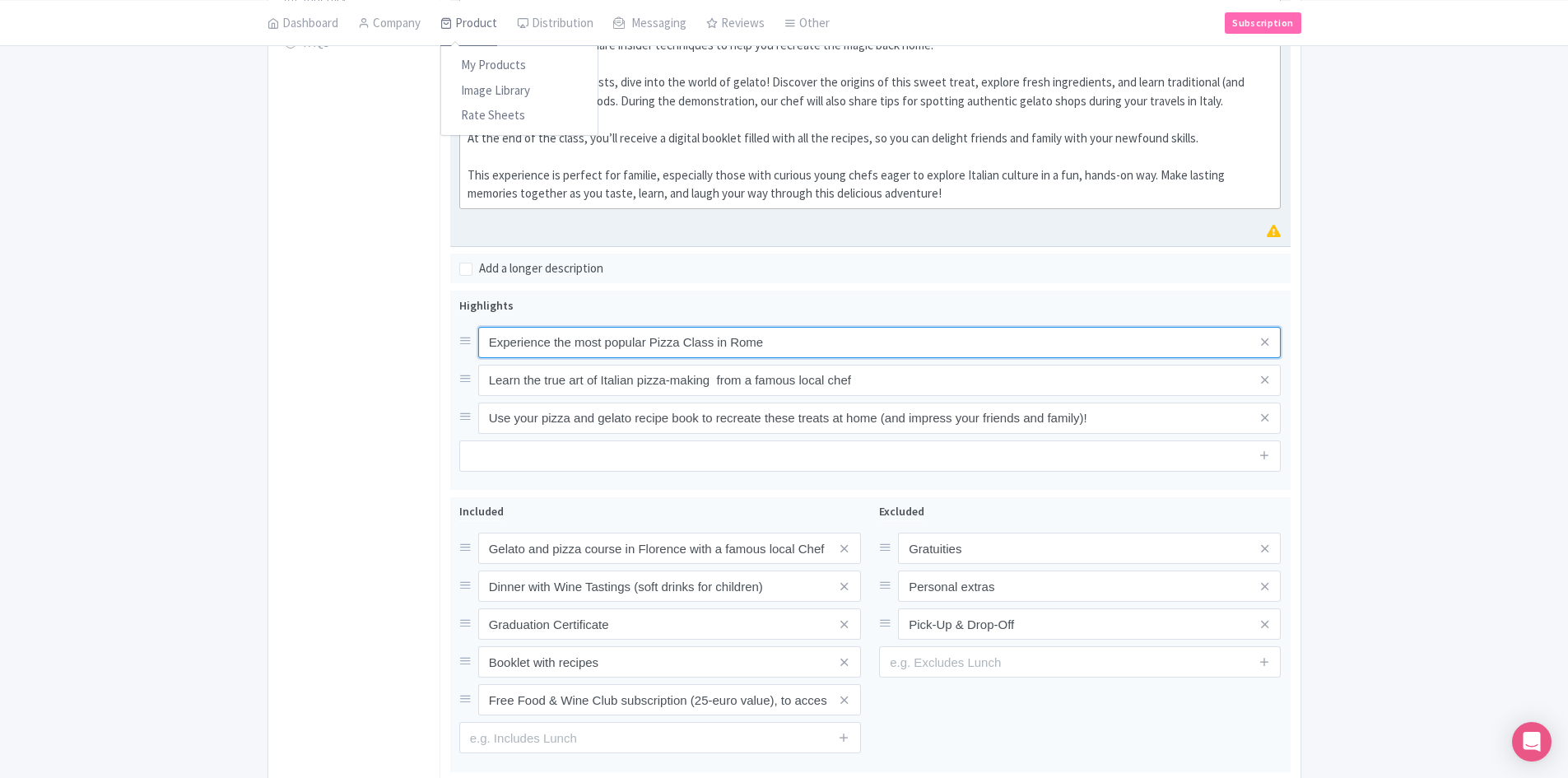 type on "Experience the most popular Pizza Class in Rome" 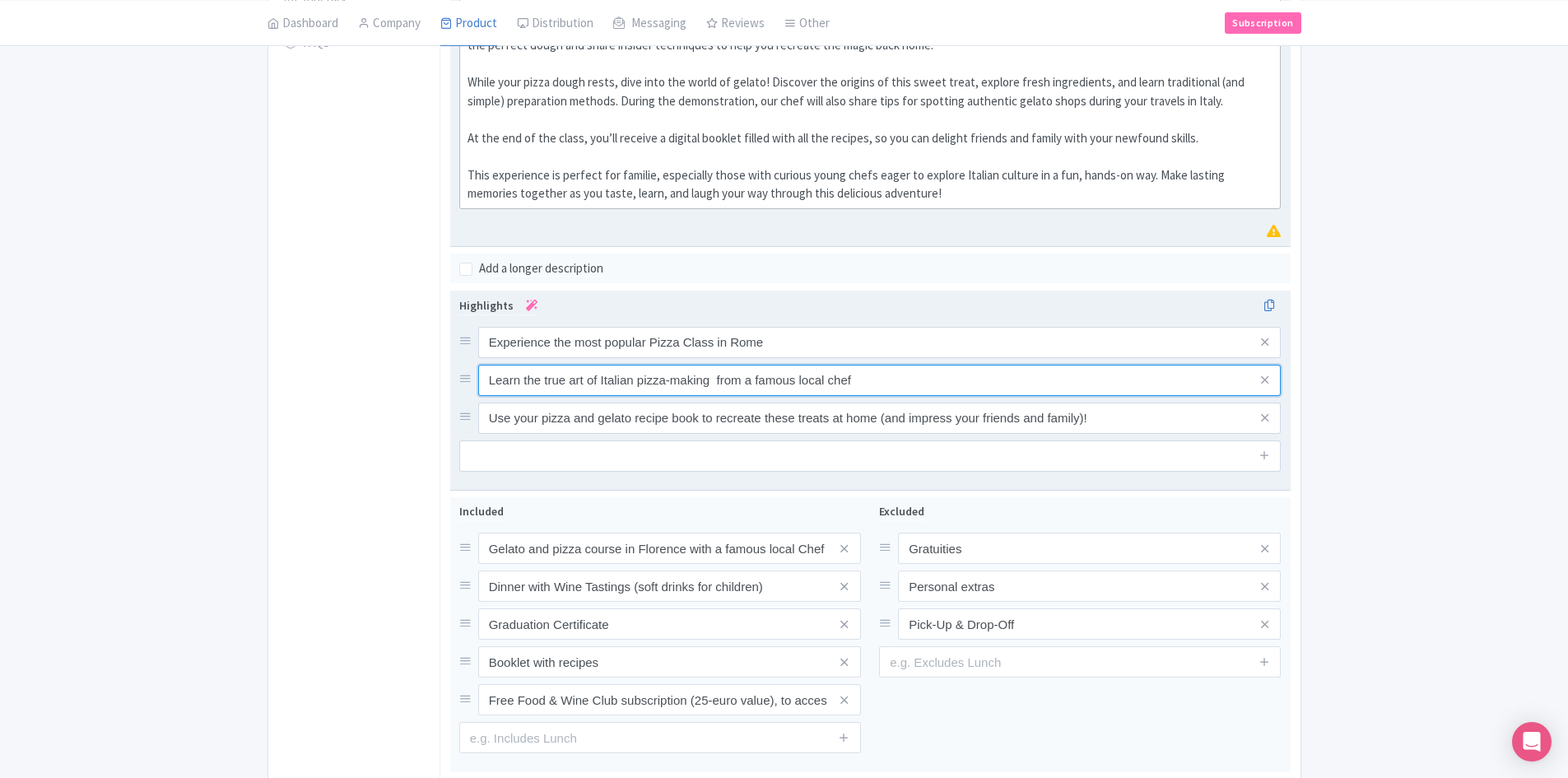 click on "Learn the true art of Italian pizza-making  from a famous local chef" at bounding box center [880, 342] 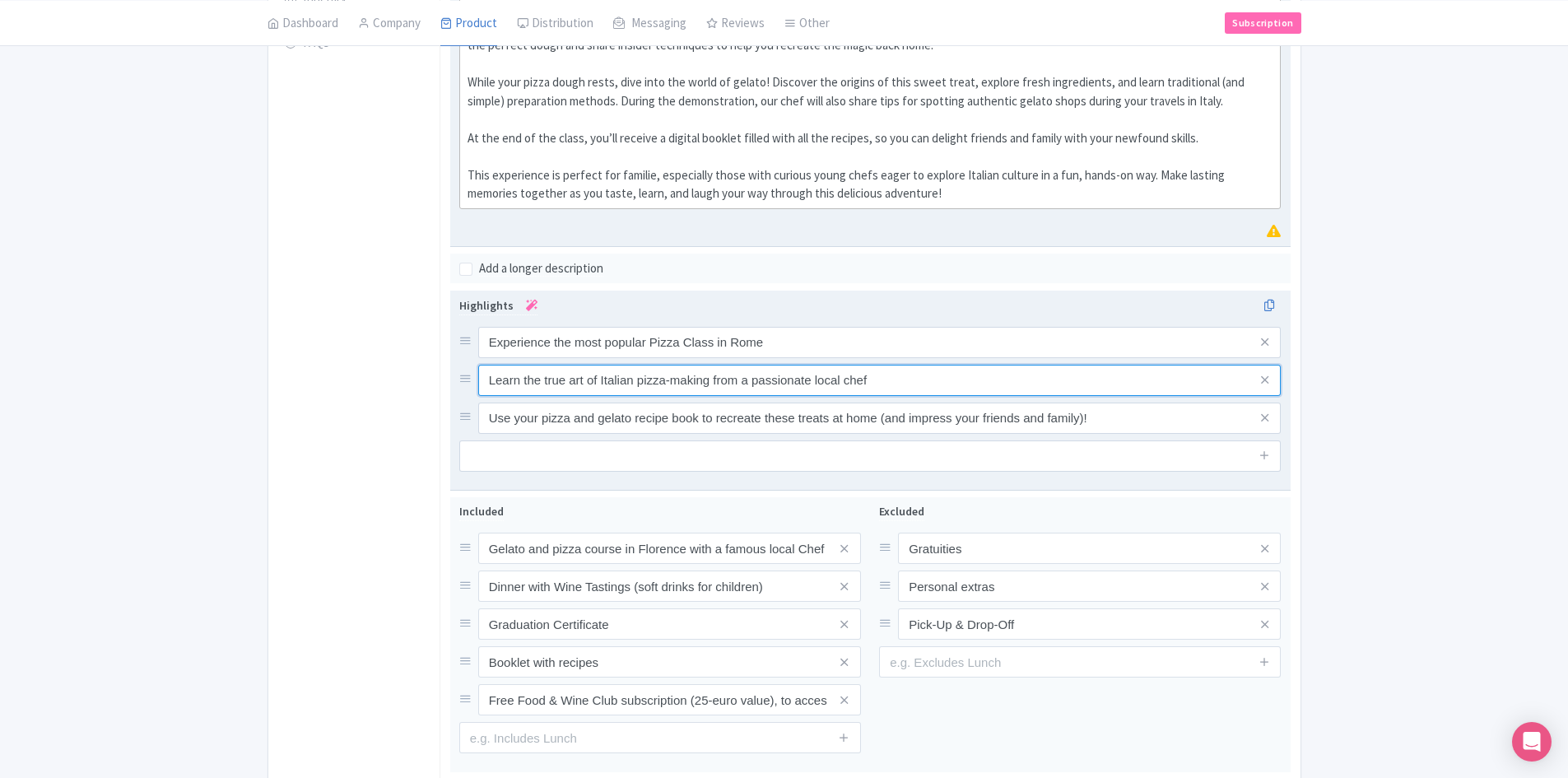 drag, startPoint x: 840, startPoint y: 381, endPoint x: 754, endPoint y: 384, distance: 86.05231 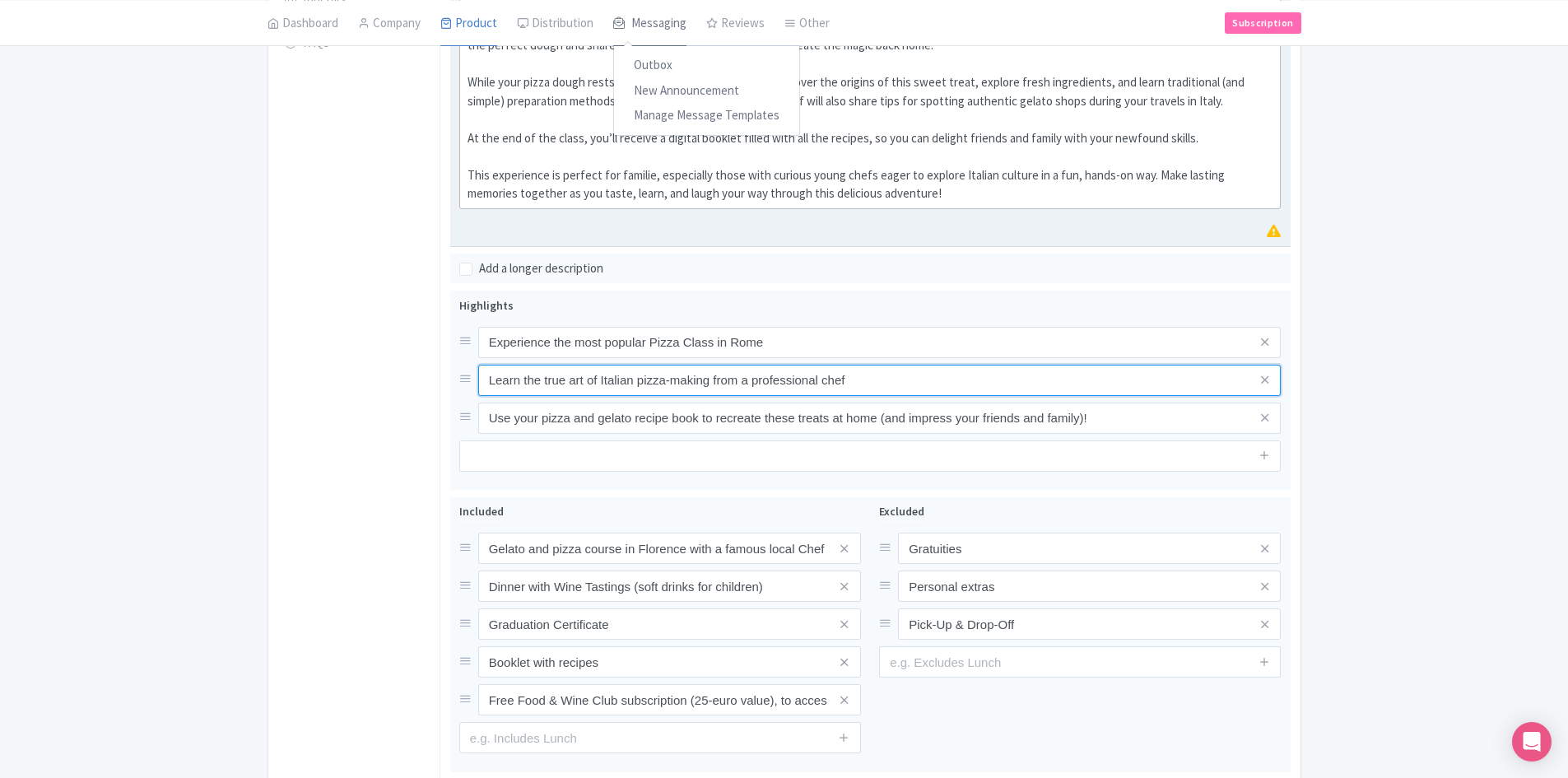 type on "Learn the true art of Italian pizza-making from a professional chef" 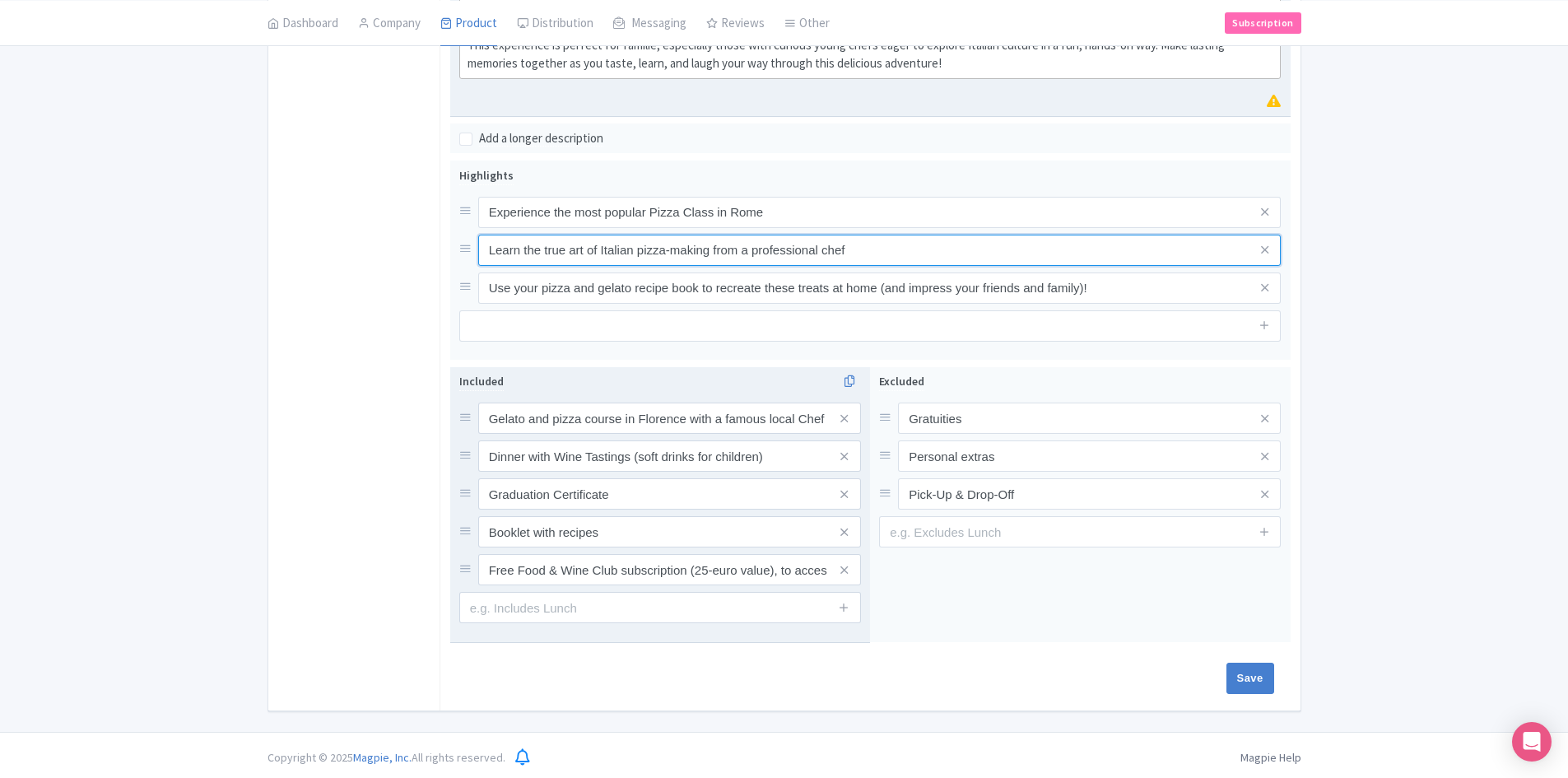 scroll, scrollTop: 665, scrollLeft: 0, axis: vertical 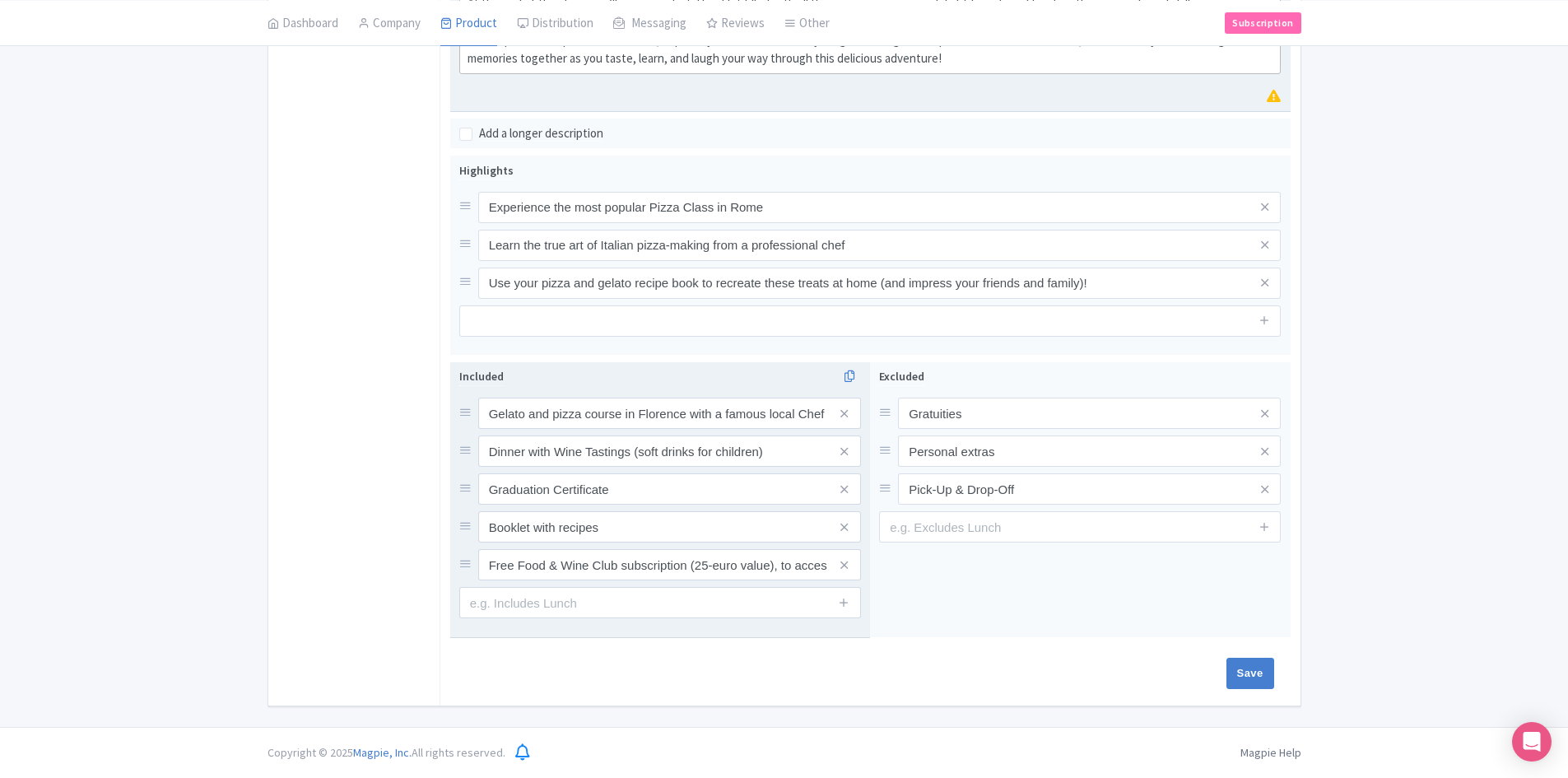 click on "Included Gelato and pizza course in Florence with a famous local Chef Dinner with Wine Tastings (soft drinks for children) Graduation Certificate Booklet with recipes Free Food & Wine Club subscription (25-euro value), to access special discounts online on wine and typical products" at bounding box center (660, 492) 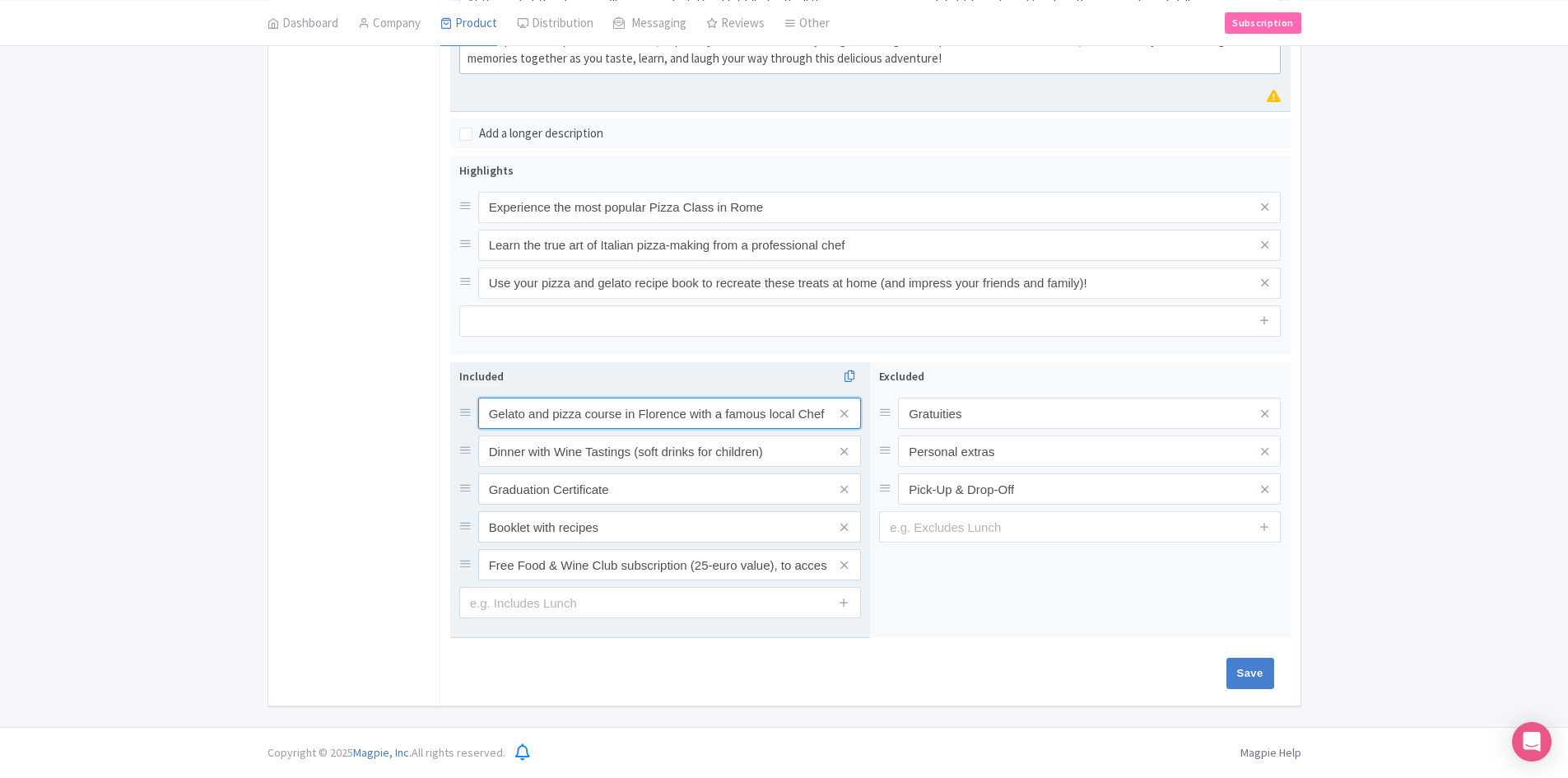 click on "Gelato and pizza course in Florence with a famous local Chef" at bounding box center (669, 413) 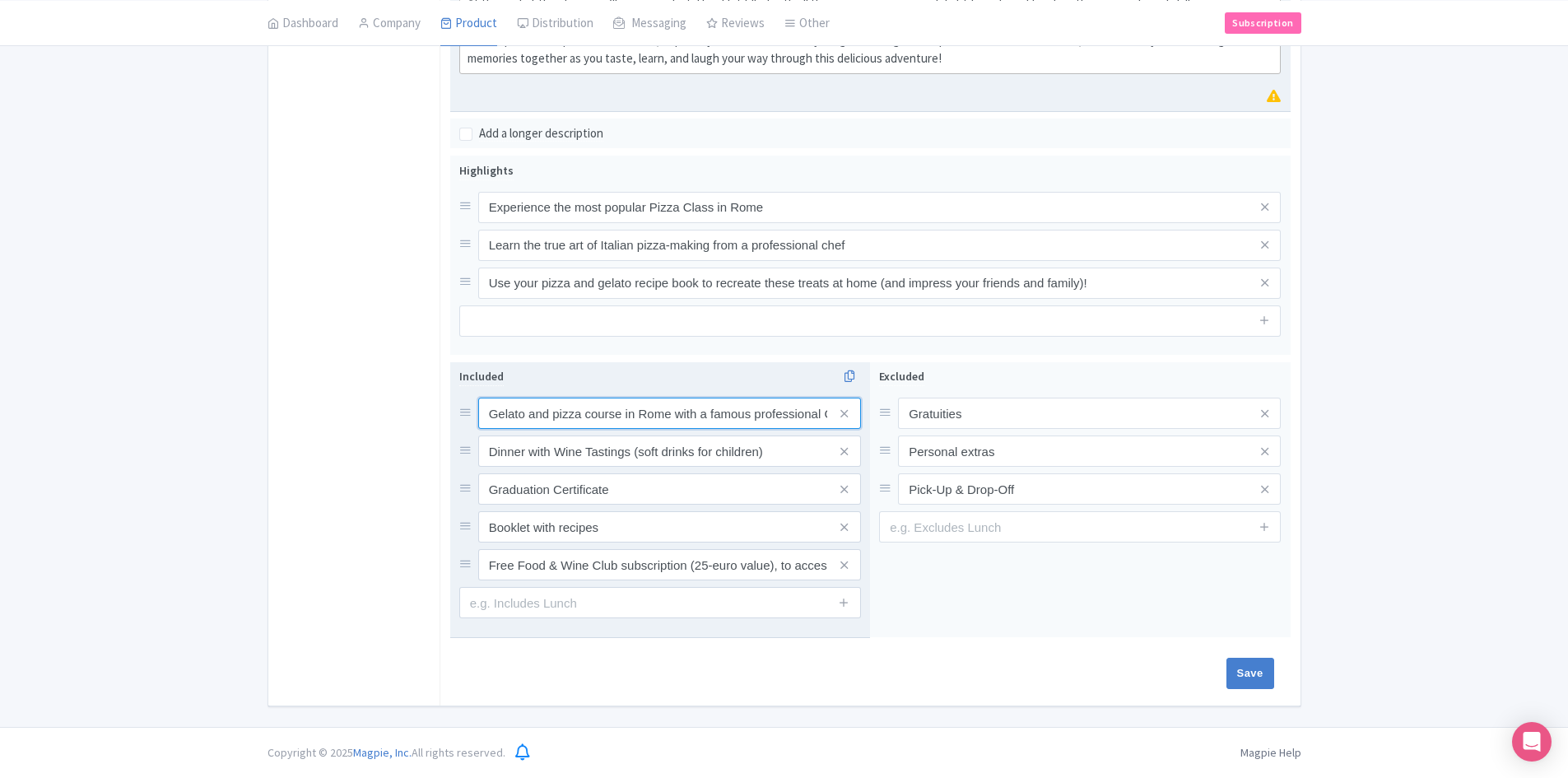 scroll, scrollTop: 0, scrollLeft: 23, axis: horizontal 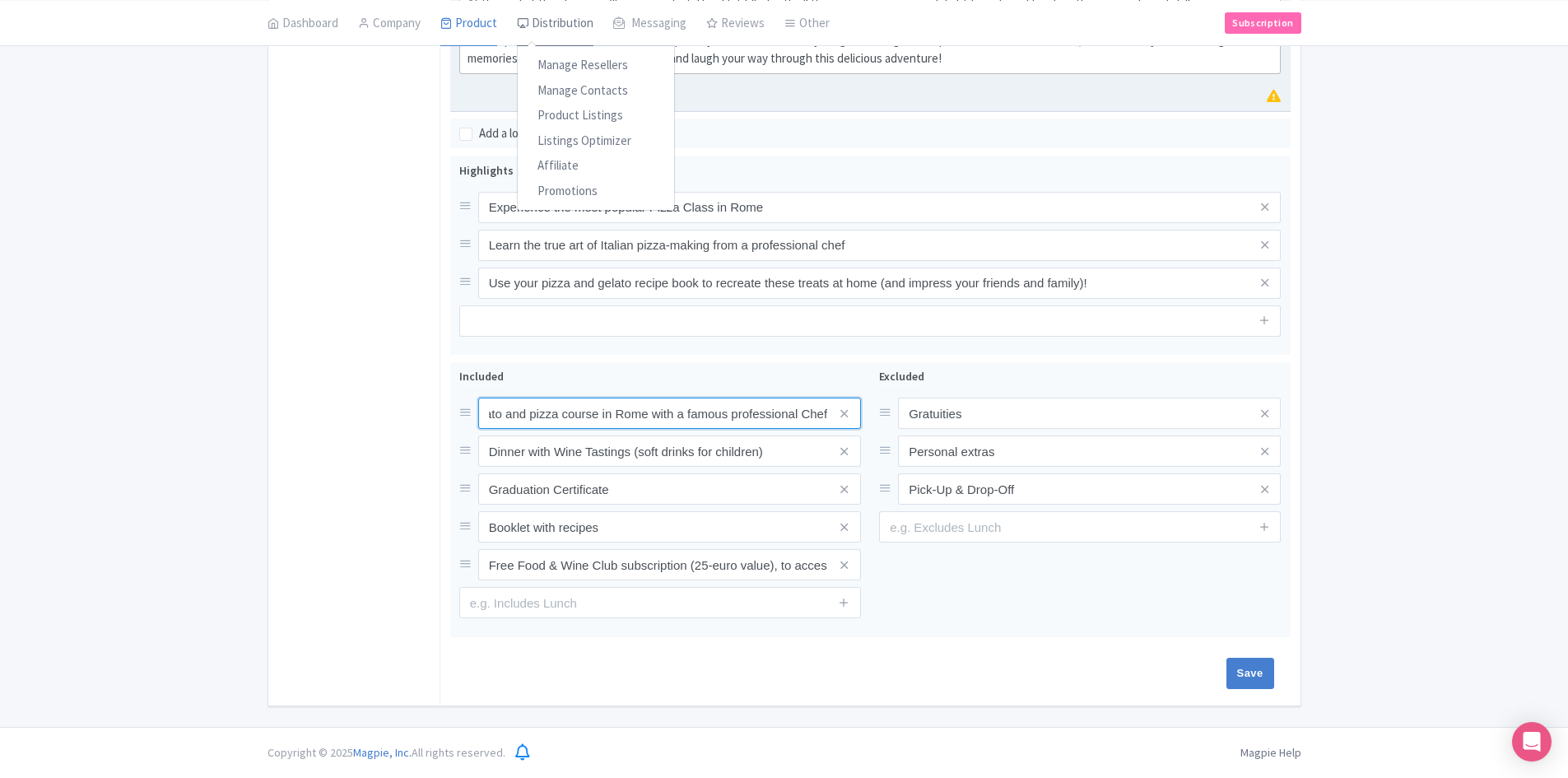 type on "Gelato and pizza course in Rome with a famous professional Chef" 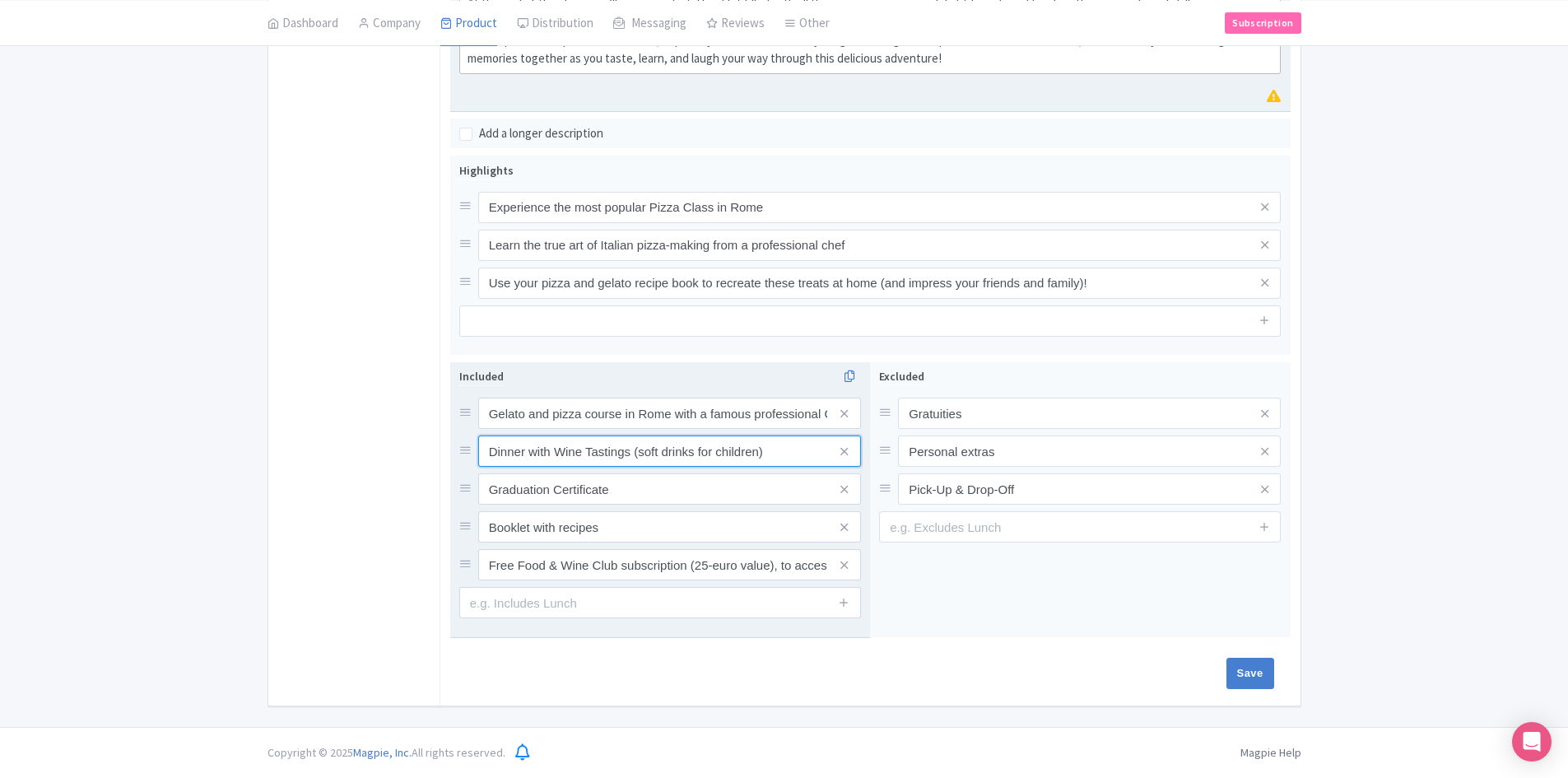 click on "Dinner with Wine Tastings (soft drinks for children)" at bounding box center [669, 413] 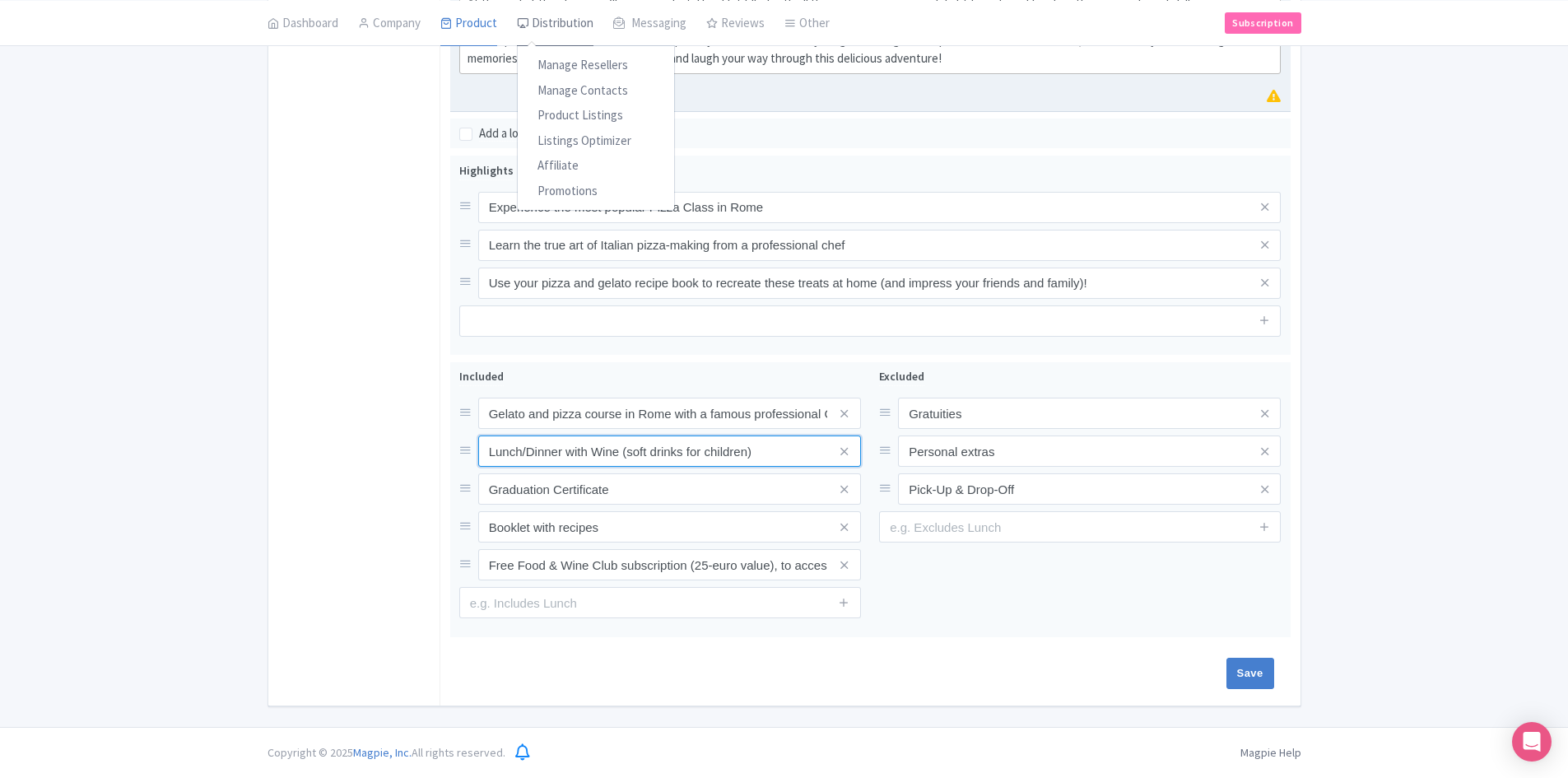 type on "Lunch/Dinner with Wine (soft drinks for children)" 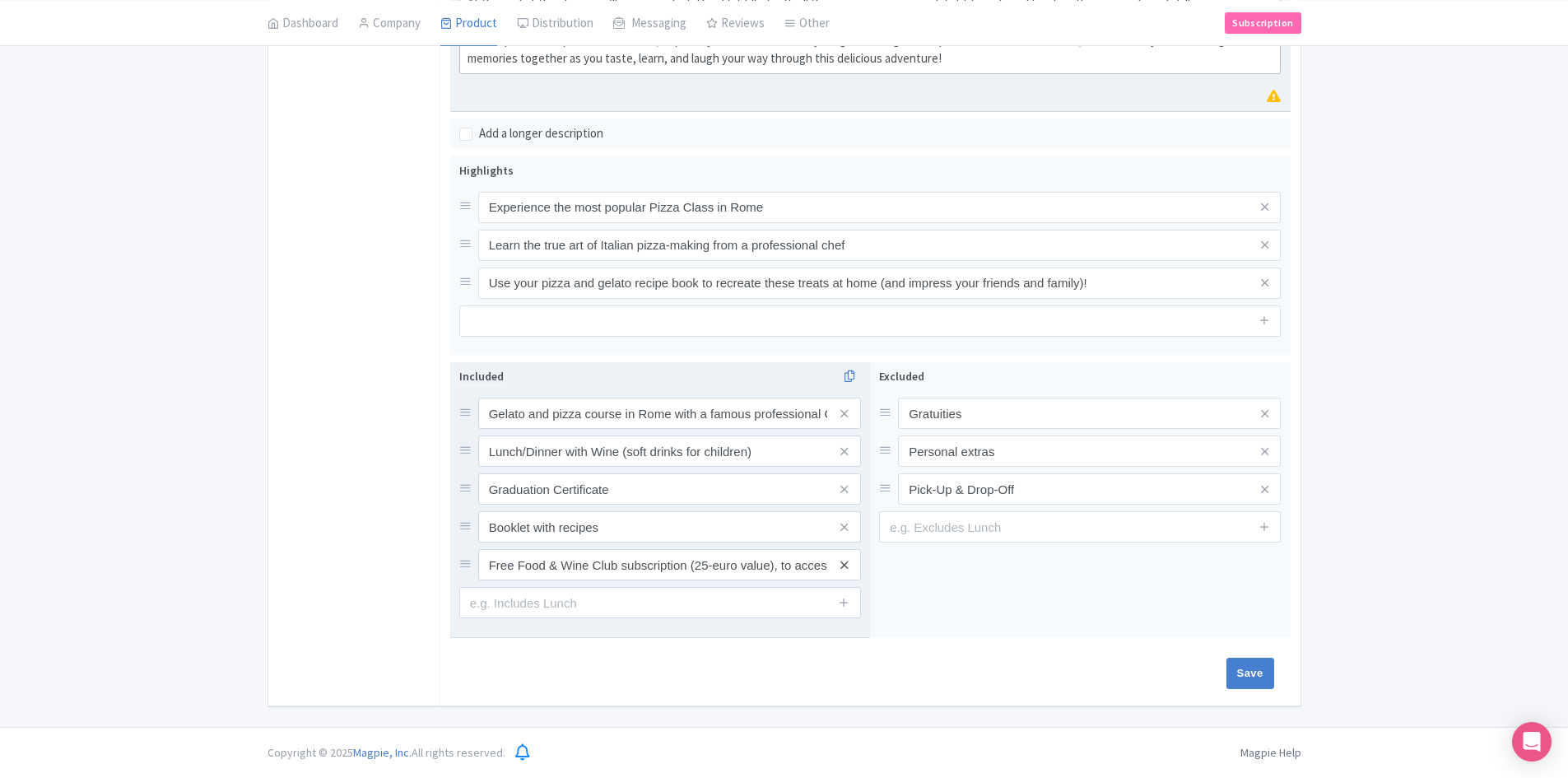 click at bounding box center [844, 565] 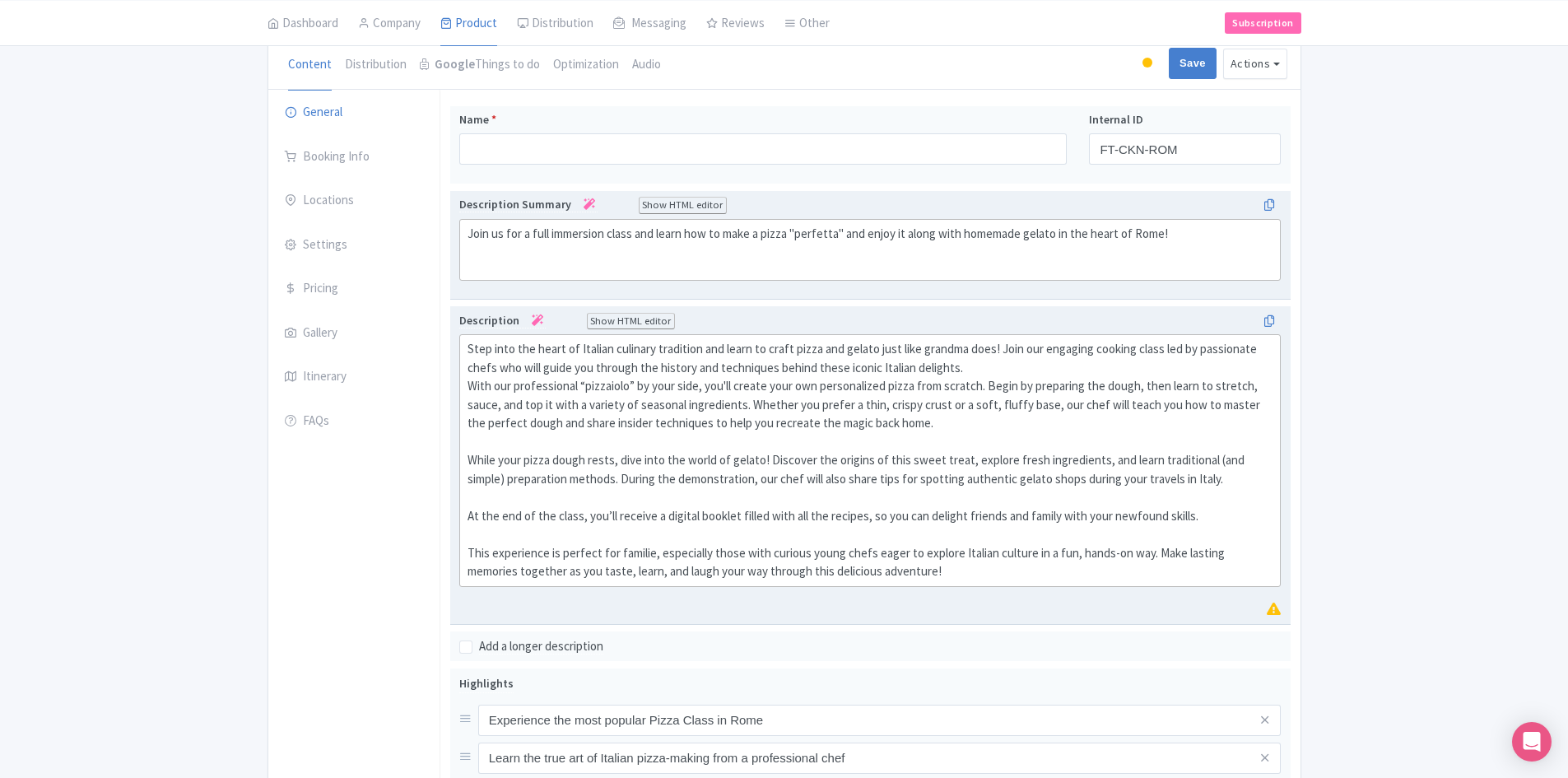 scroll, scrollTop: 51, scrollLeft: 0, axis: vertical 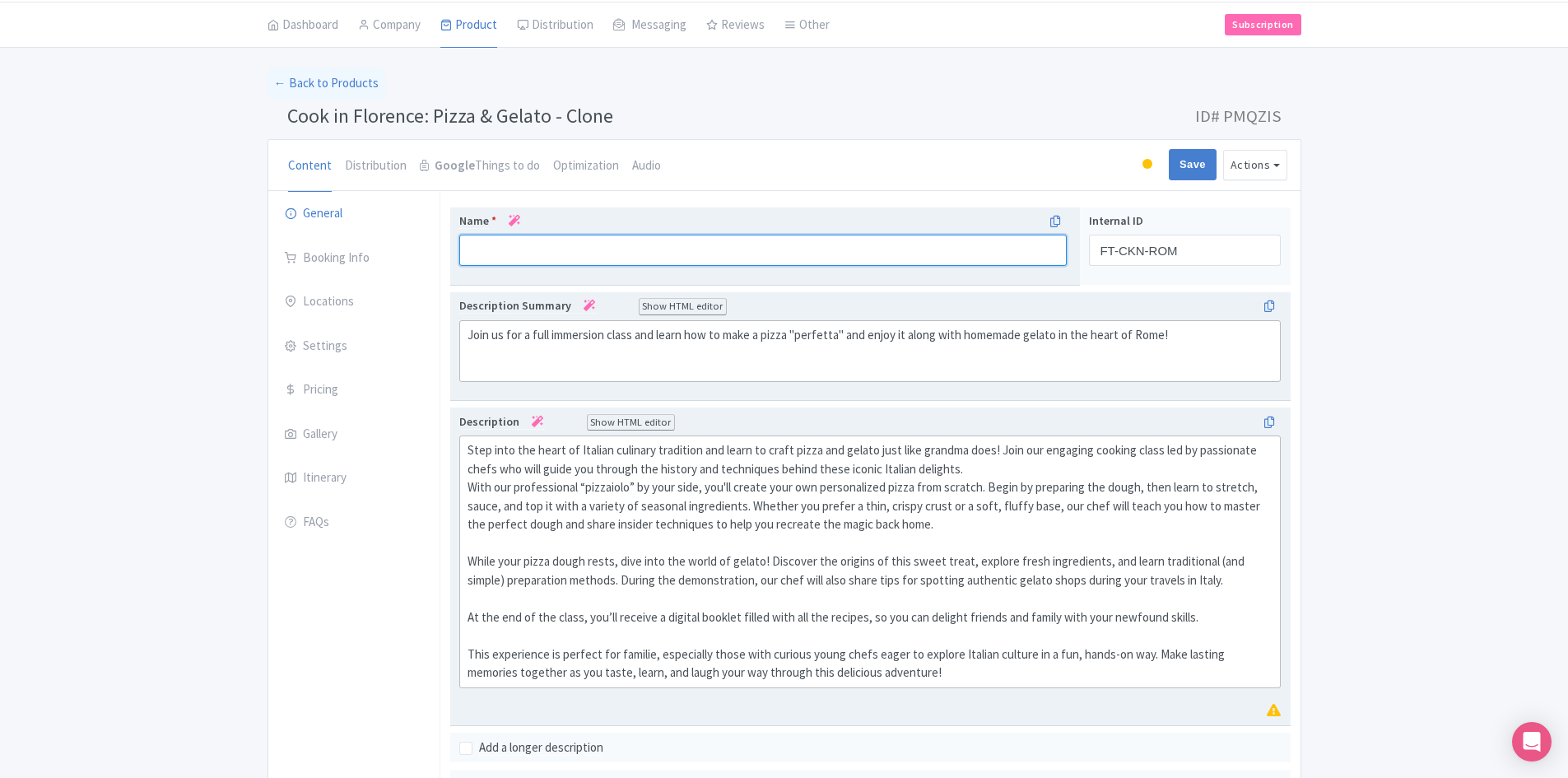 click on "Name   *" at bounding box center (763, 250) 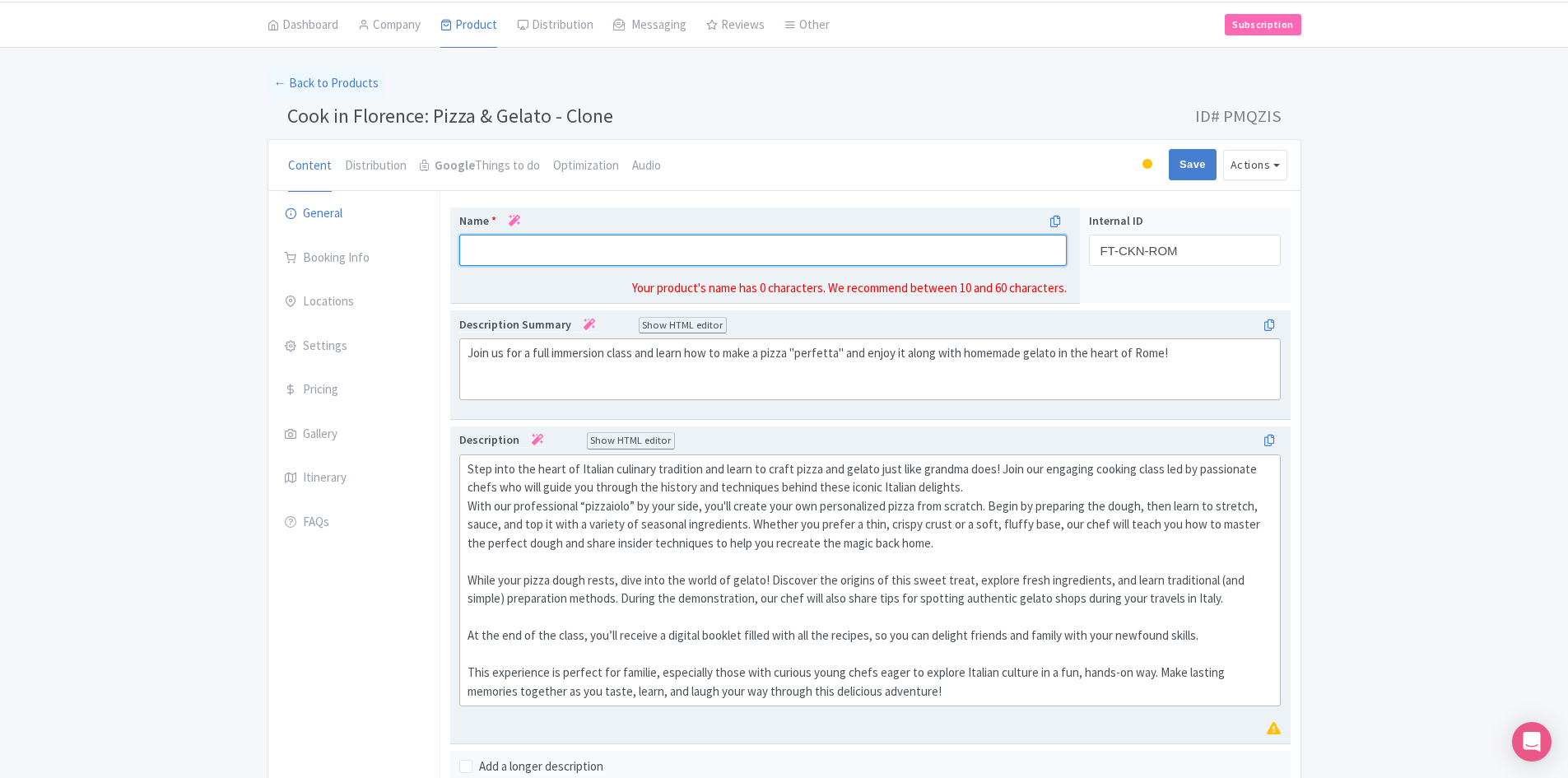 paste on "Cook in Rome: Pizza & Gelato" 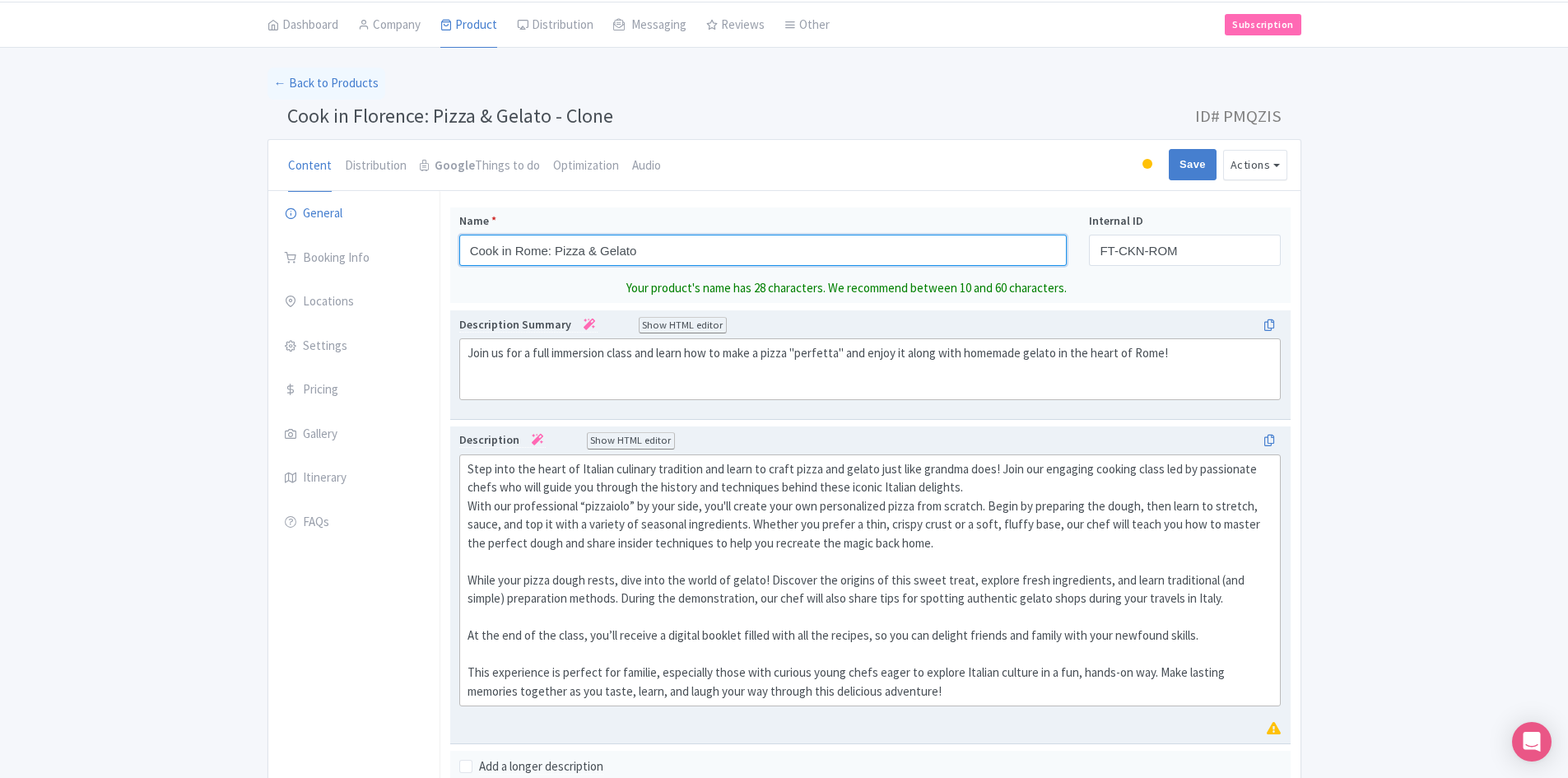 type on "Cook in Rome: Pizza & Gelato" 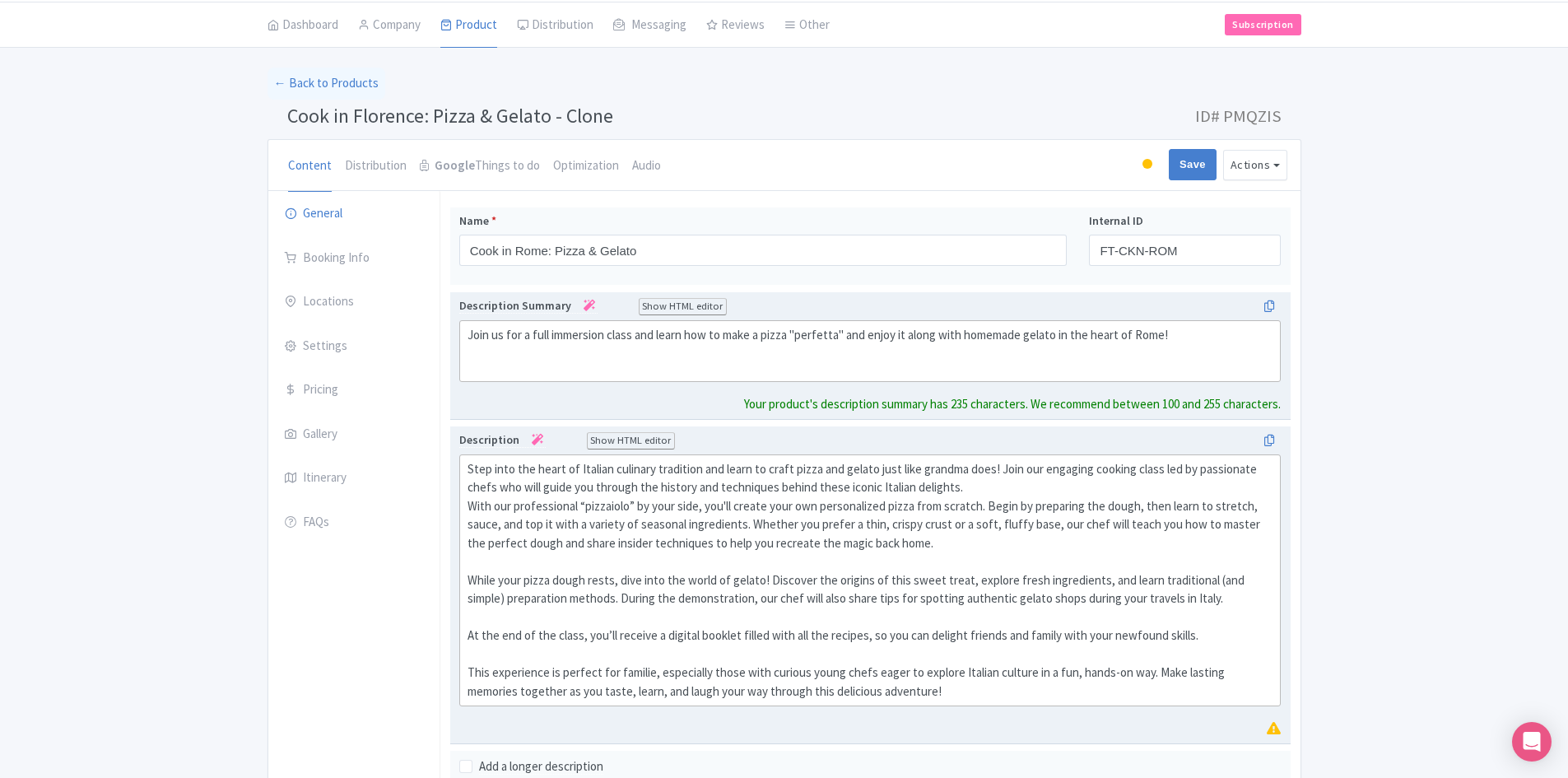 click on "Join us for a full immersion class and learn how to make a pizza "perfetta" and enjoy it along with homemade gelato in the heart of Rome!" 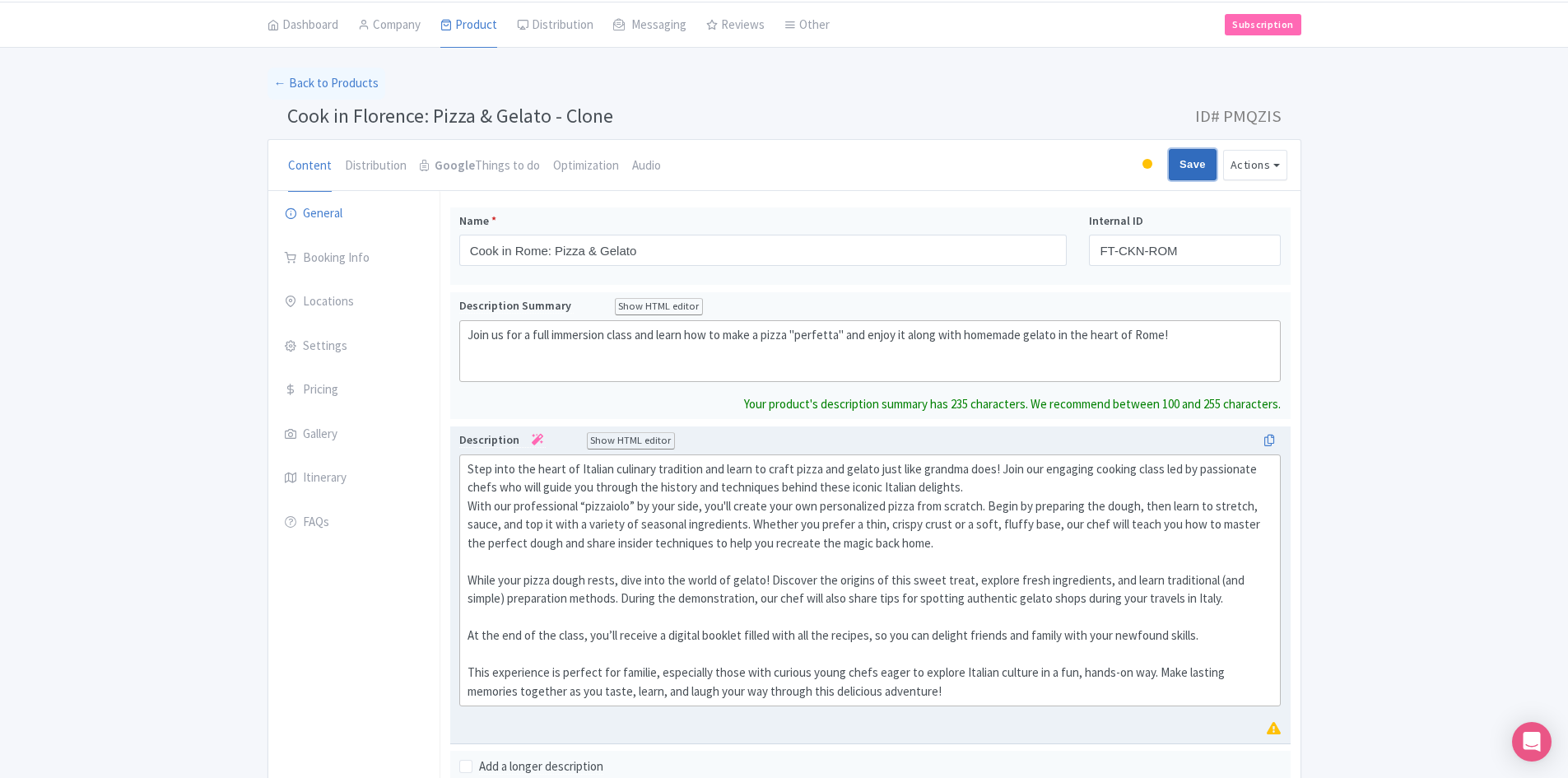 click on "Save" at bounding box center [1193, 165] 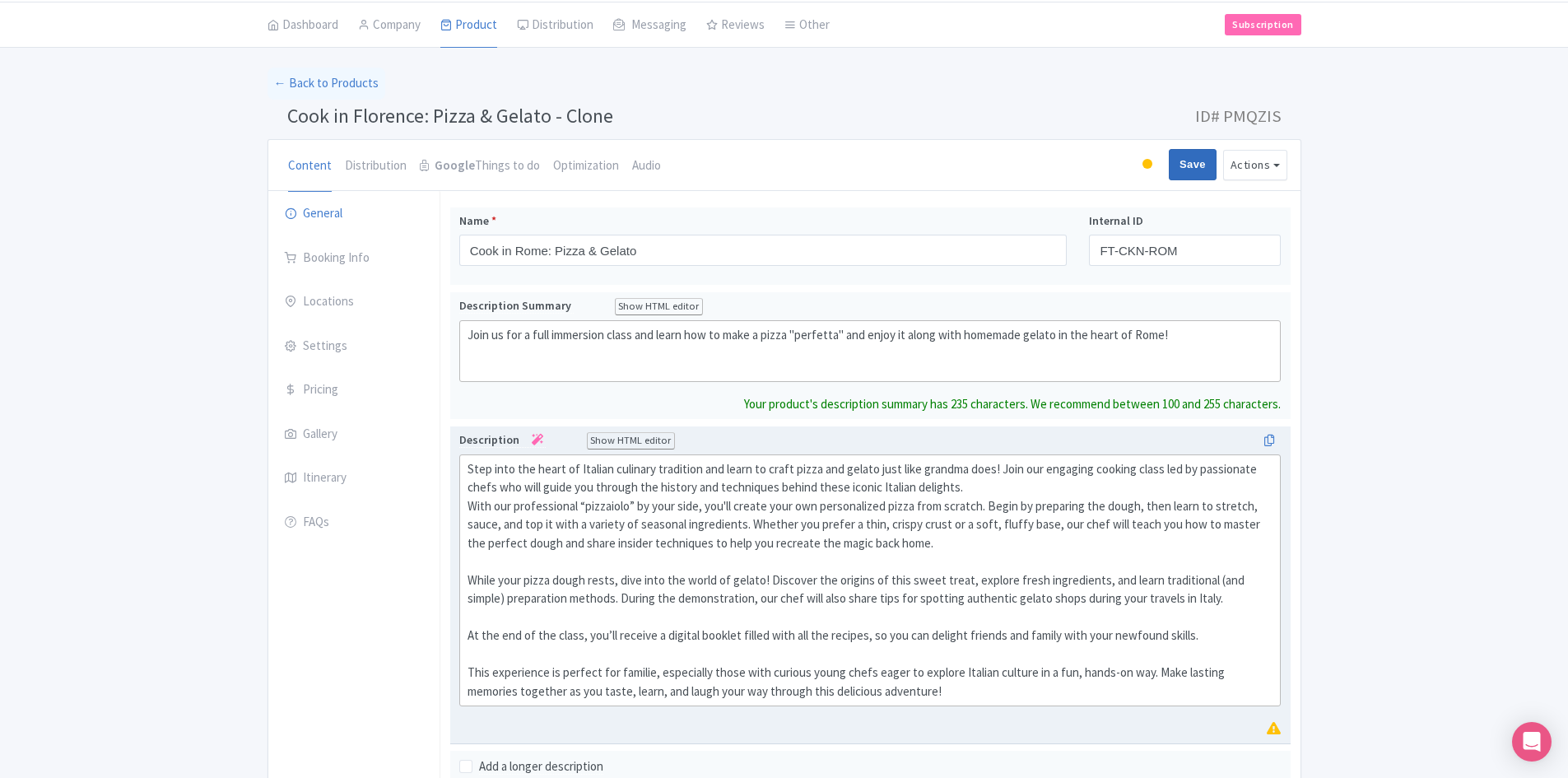 type on "Saving..." 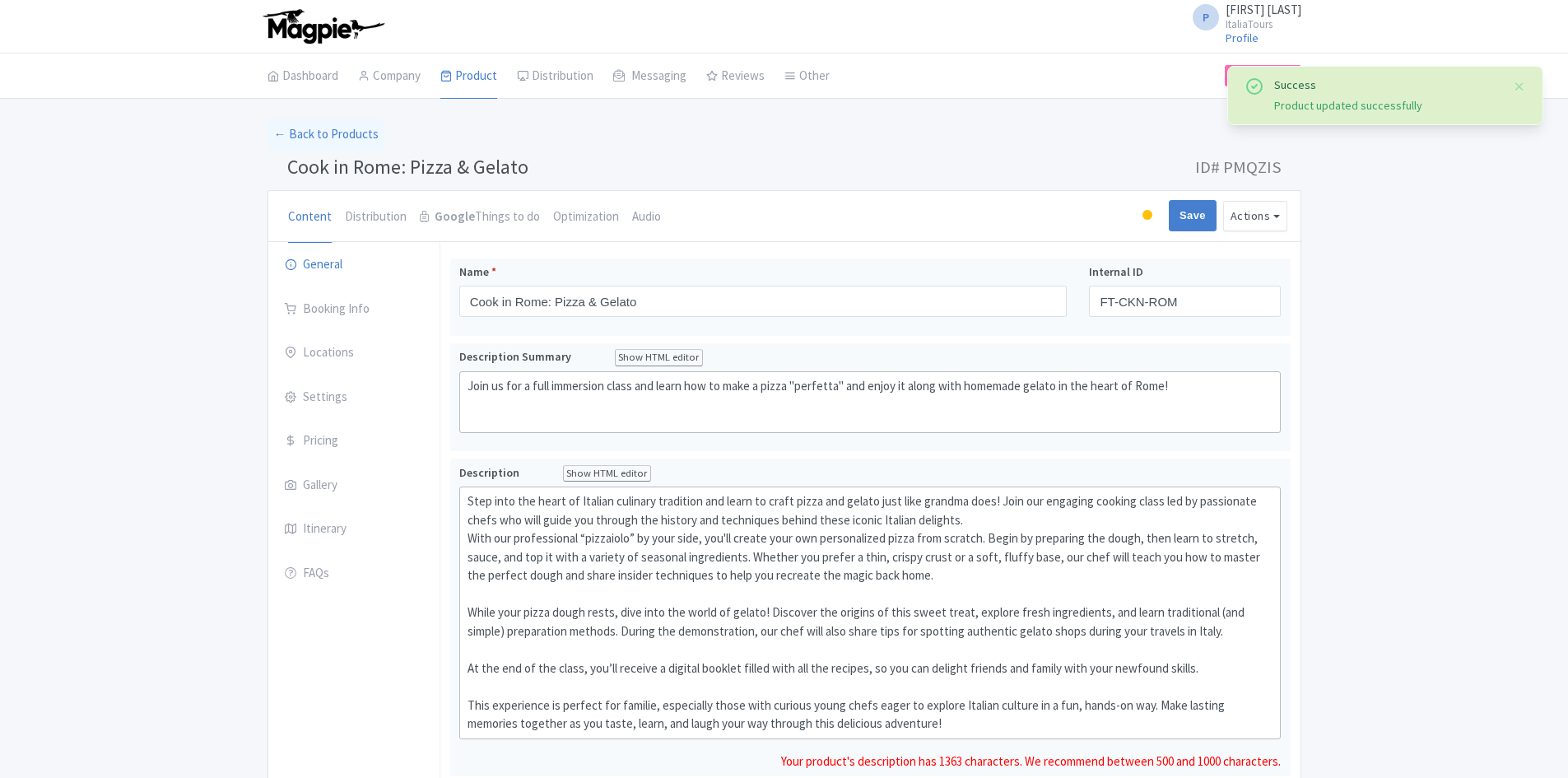 scroll, scrollTop: 0, scrollLeft: 0, axis: both 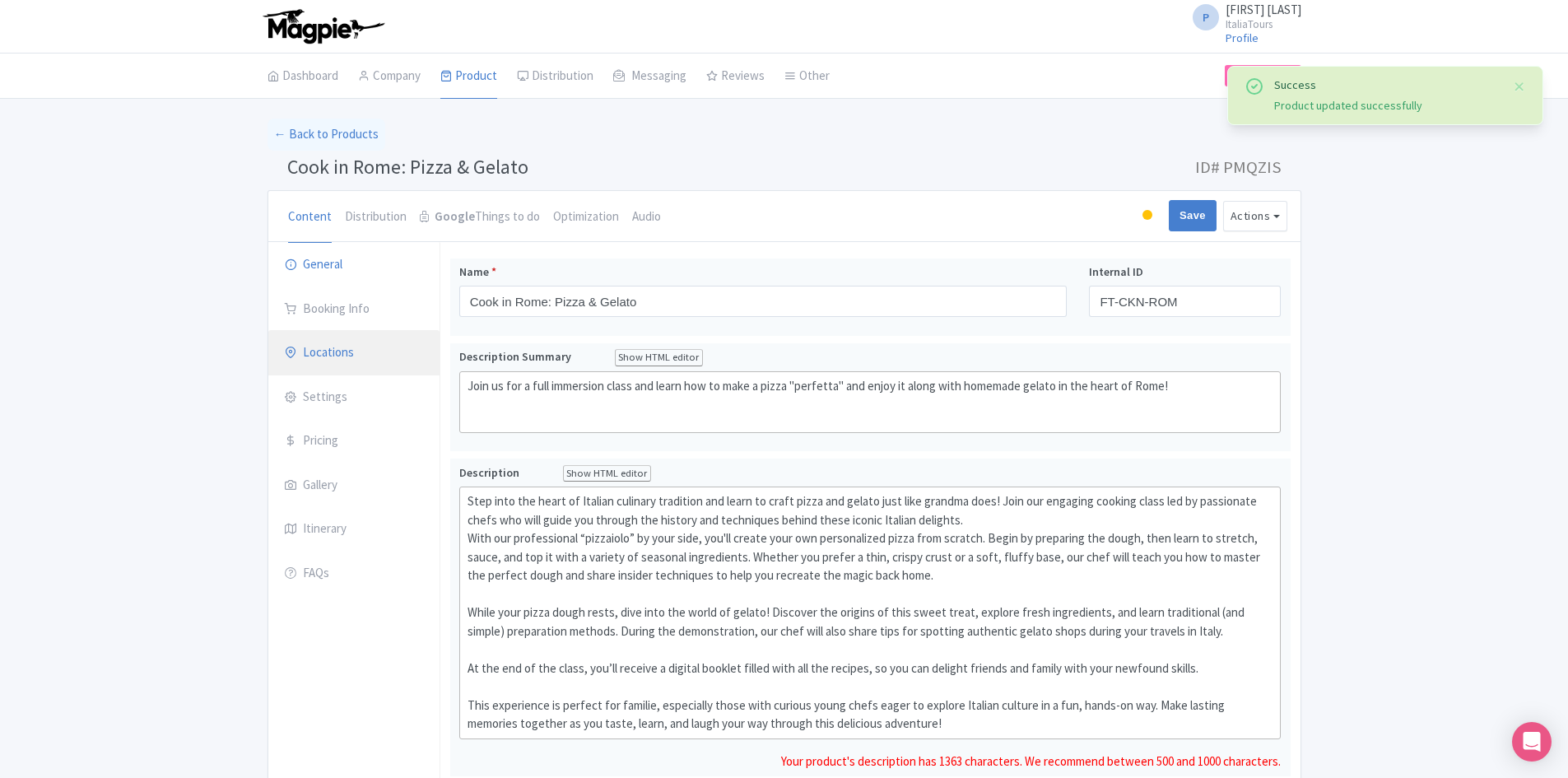 click on "Locations" at bounding box center (354, 353) 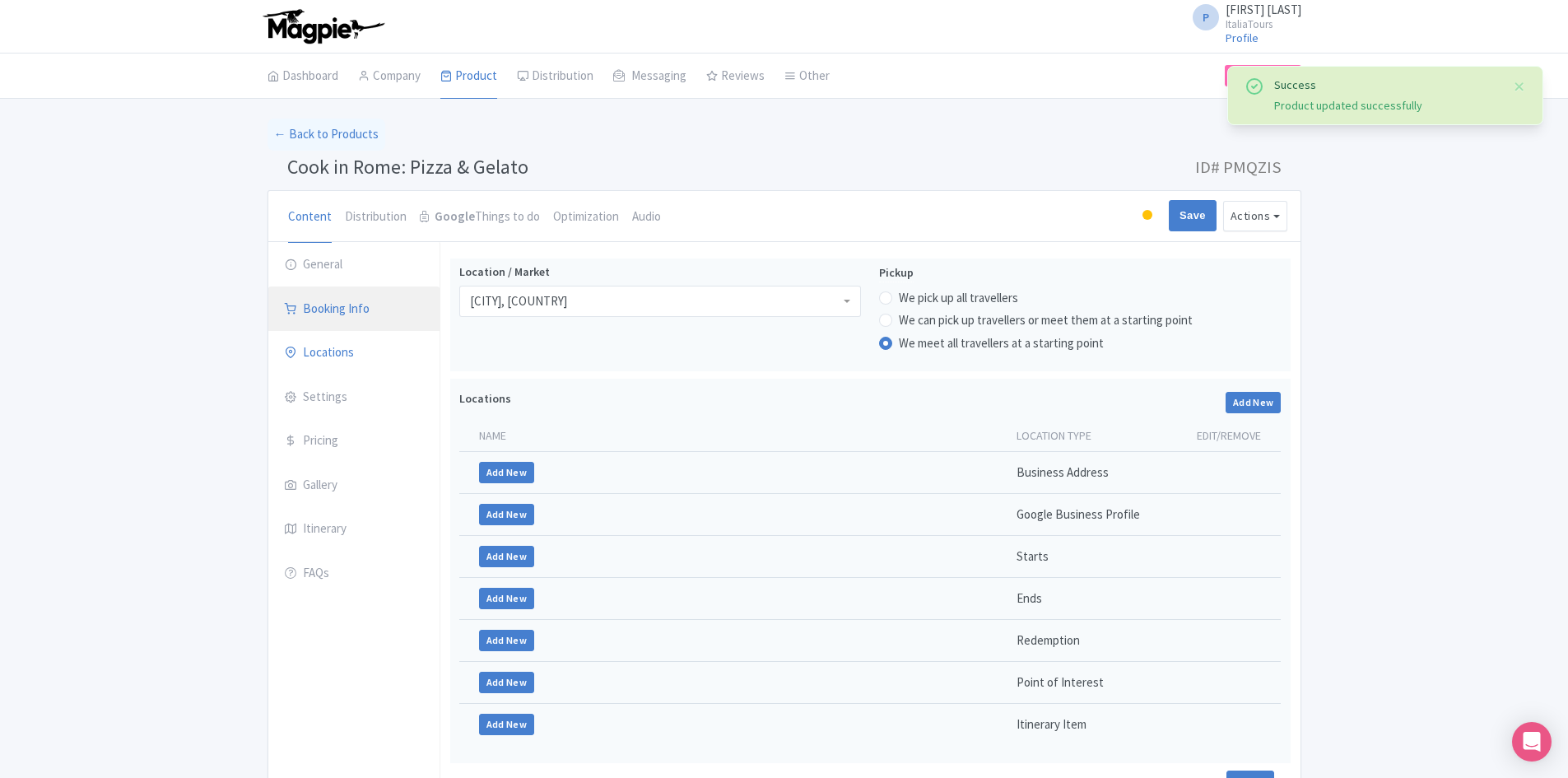 click on "Booking Info" at bounding box center [354, 310] 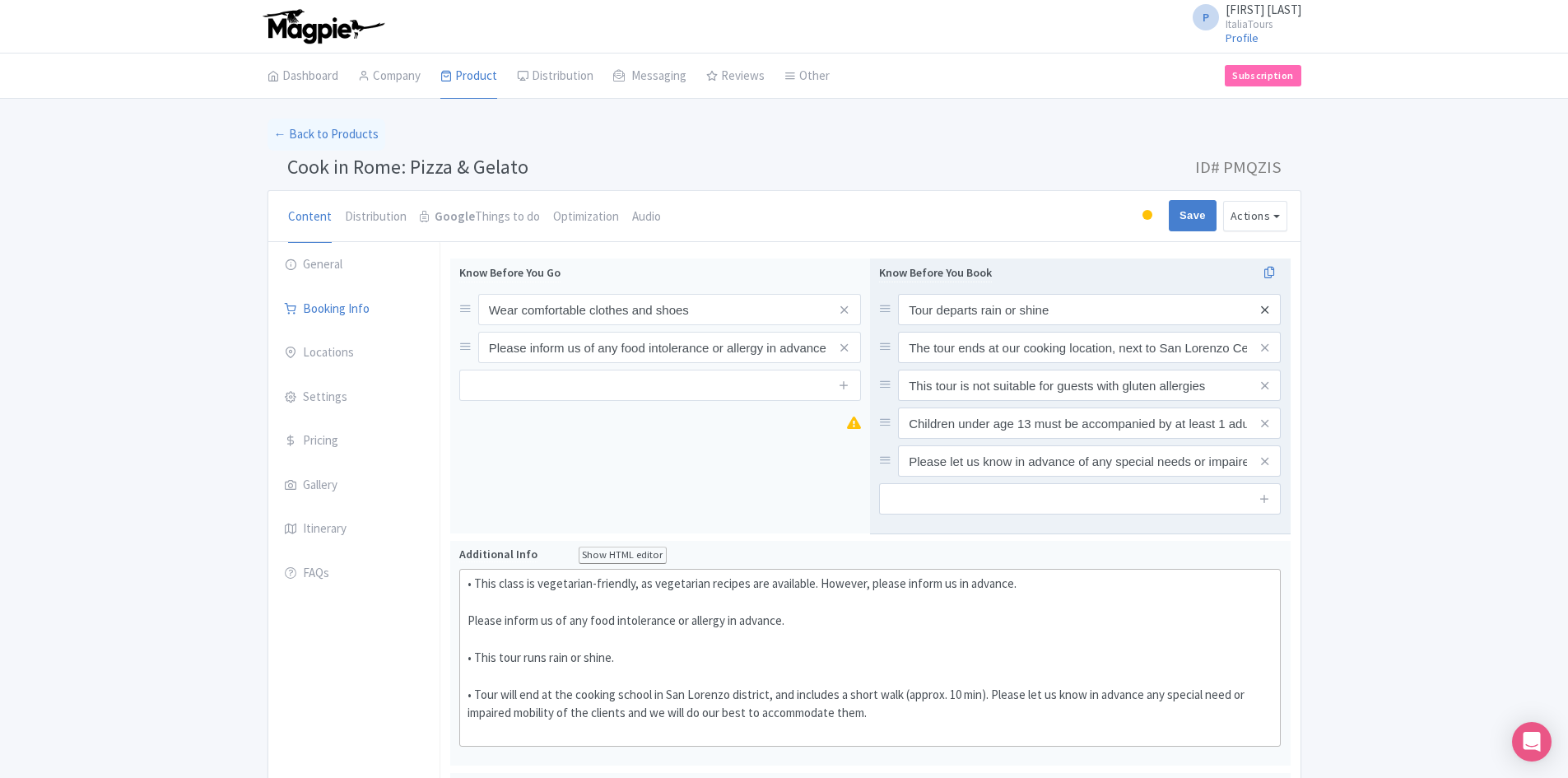 click at bounding box center [1264, 310] 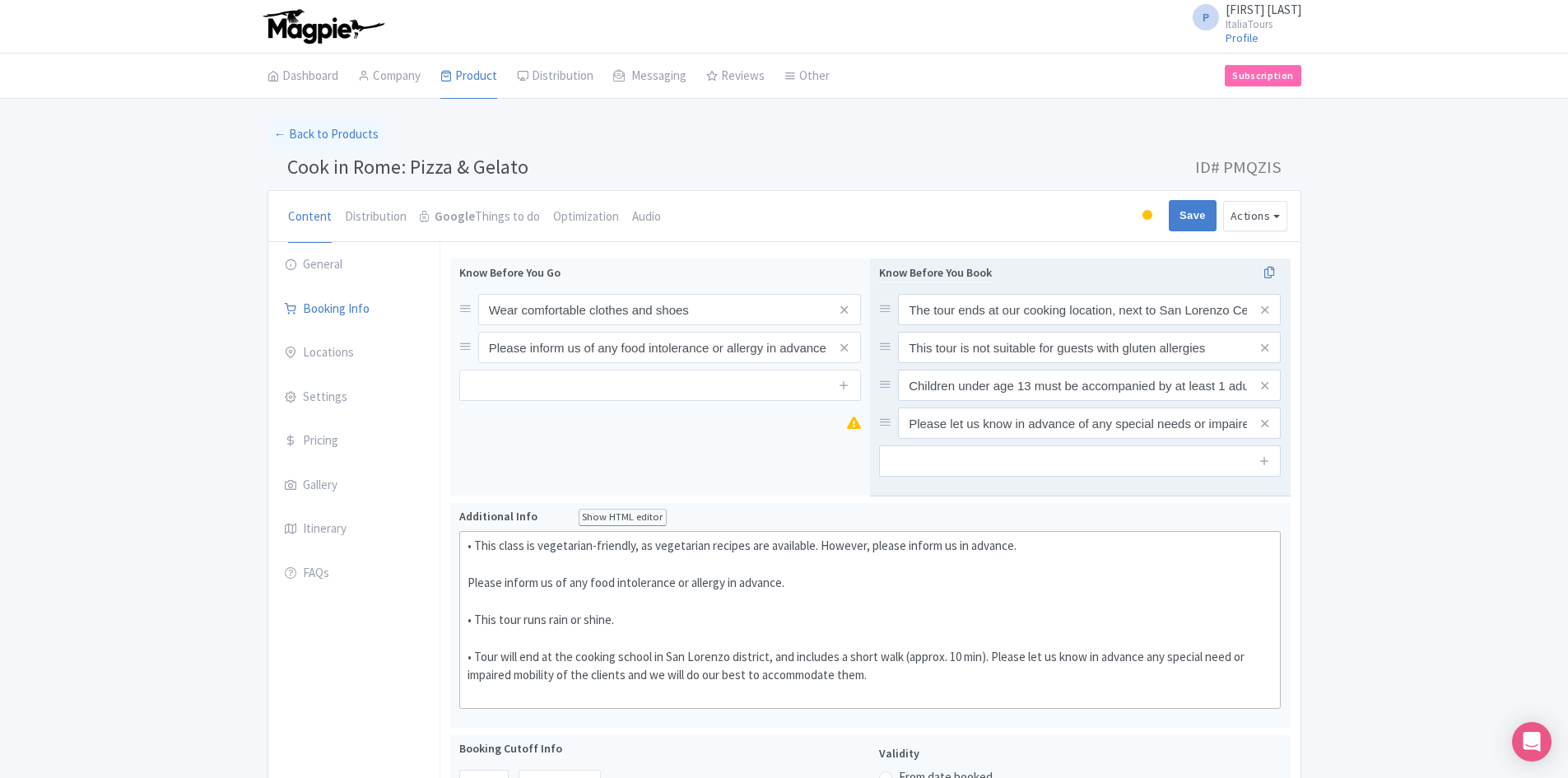 click at bounding box center (1264, 310) 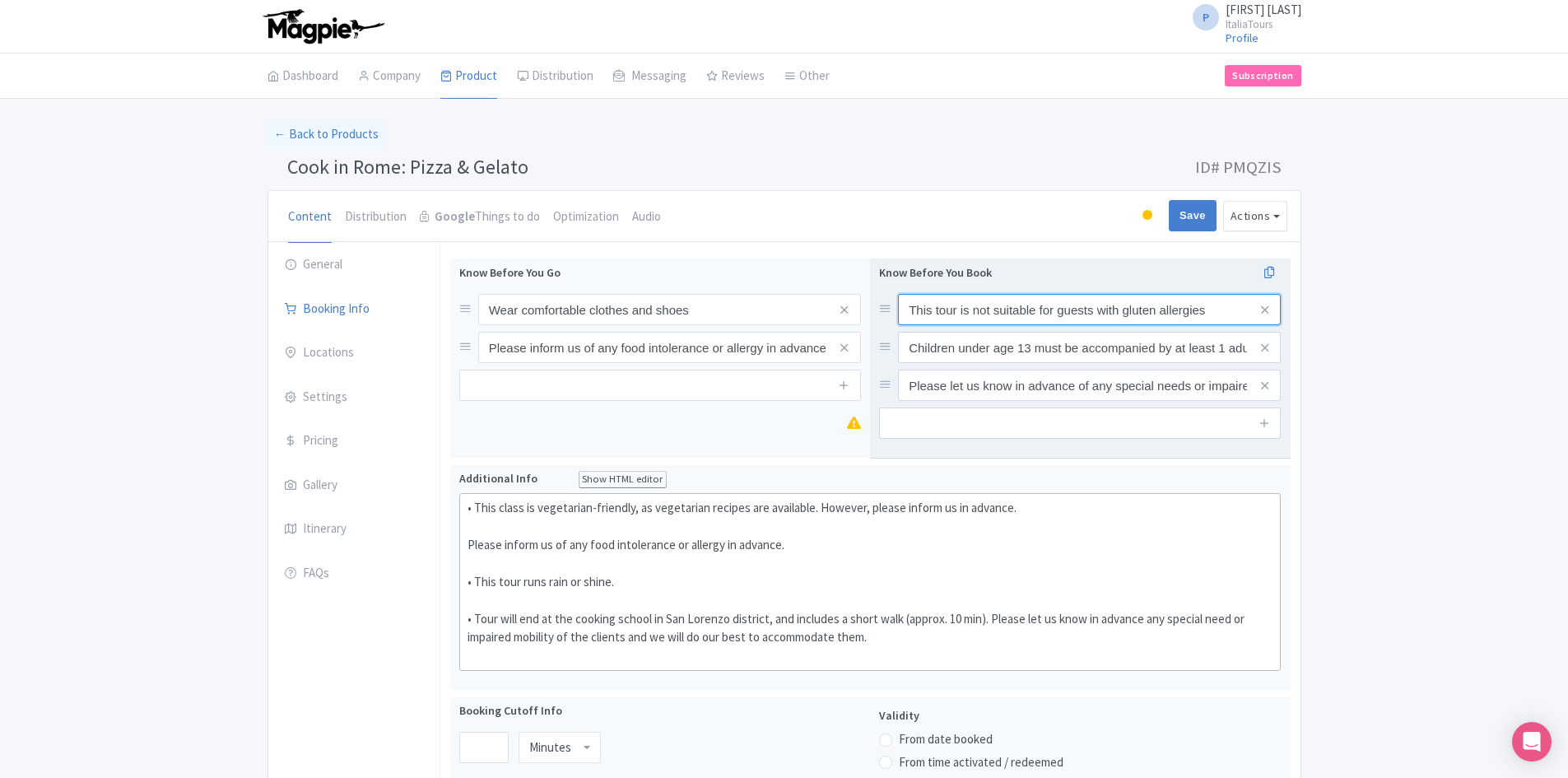 drag, startPoint x: 990, startPoint y: 308, endPoint x: 975, endPoint y: 309, distance: 15.033296 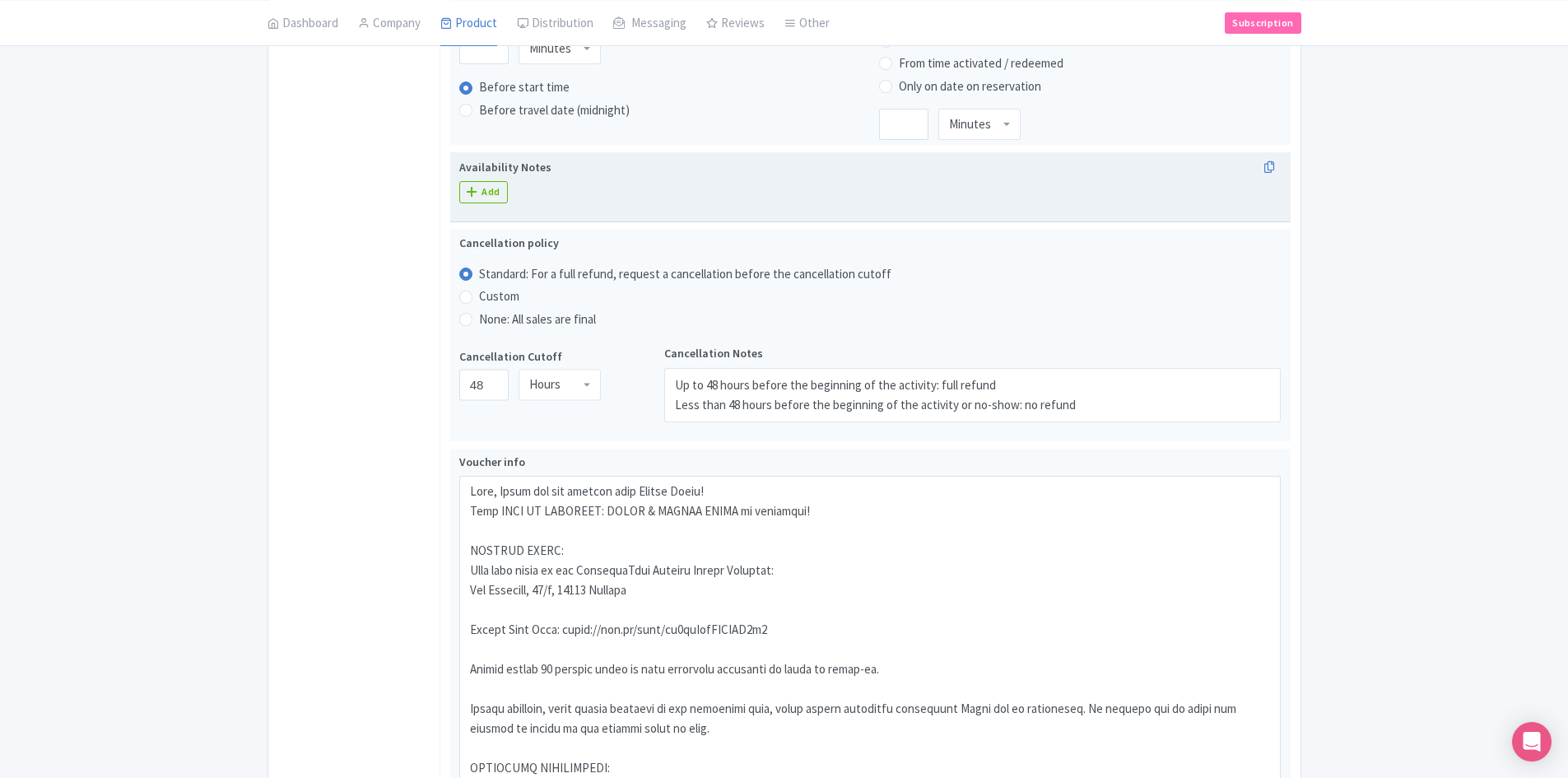 scroll, scrollTop: 741, scrollLeft: 0, axis: vertical 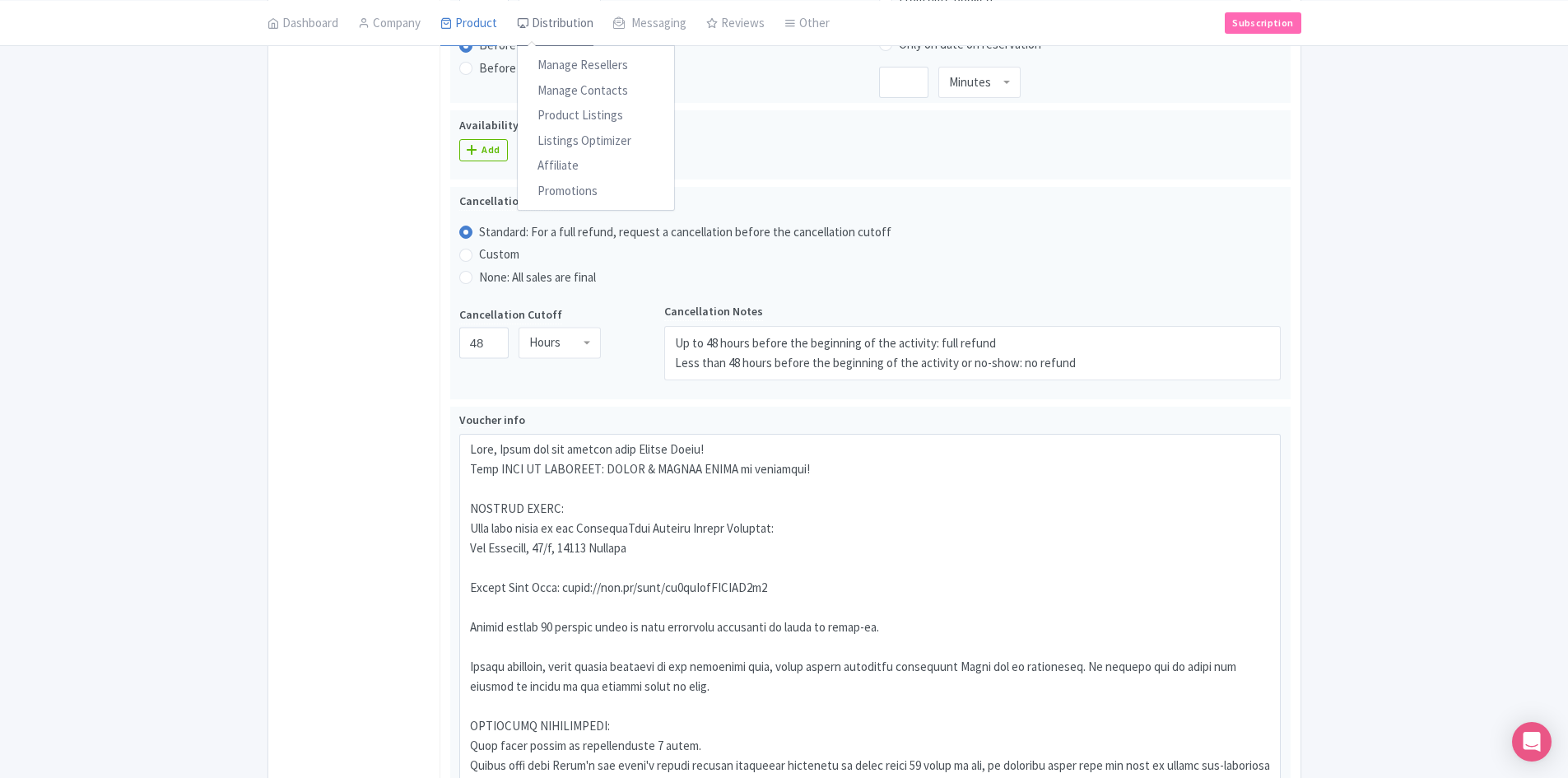 type on "This tour is NOT suitable for guests with gluten allergies" 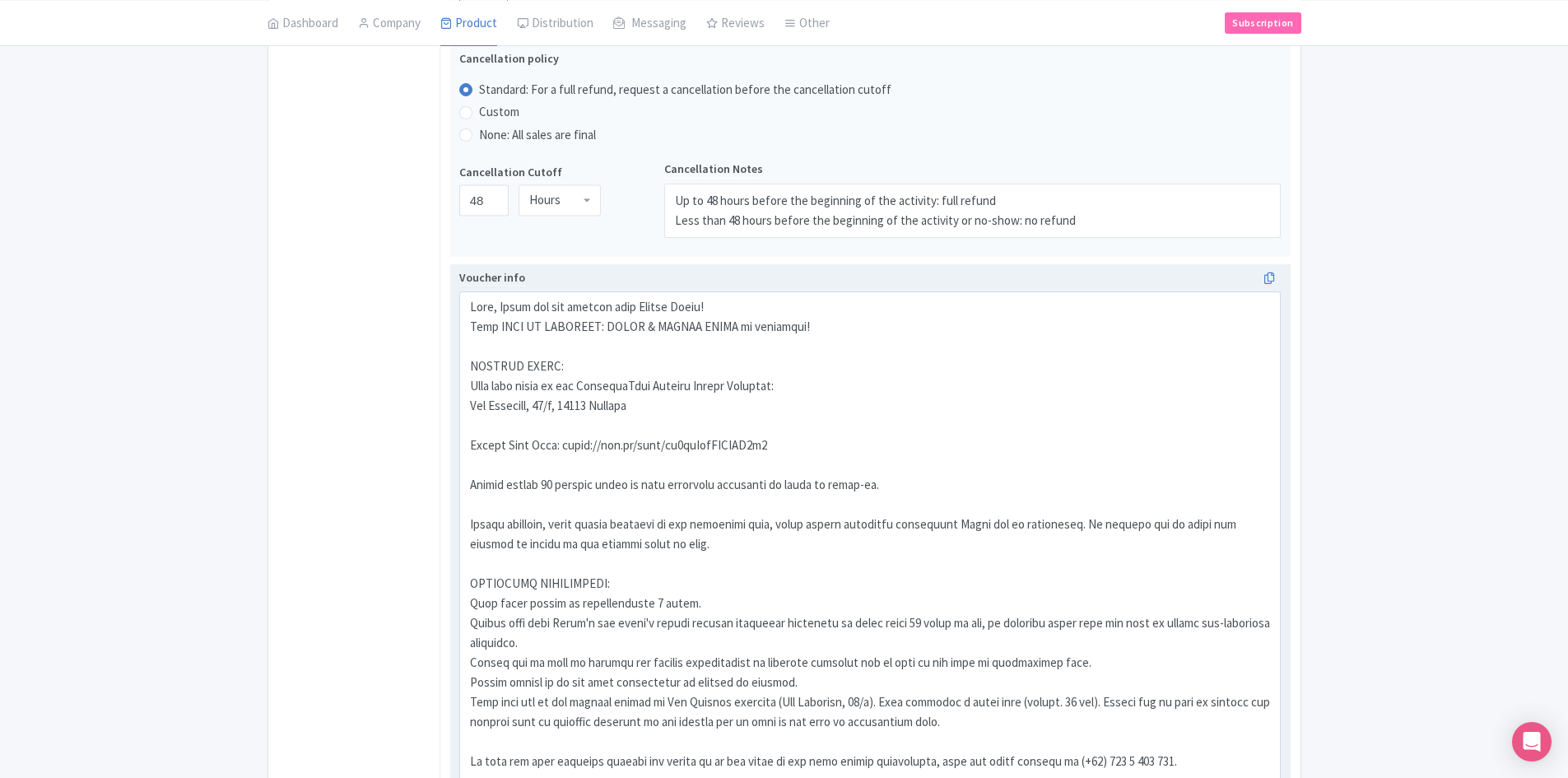scroll, scrollTop: 884, scrollLeft: 0, axis: vertical 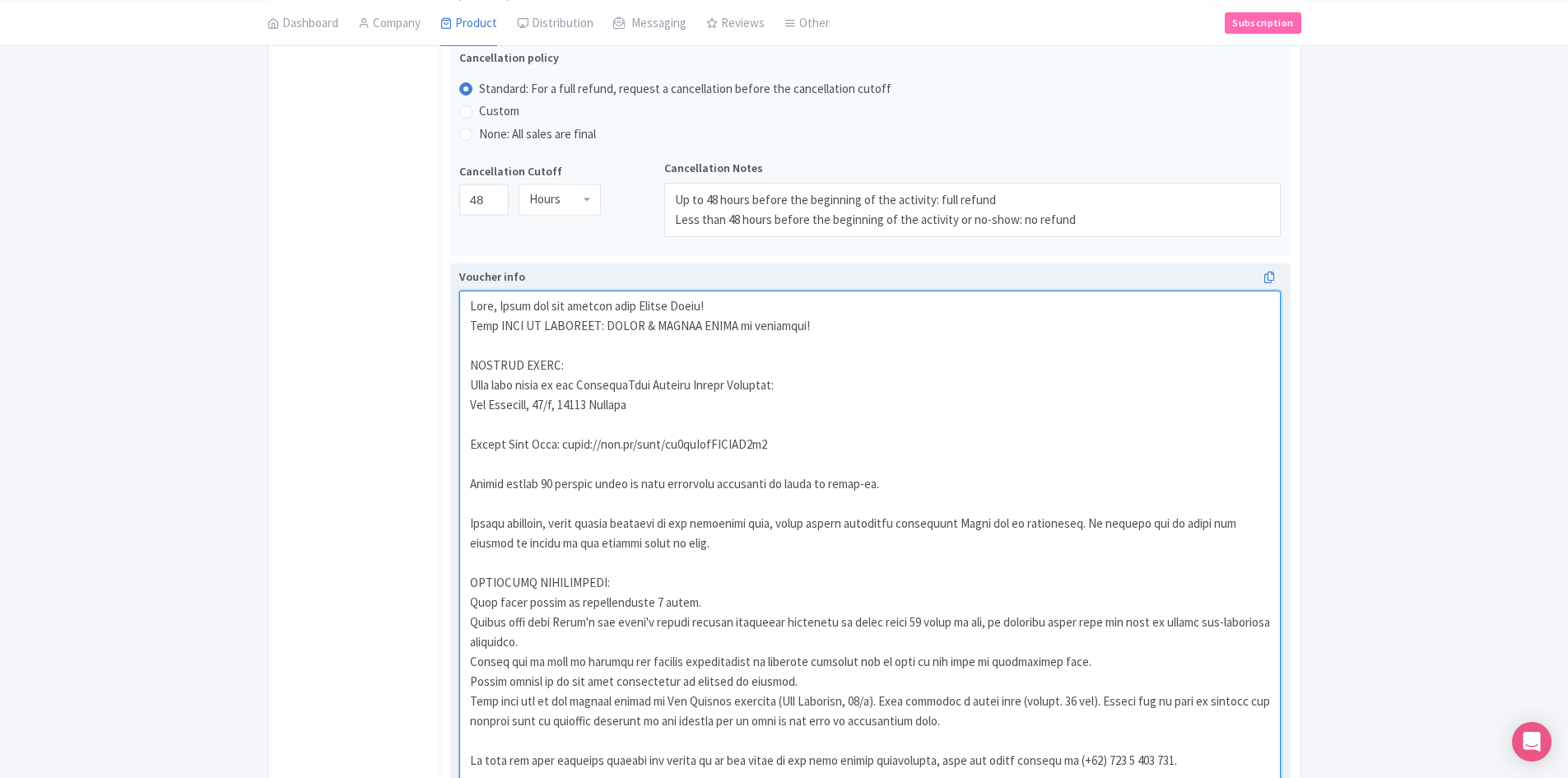 click on "Voucher info" at bounding box center [870, 583] 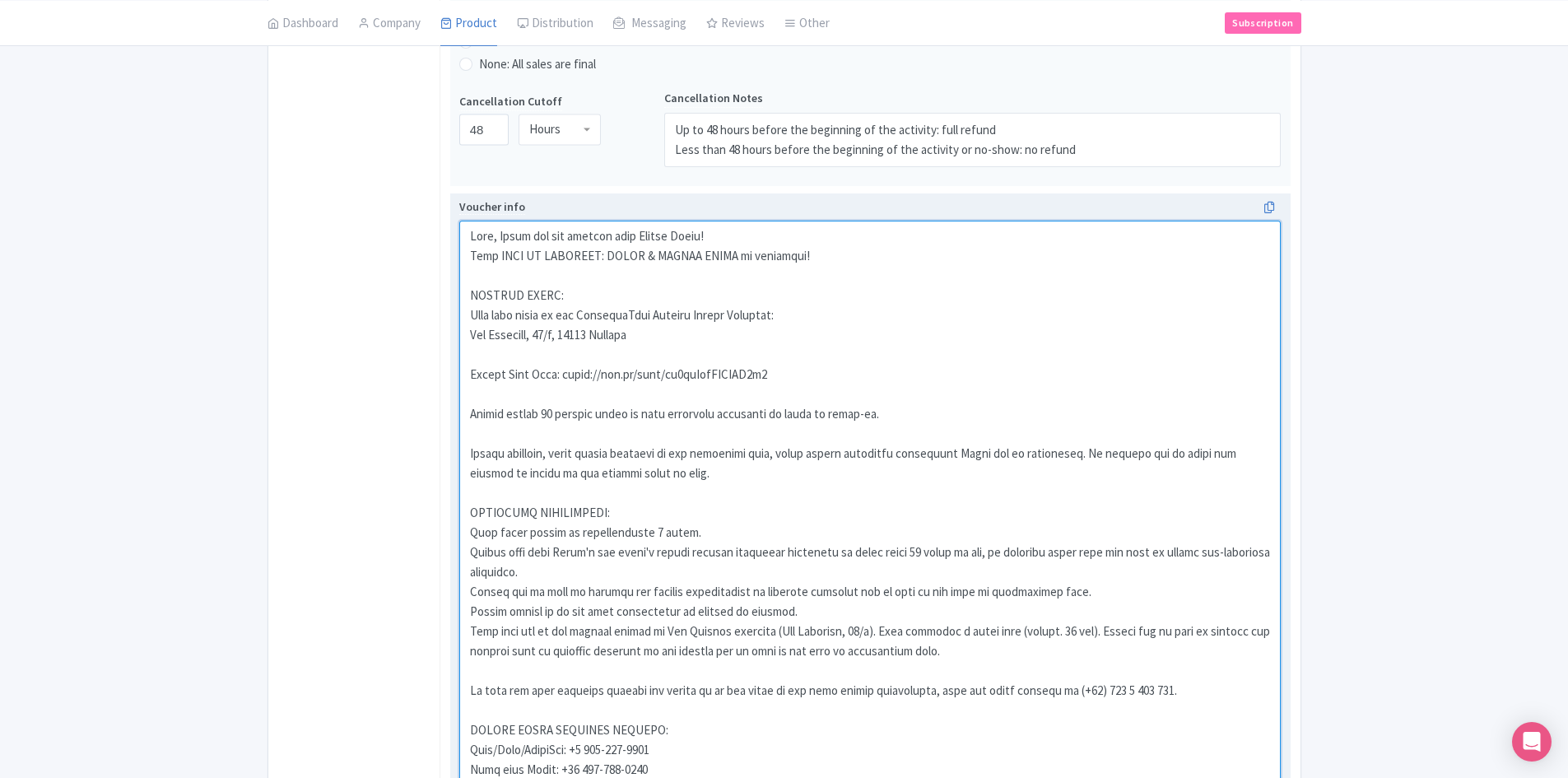 scroll, scrollTop: 974, scrollLeft: 0, axis: vertical 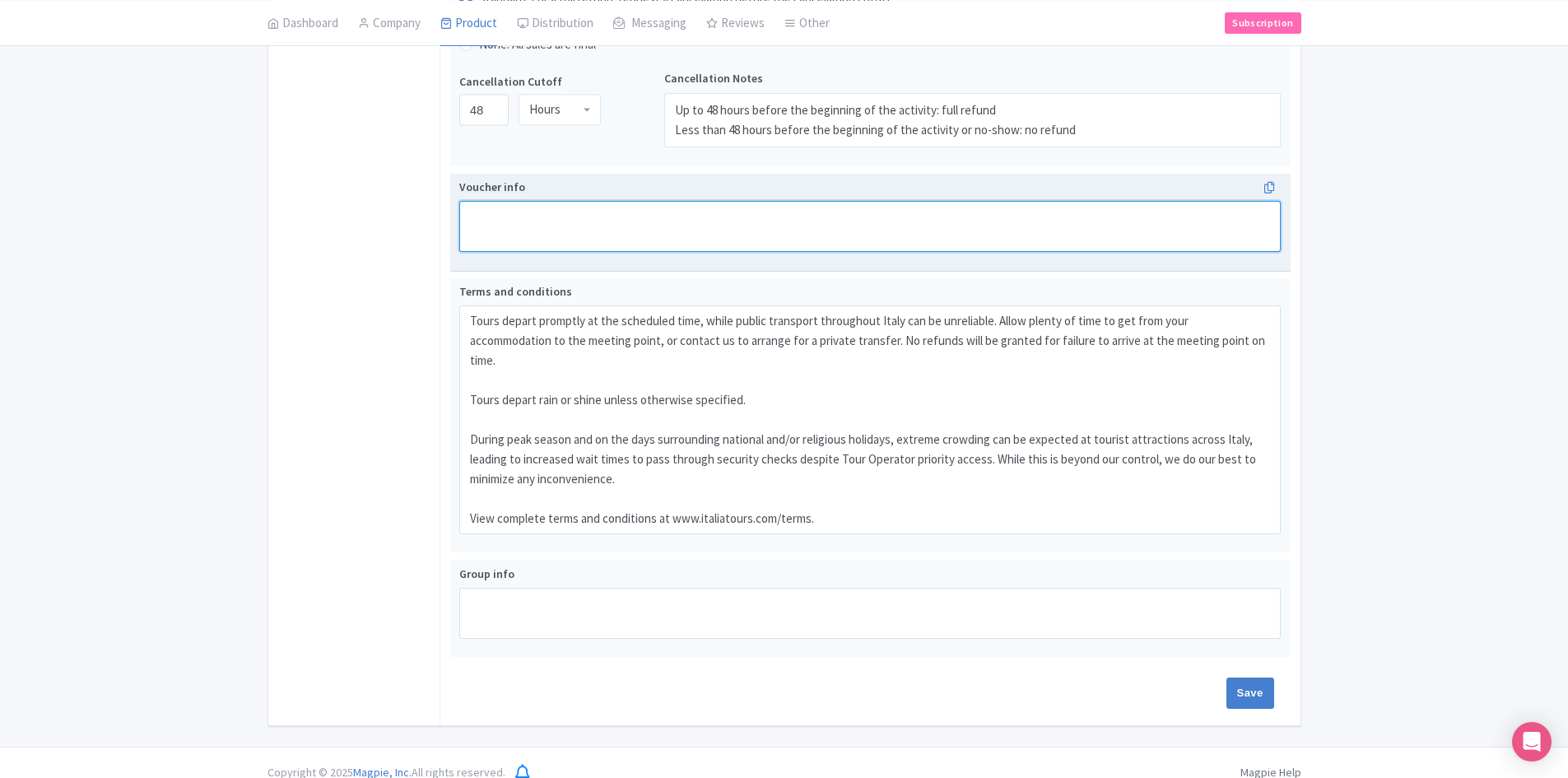 type 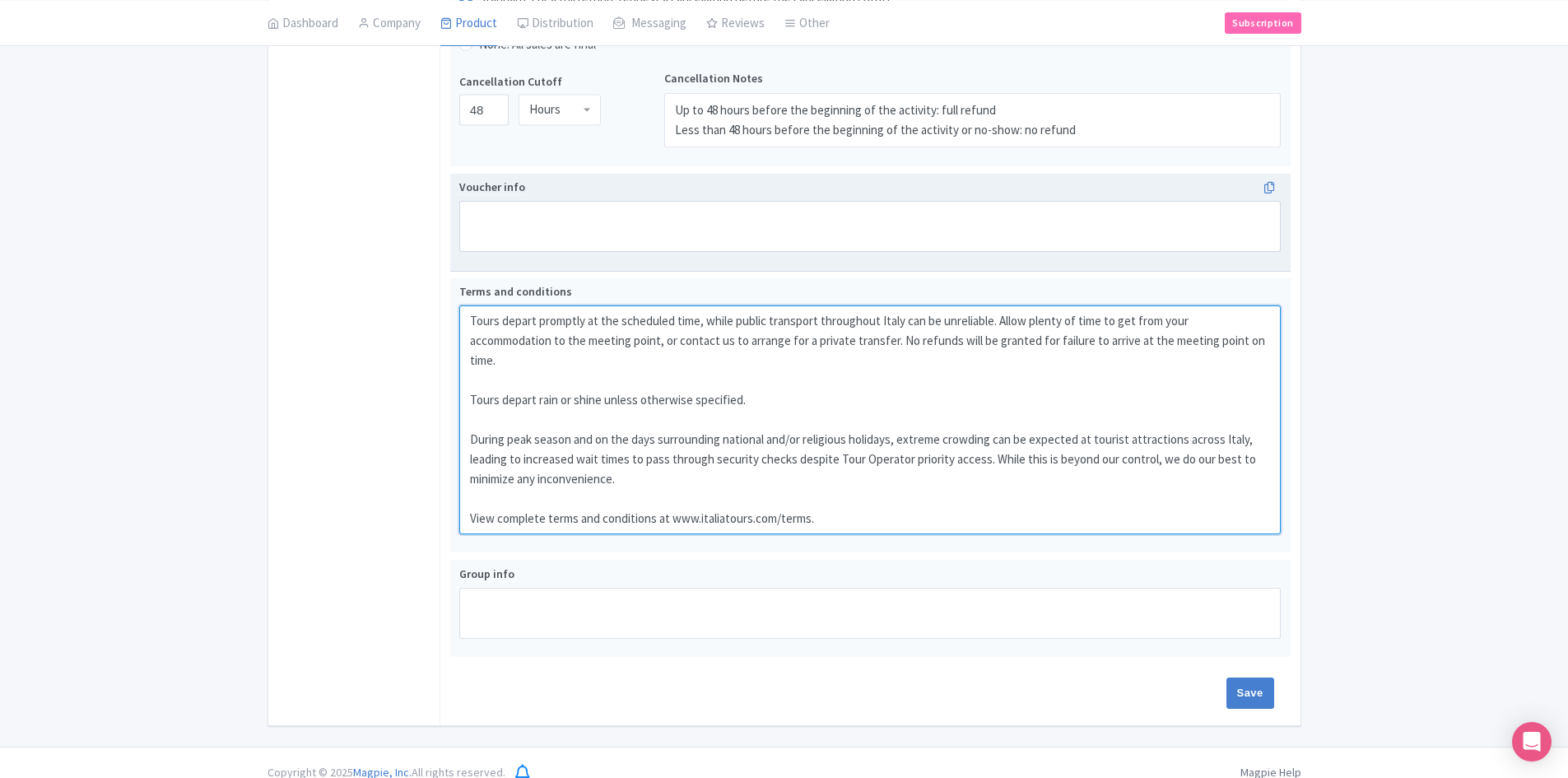 click on "Tours depart promptly at the scheduled time, while public transport throughout Italy can be unreliable. Allow plenty of time to get from your accommodation to the meeting point, or contact us to arrange for a private transfer. No refunds will be granted for failure to arrive at the meeting point on time.
Tours depart rain or shine unless otherwise specified.
During peak season and on the days surrounding national and/or religious holidays, extreme crowding can be expected at tourist attractions across Italy, leading to increased wait times to pass through security checks despite Tour Operator priority access. While this is beyond our control, we do our best to minimize any inconvenience.
View complete terms and conditions at www.italiatours.com/terms." at bounding box center (870, 420) 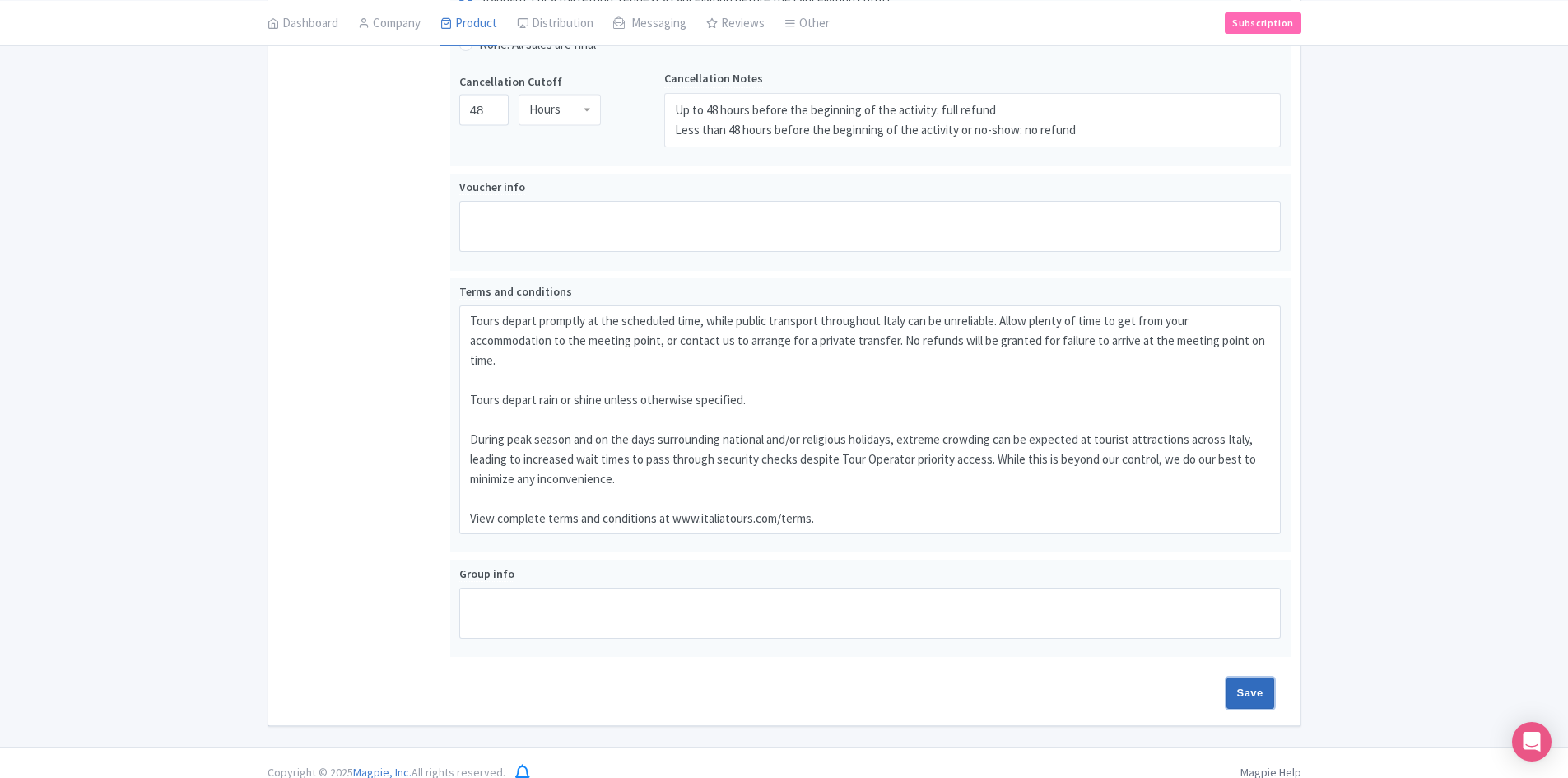 click on "Save" at bounding box center (1250, 693) 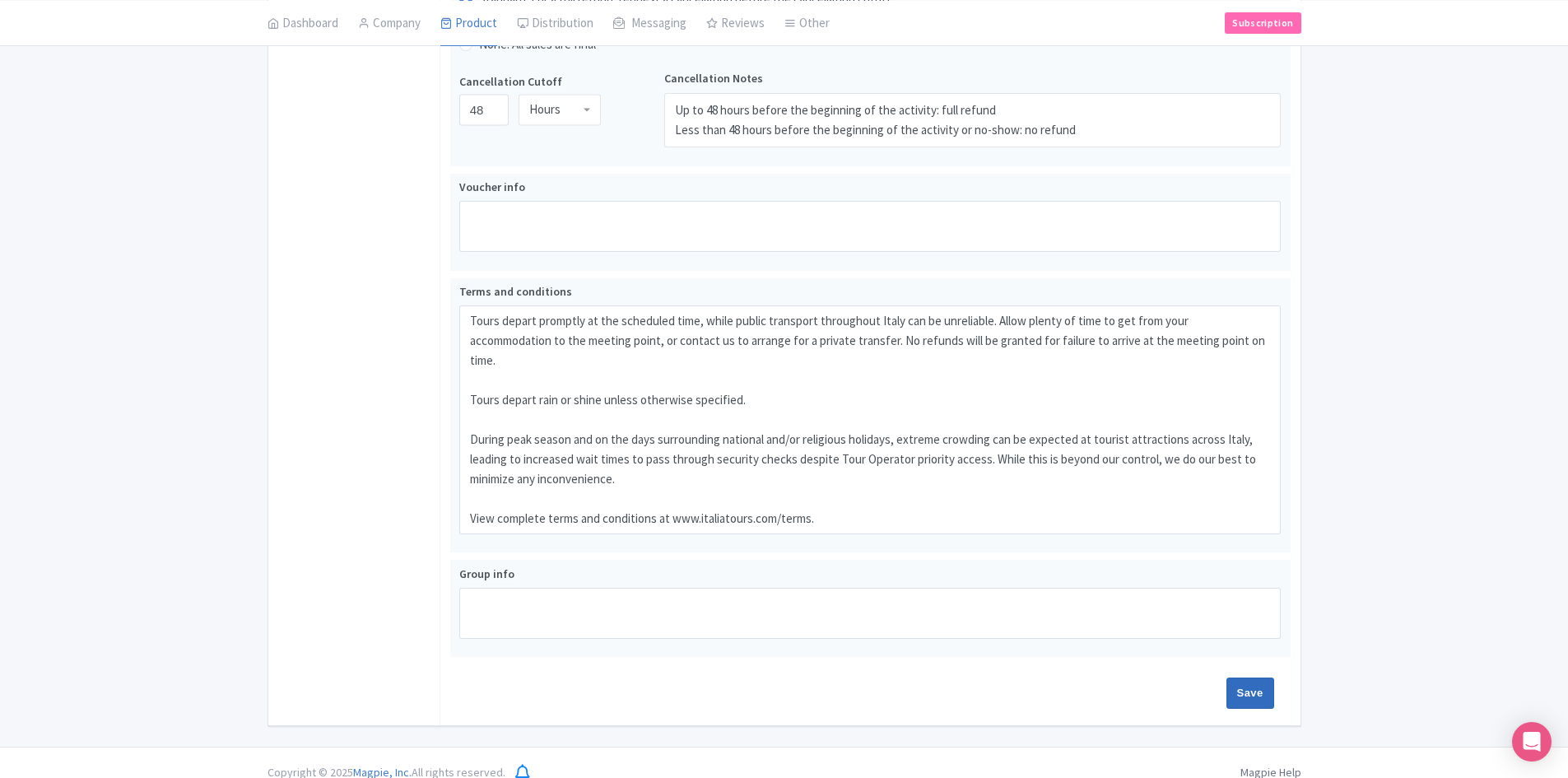 type on "Saving..." 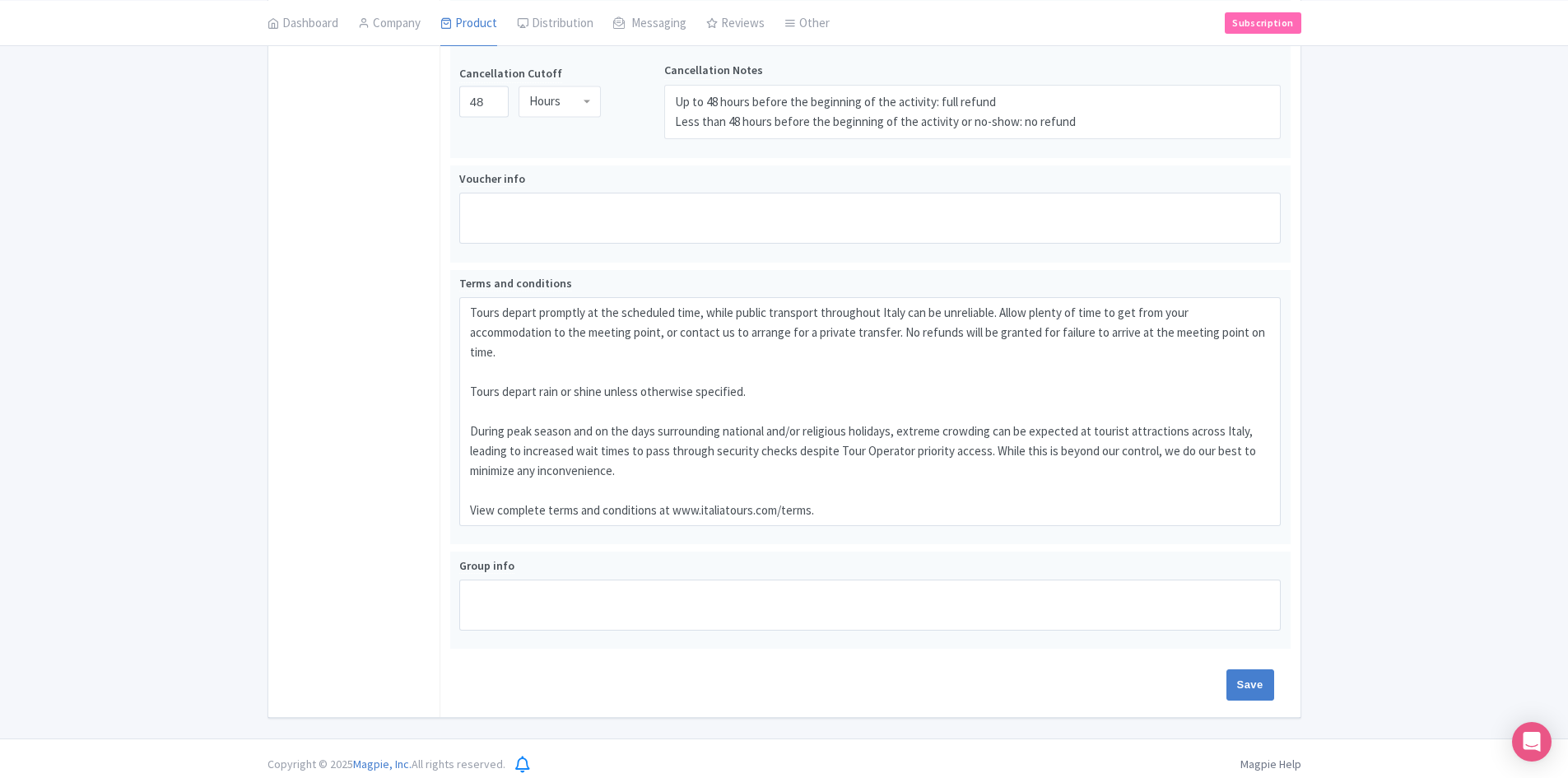 scroll, scrollTop: 984, scrollLeft: 0, axis: vertical 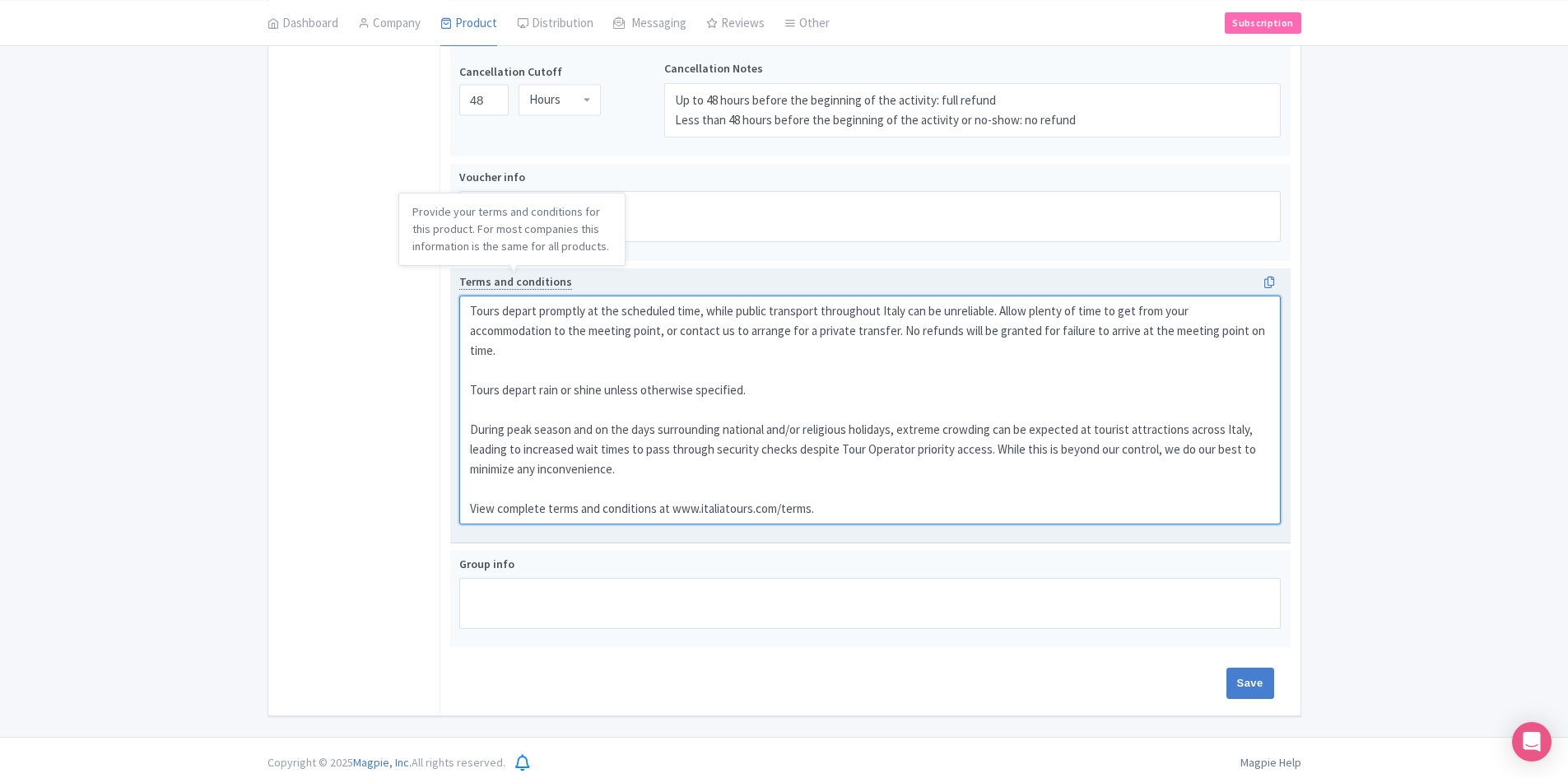 drag, startPoint x: 468, startPoint y: 510, endPoint x: 469, endPoint y: 285, distance: 225.0022 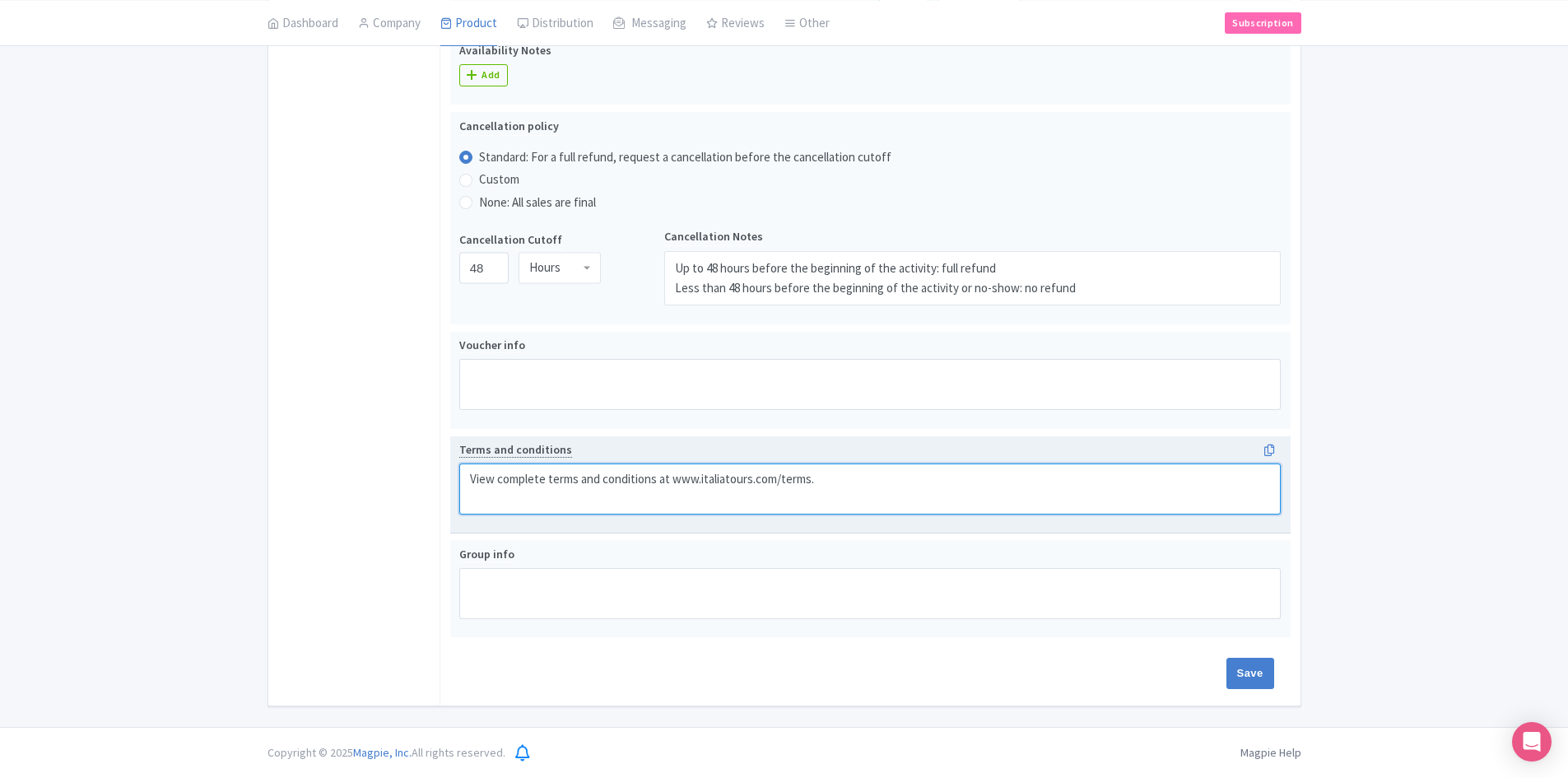 scroll, scrollTop: 816, scrollLeft: 0, axis: vertical 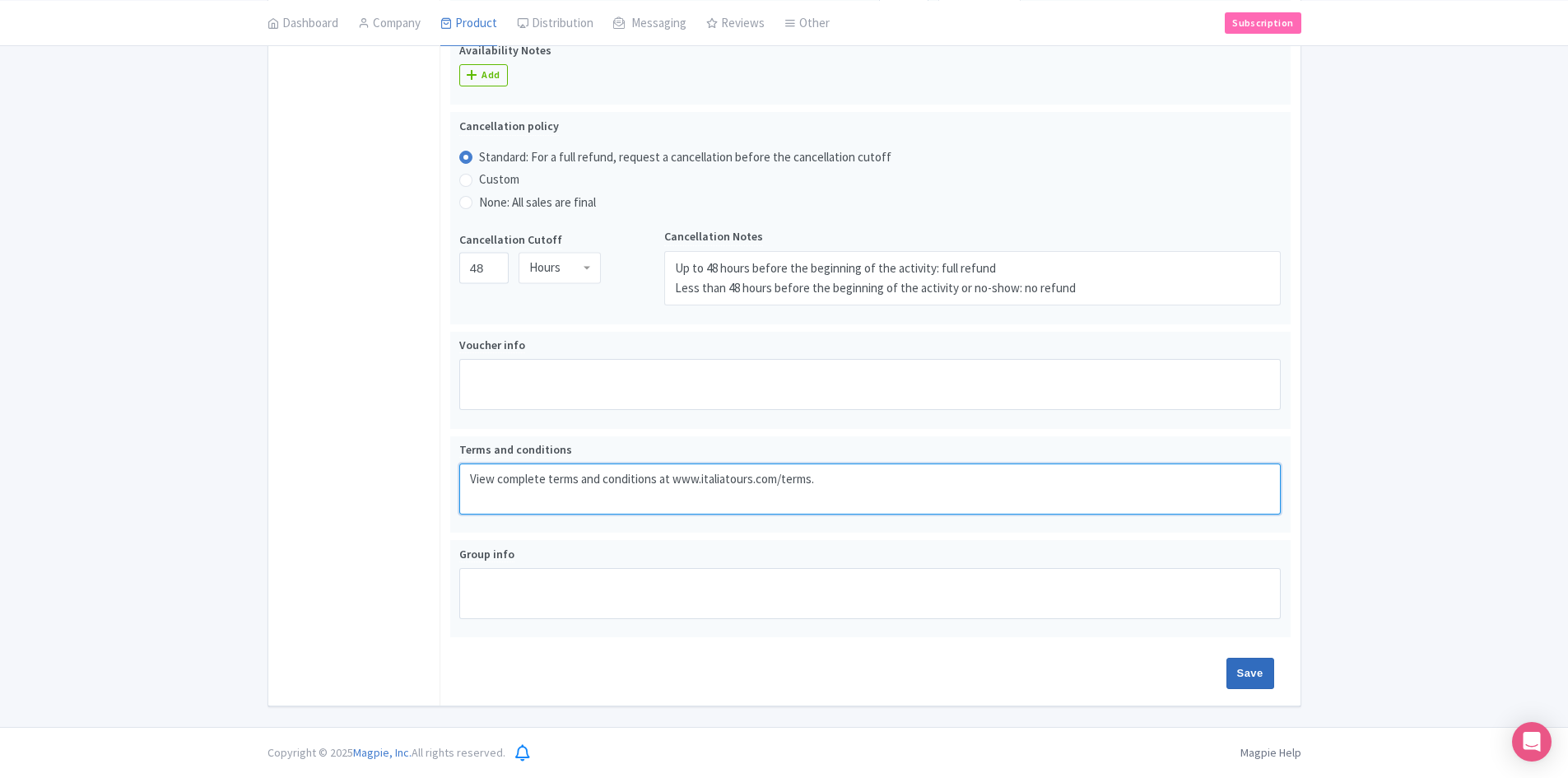 type on "View complete terms and conditions at www.italiatours.com/terms." 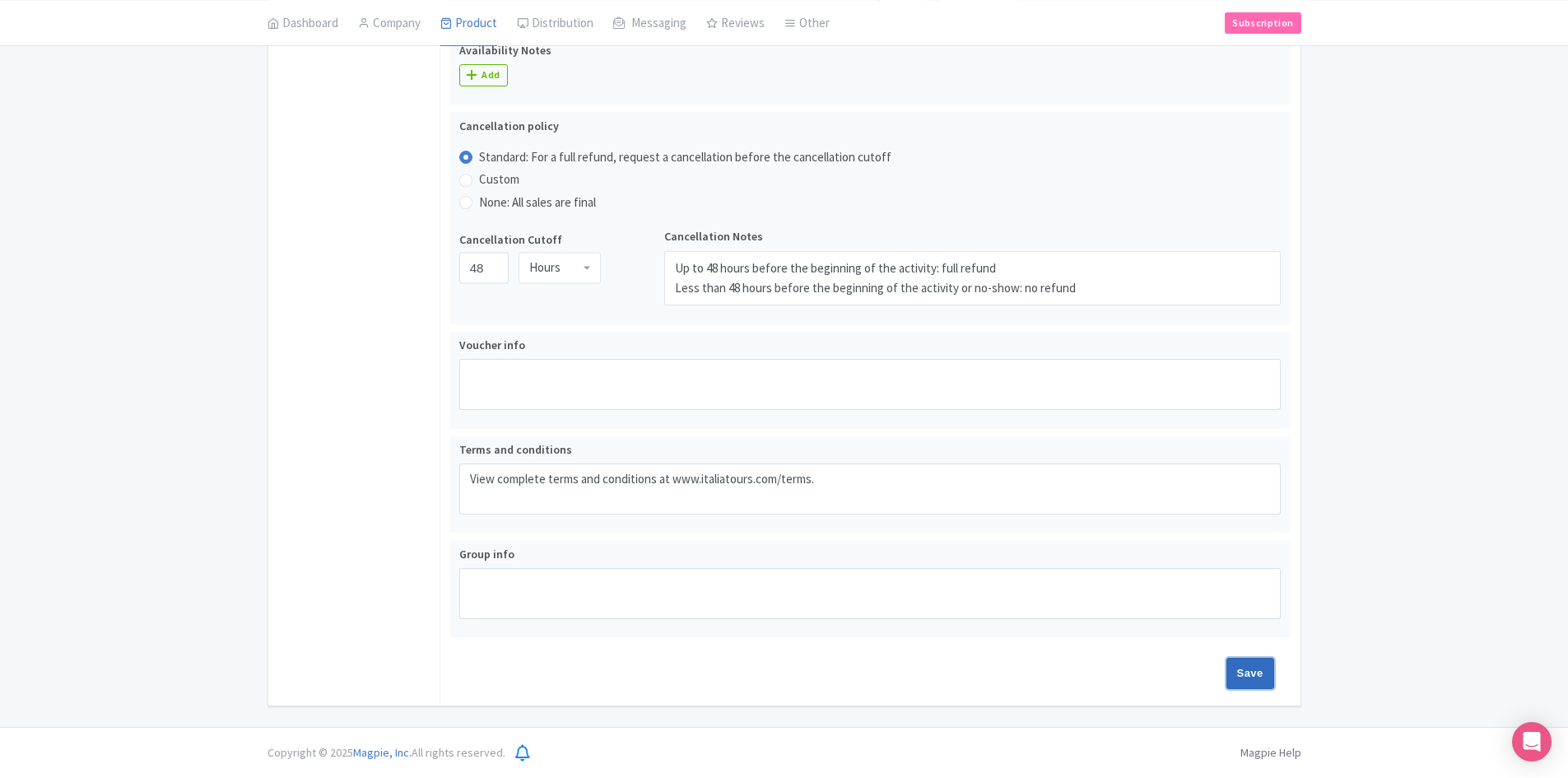 click on "Save" at bounding box center [1250, 673] 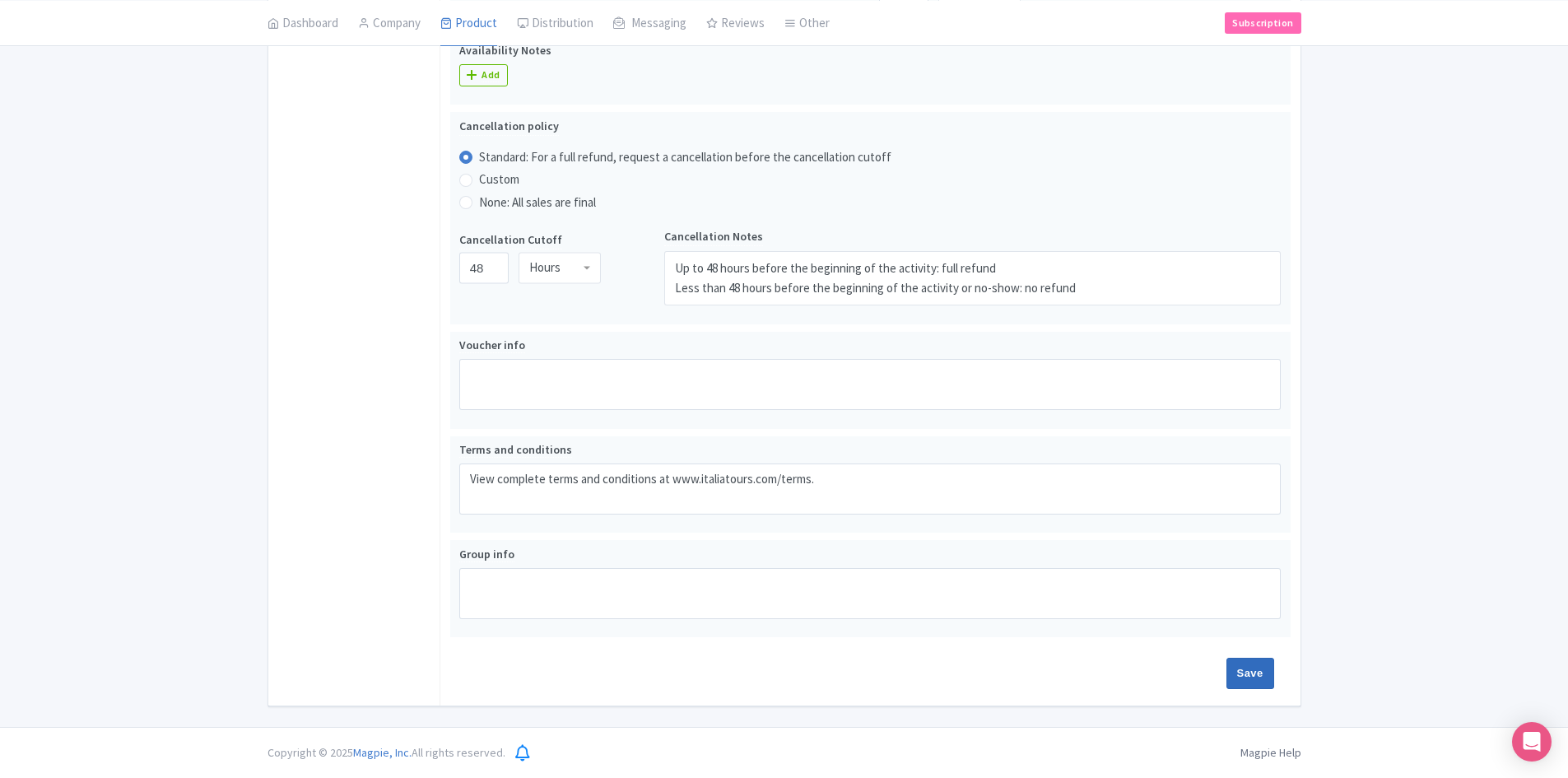 type on "Saving..." 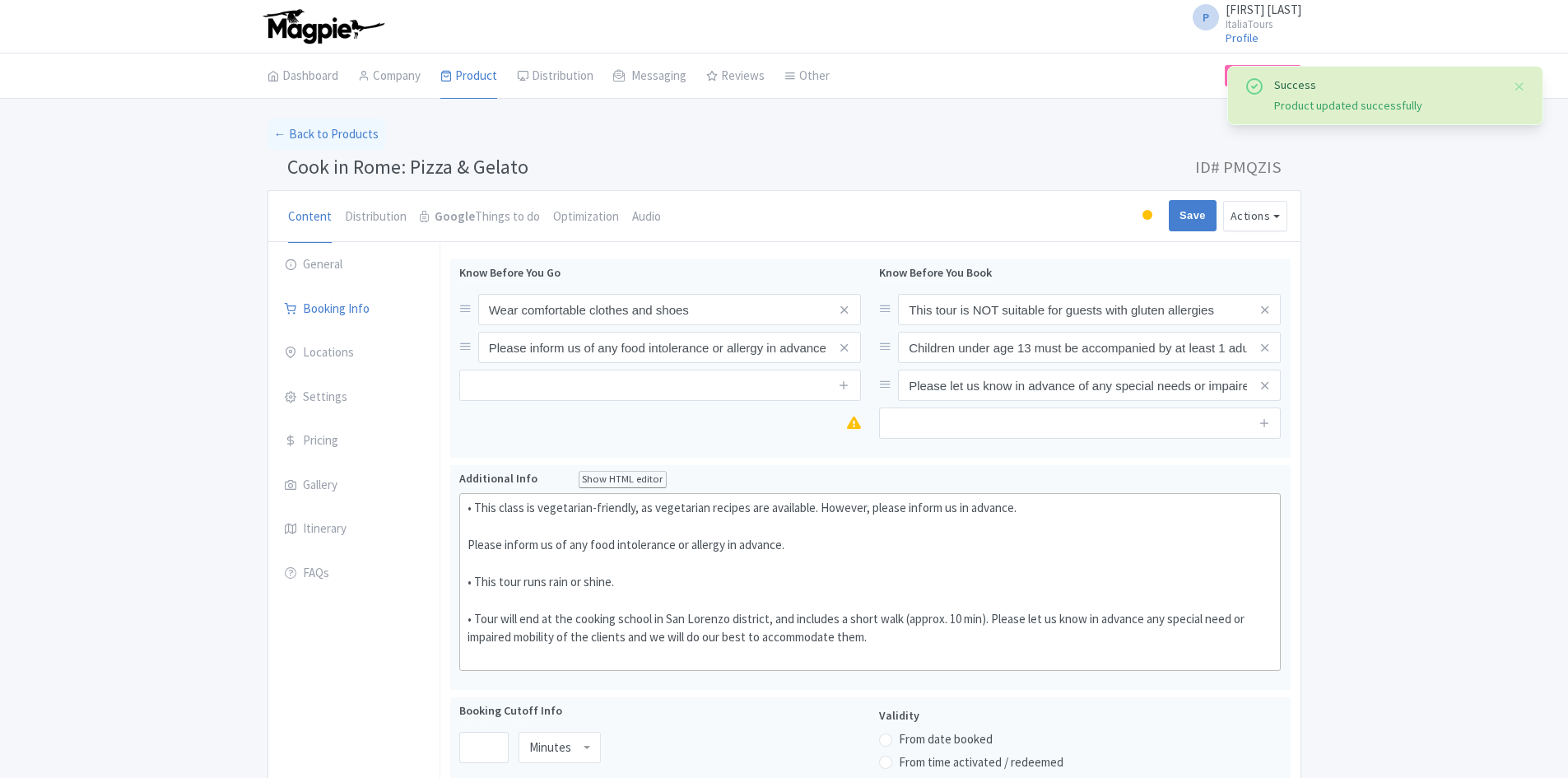 scroll, scrollTop: 0, scrollLeft: 0, axis: both 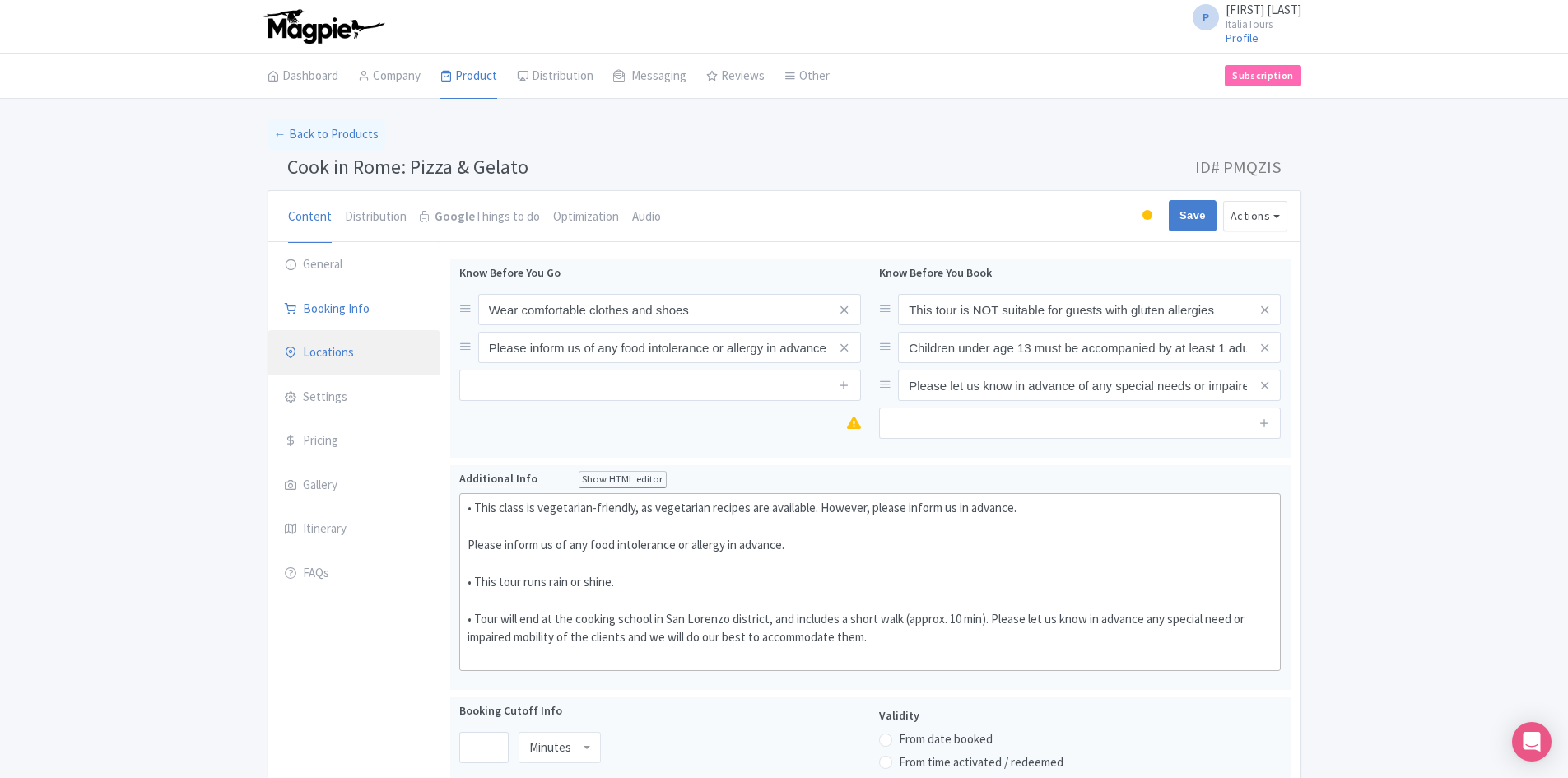 click on "Locations" at bounding box center [354, 353] 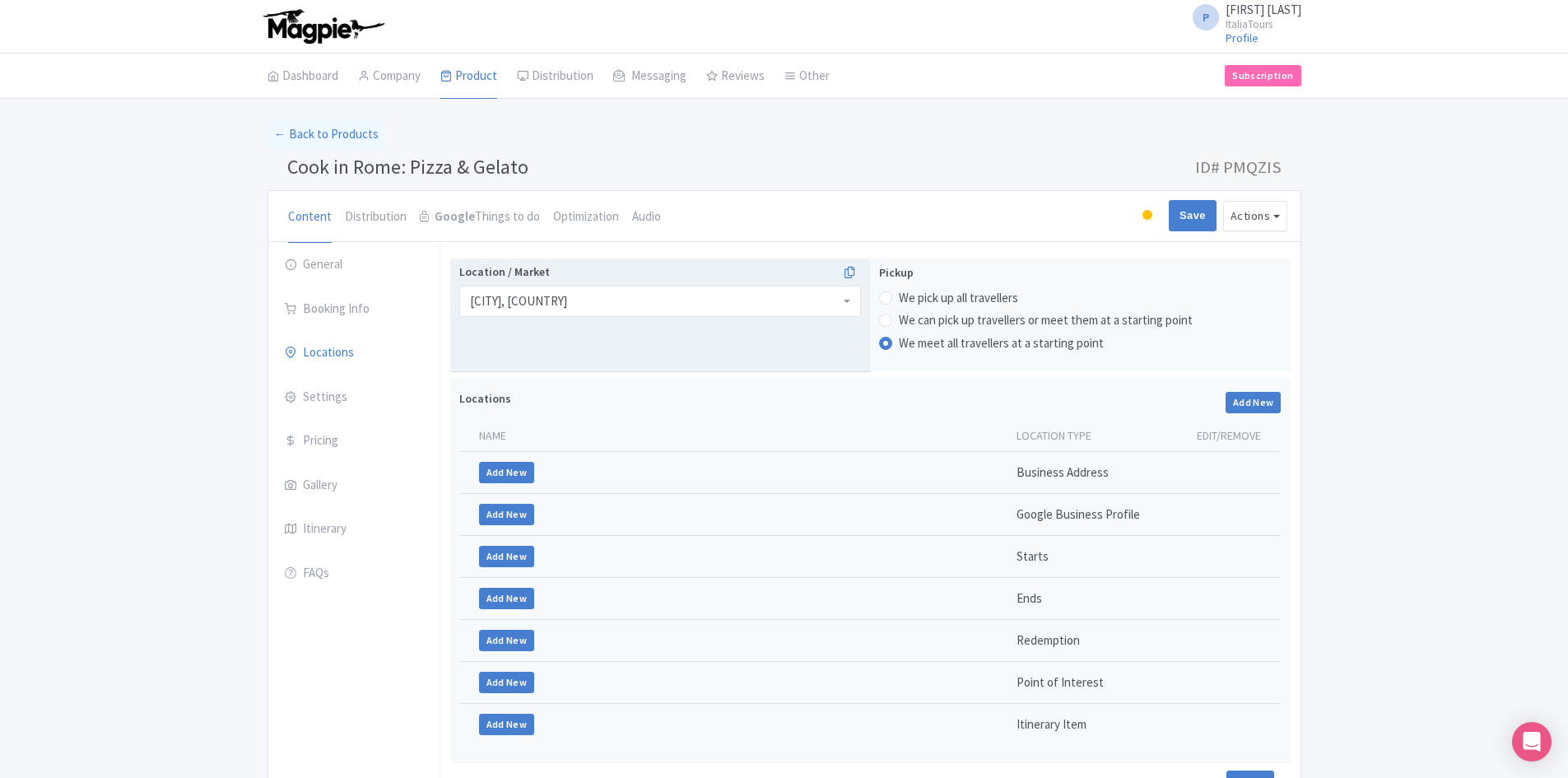 scroll, scrollTop: 1095, scrollLeft: 0, axis: vertical 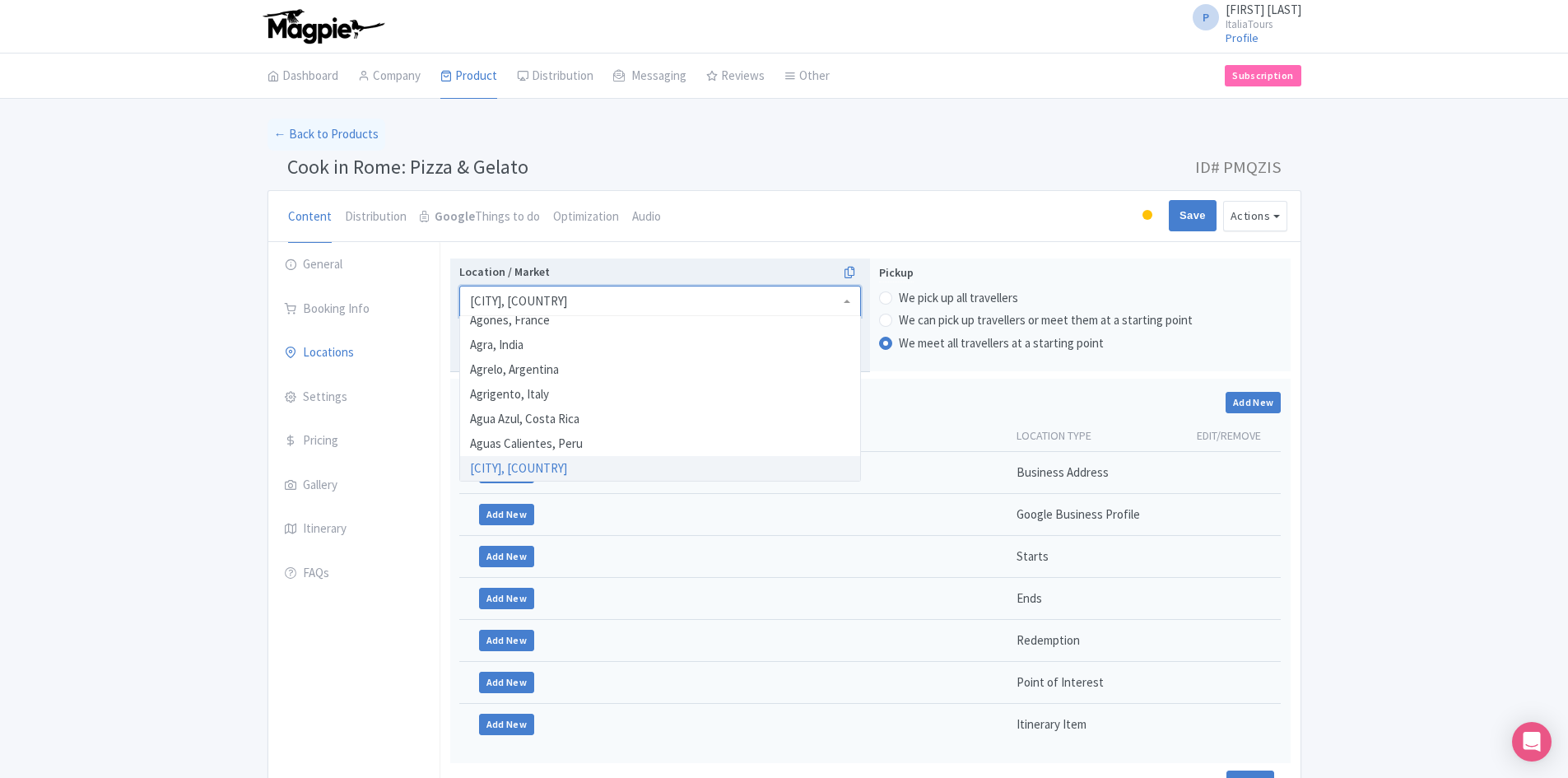 click on "[CITY], [COUNTRY]" at bounding box center (660, 301) 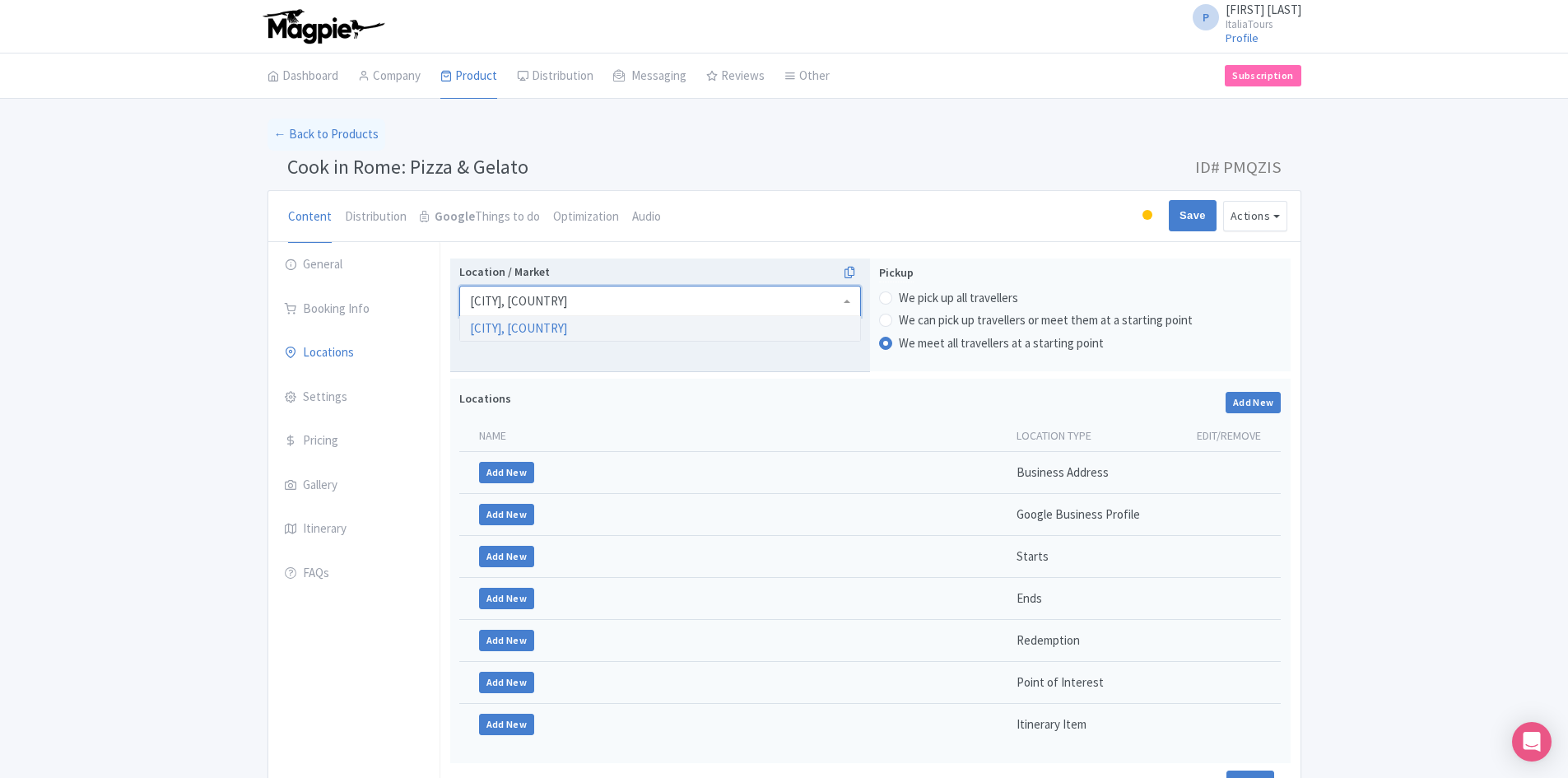 scroll, scrollTop: 0, scrollLeft: 0, axis: both 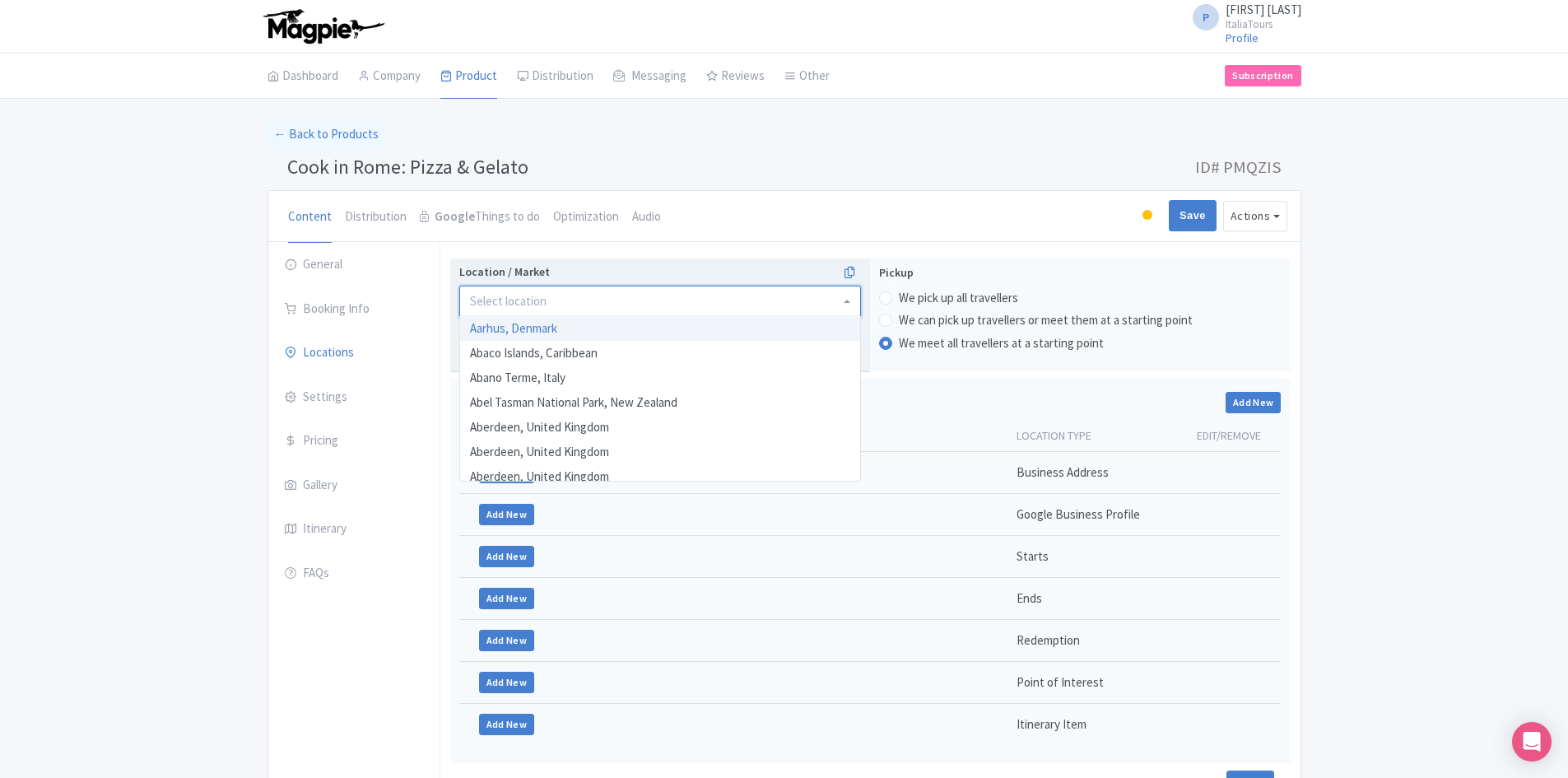 type on "e" 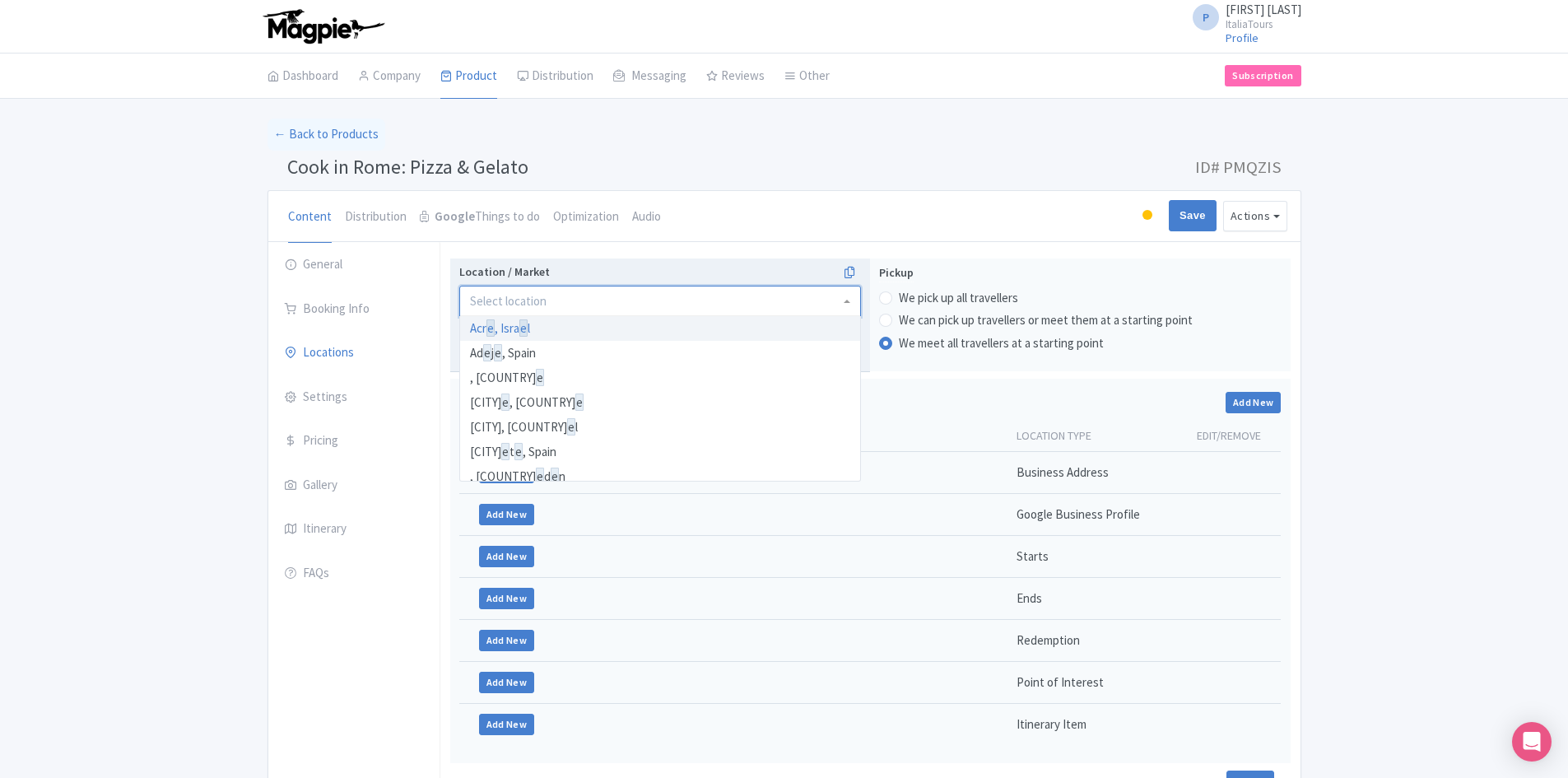 scroll, scrollTop: 0, scrollLeft: 0, axis: both 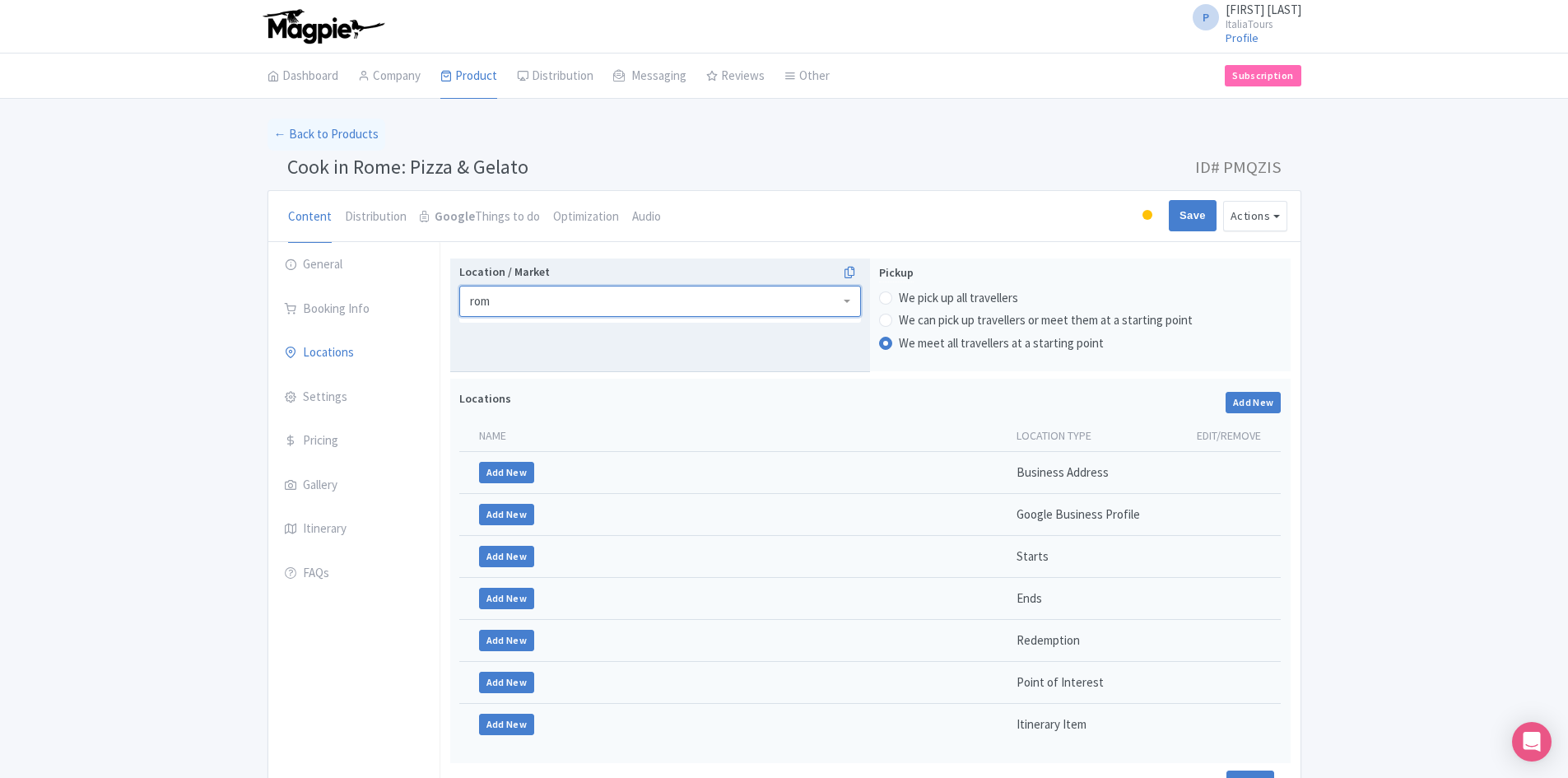 type on "rome" 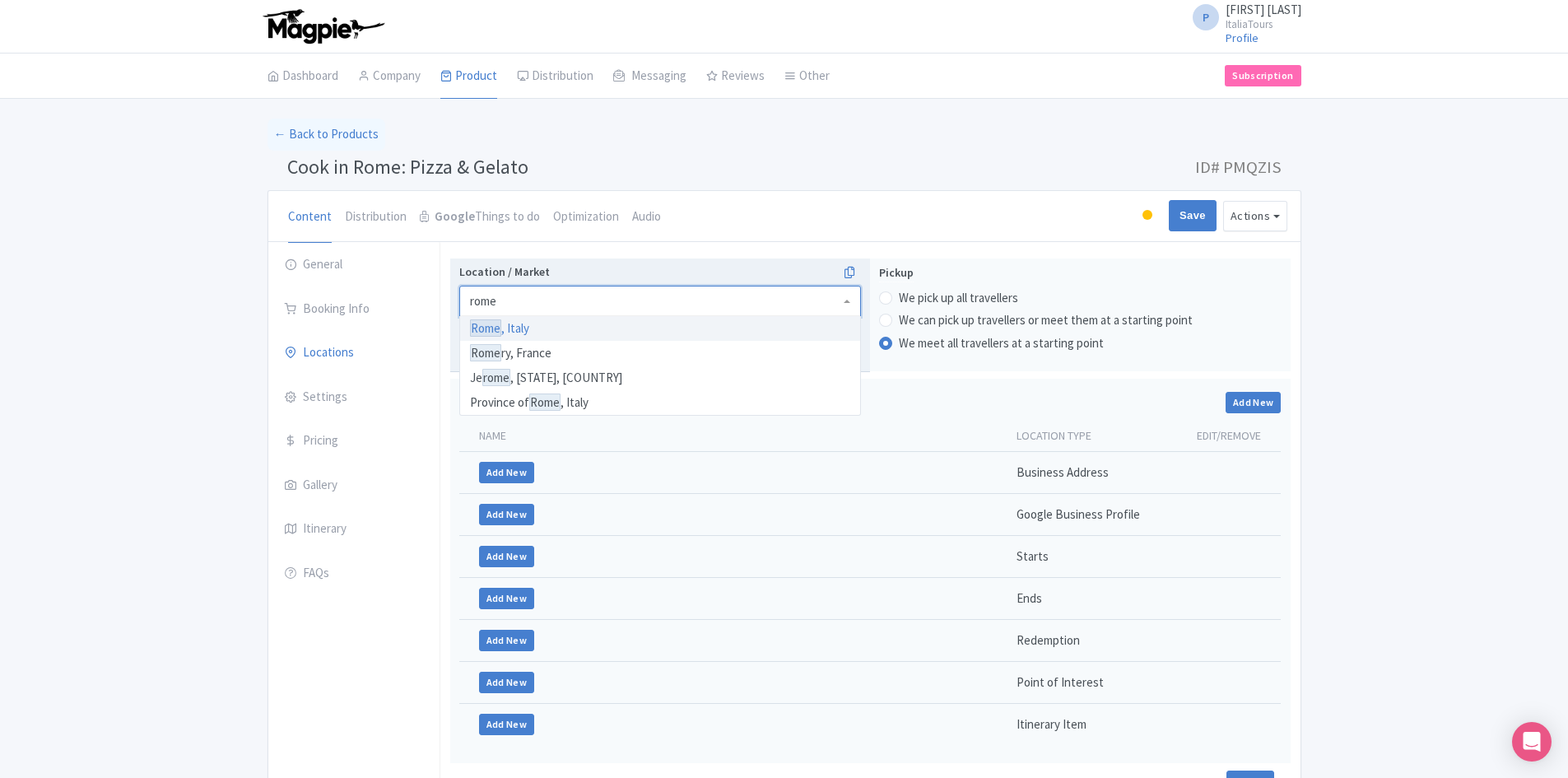type 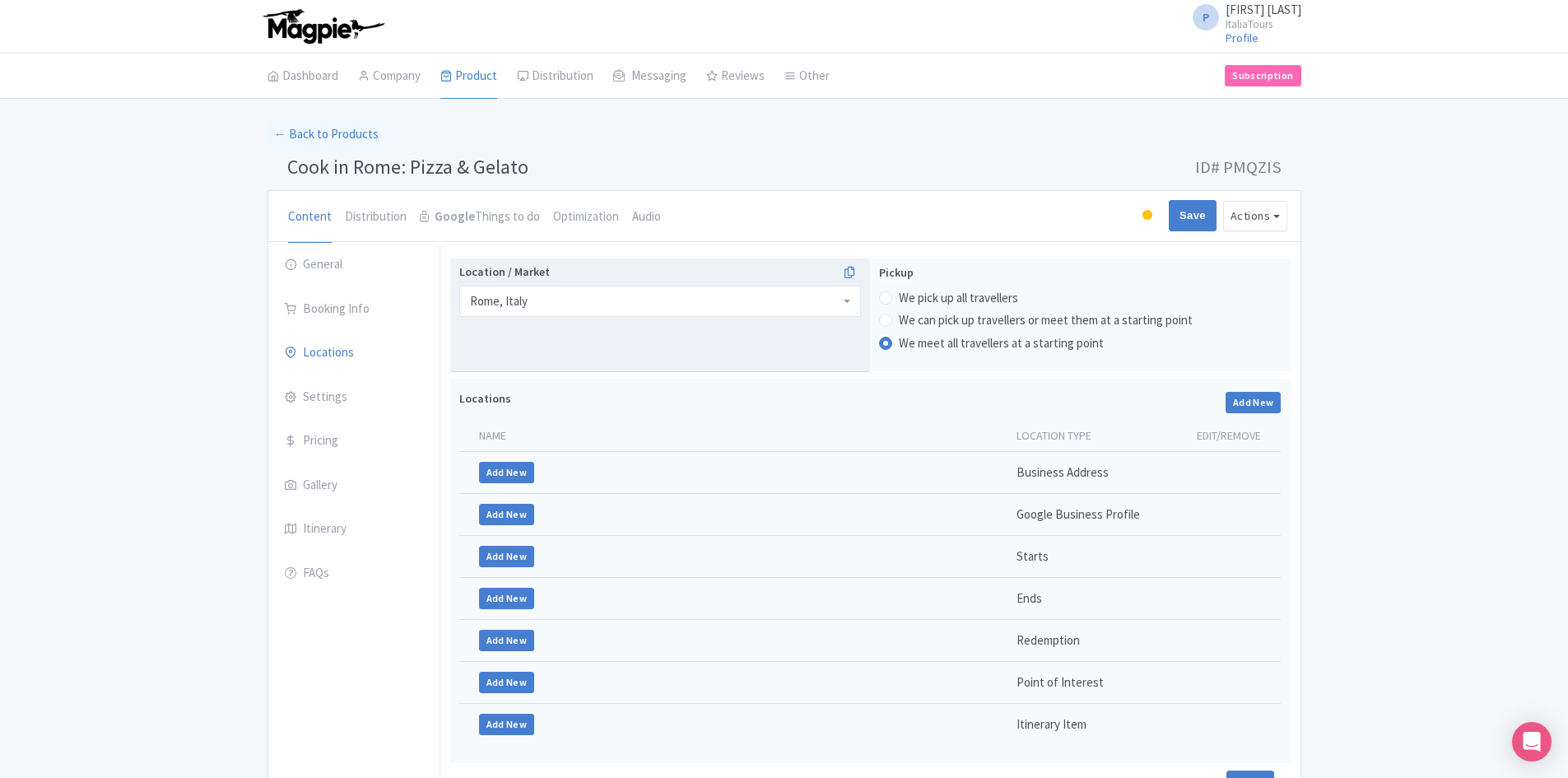 scroll, scrollTop: 0, scrollLeft: 0, axis: both 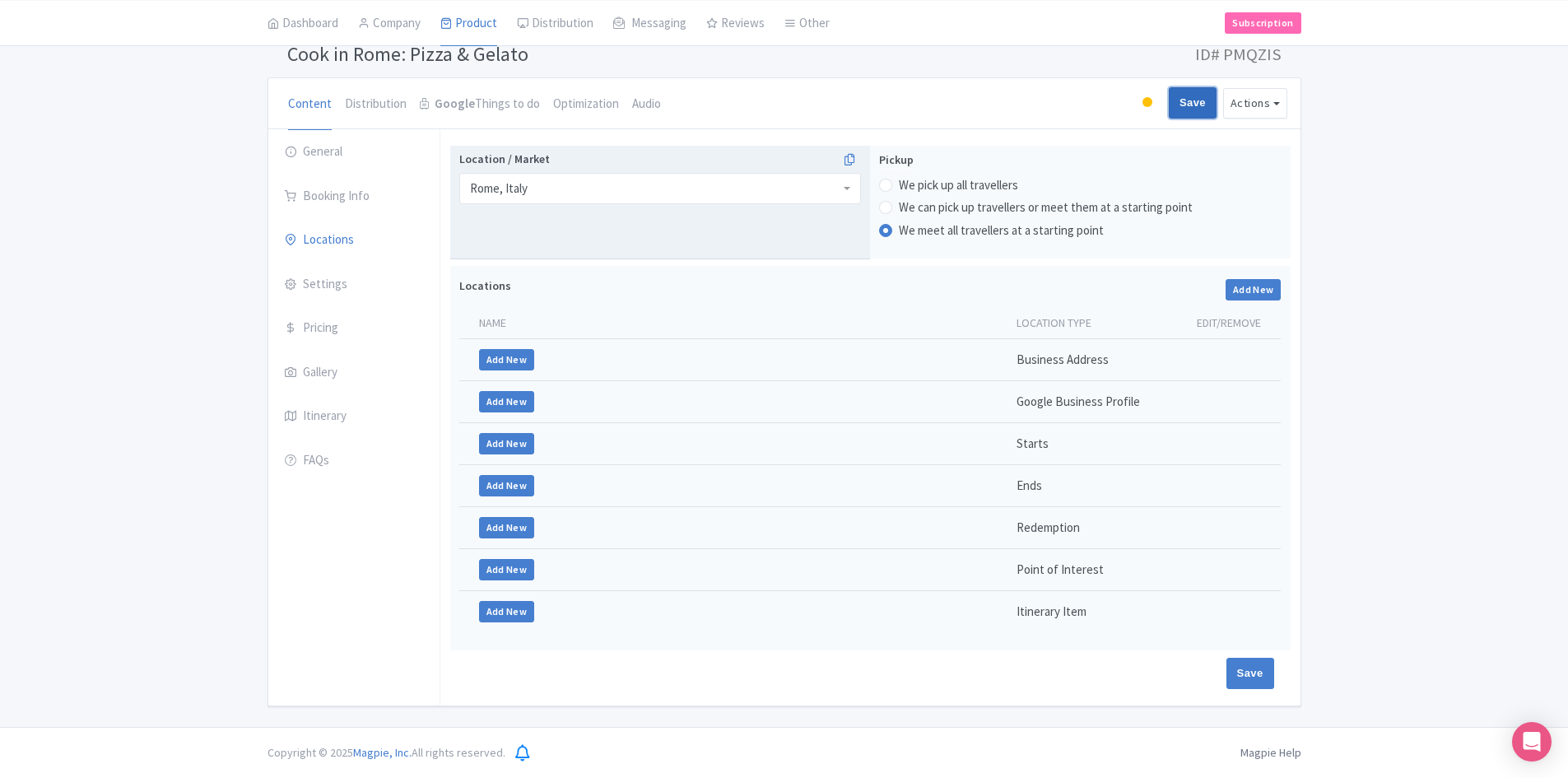 click on "Save" at bounding box center [1193, 103] 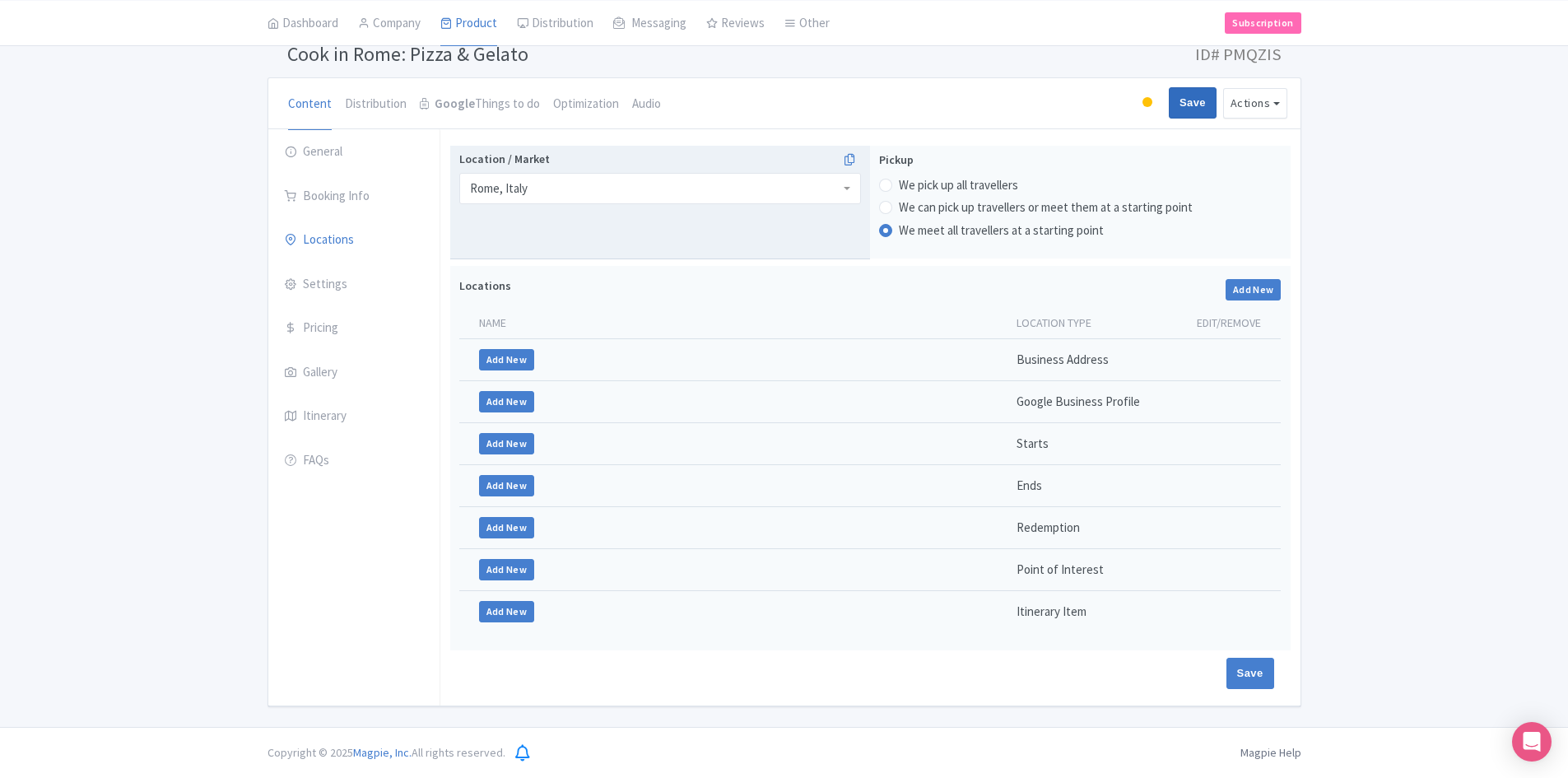 type on "Saving..." 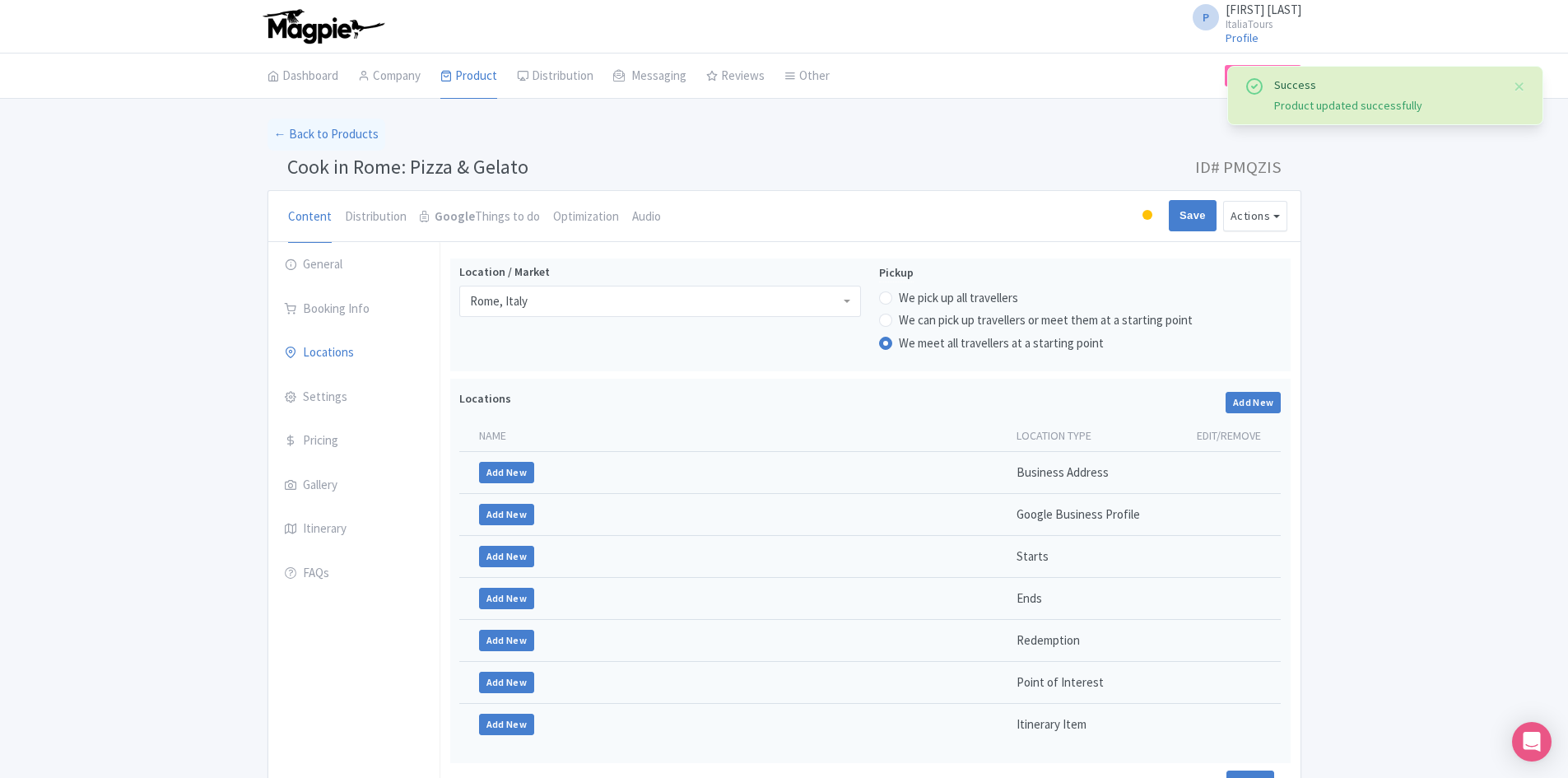 scroll, scrollTop: 113, scrollLeft: 0, axis: vertical 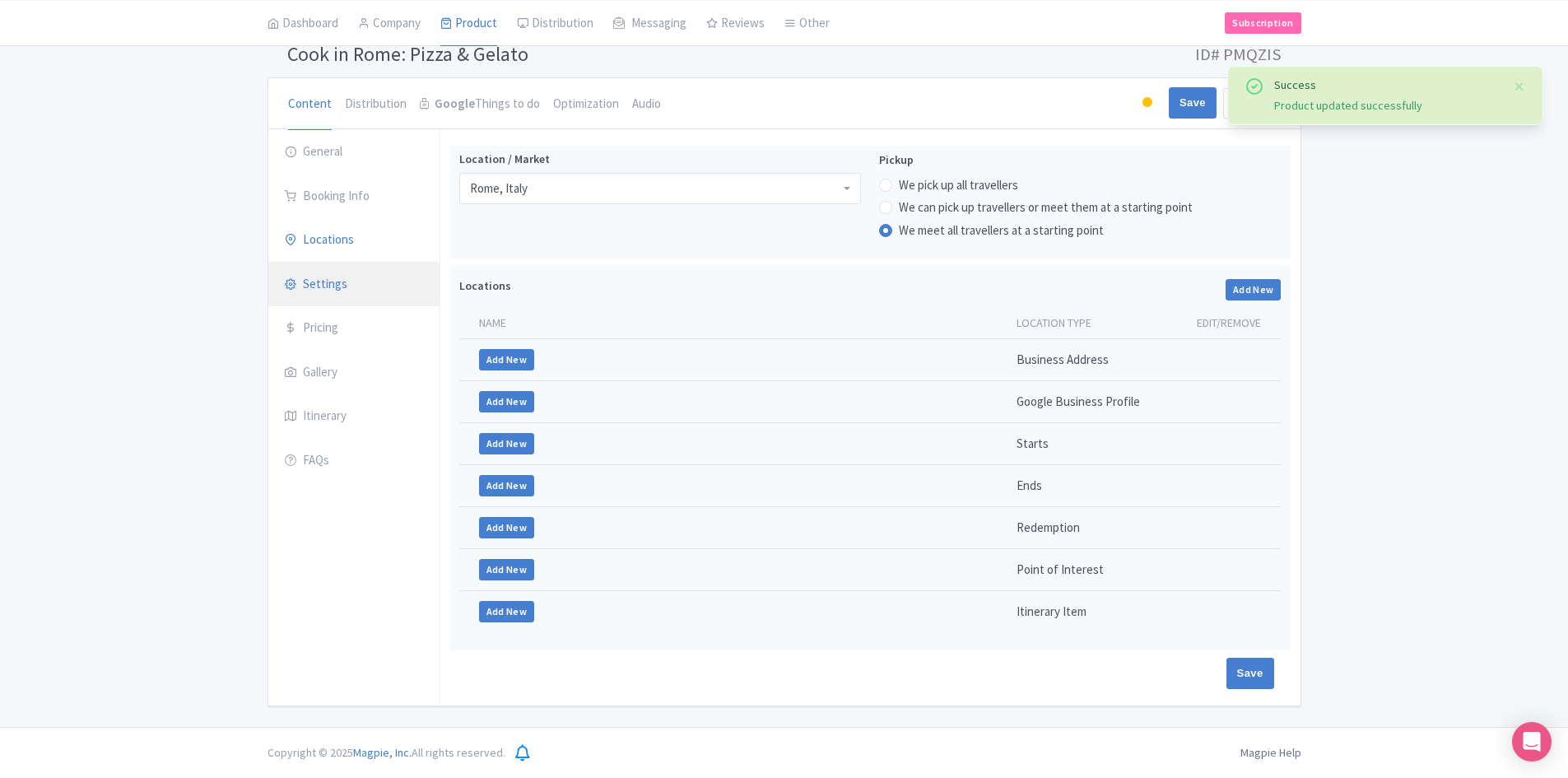 click on "Settings" at bounding box center (354, 285) 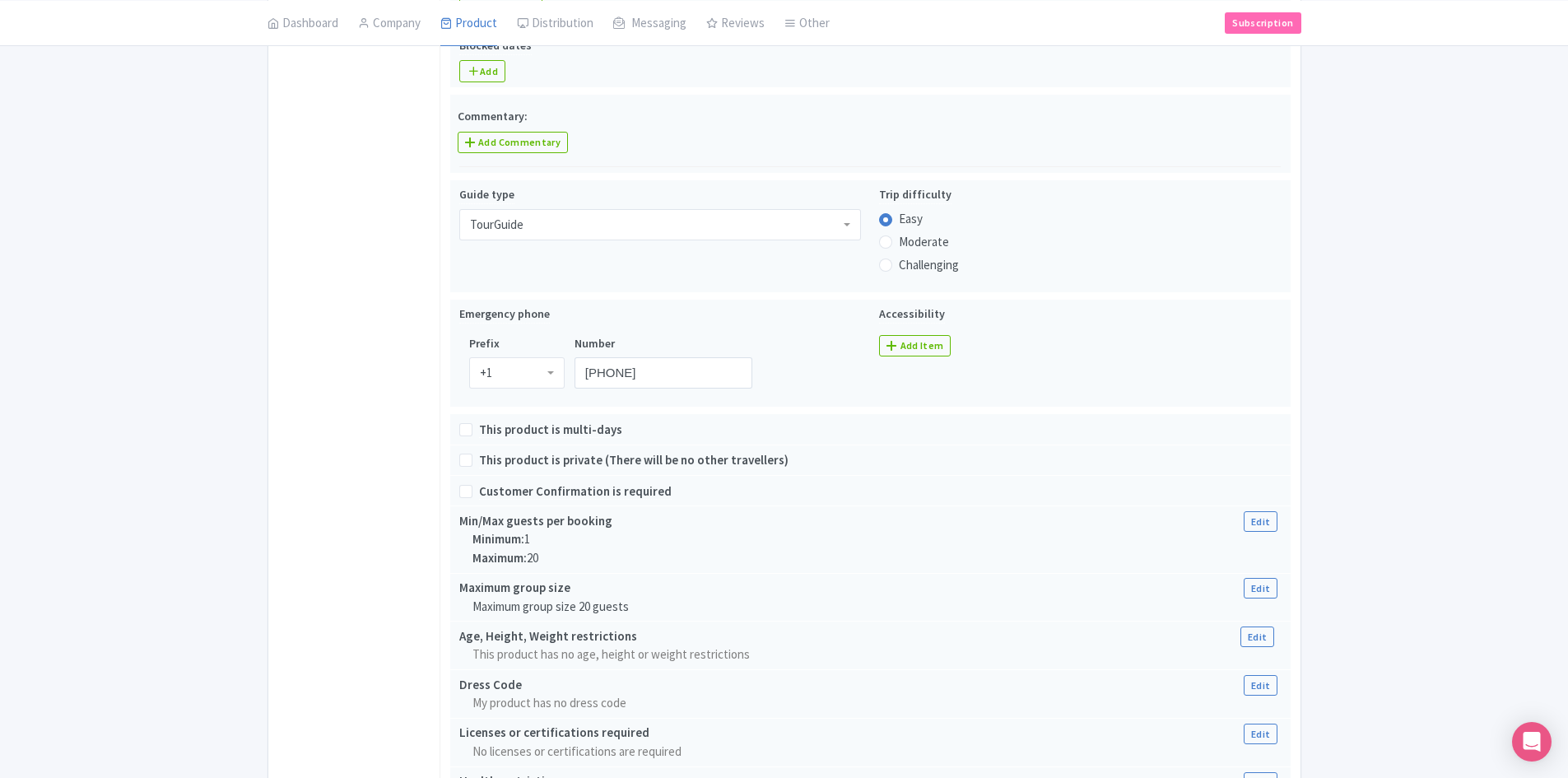 scroll, scrollTop: 698, scrollLeft: 0, axis: vertical 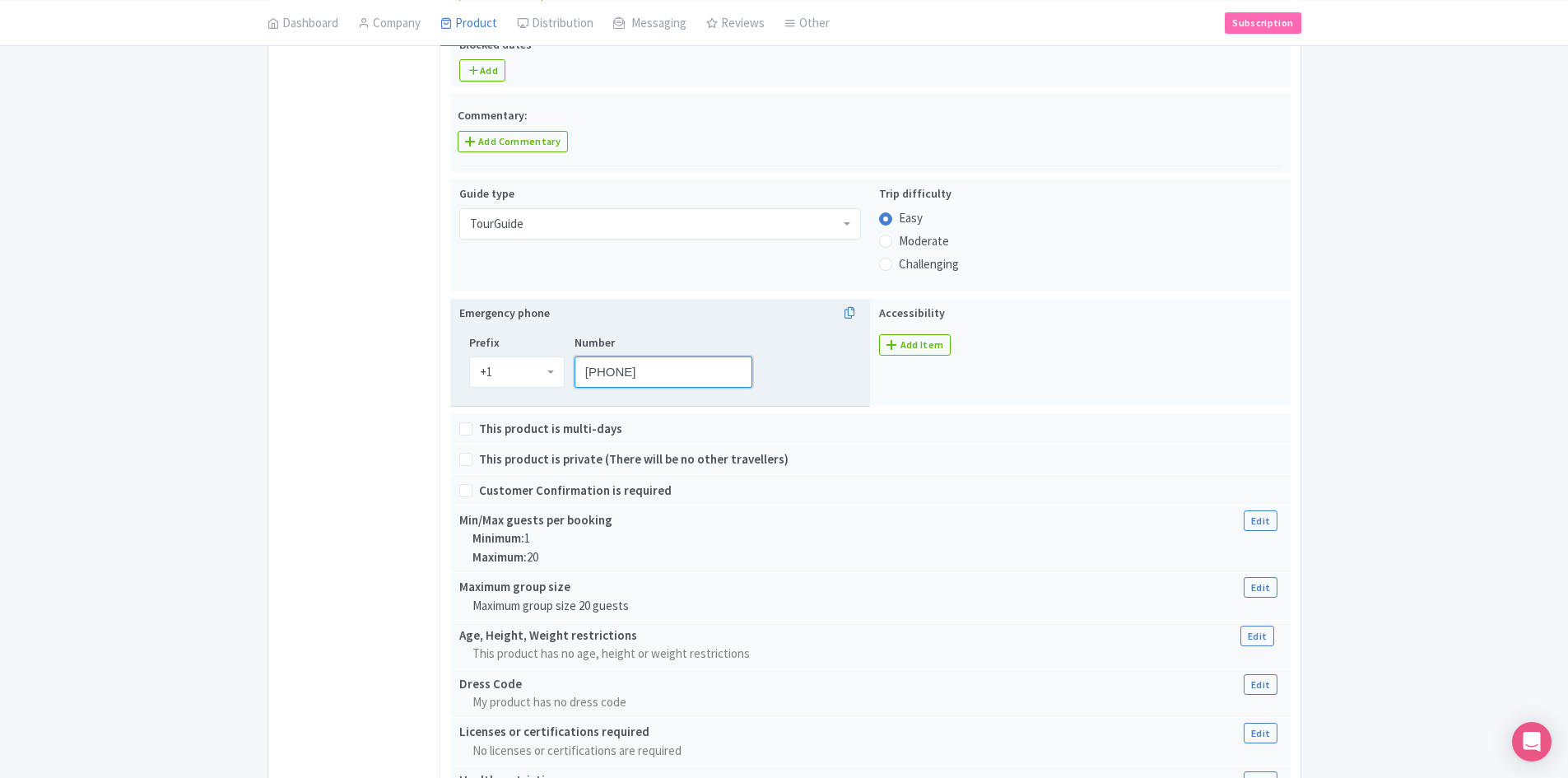 drag, startPoint x: 695, startPoint y: 375, endPoint x: 547, endPoint y: 384, distance: 148.2734 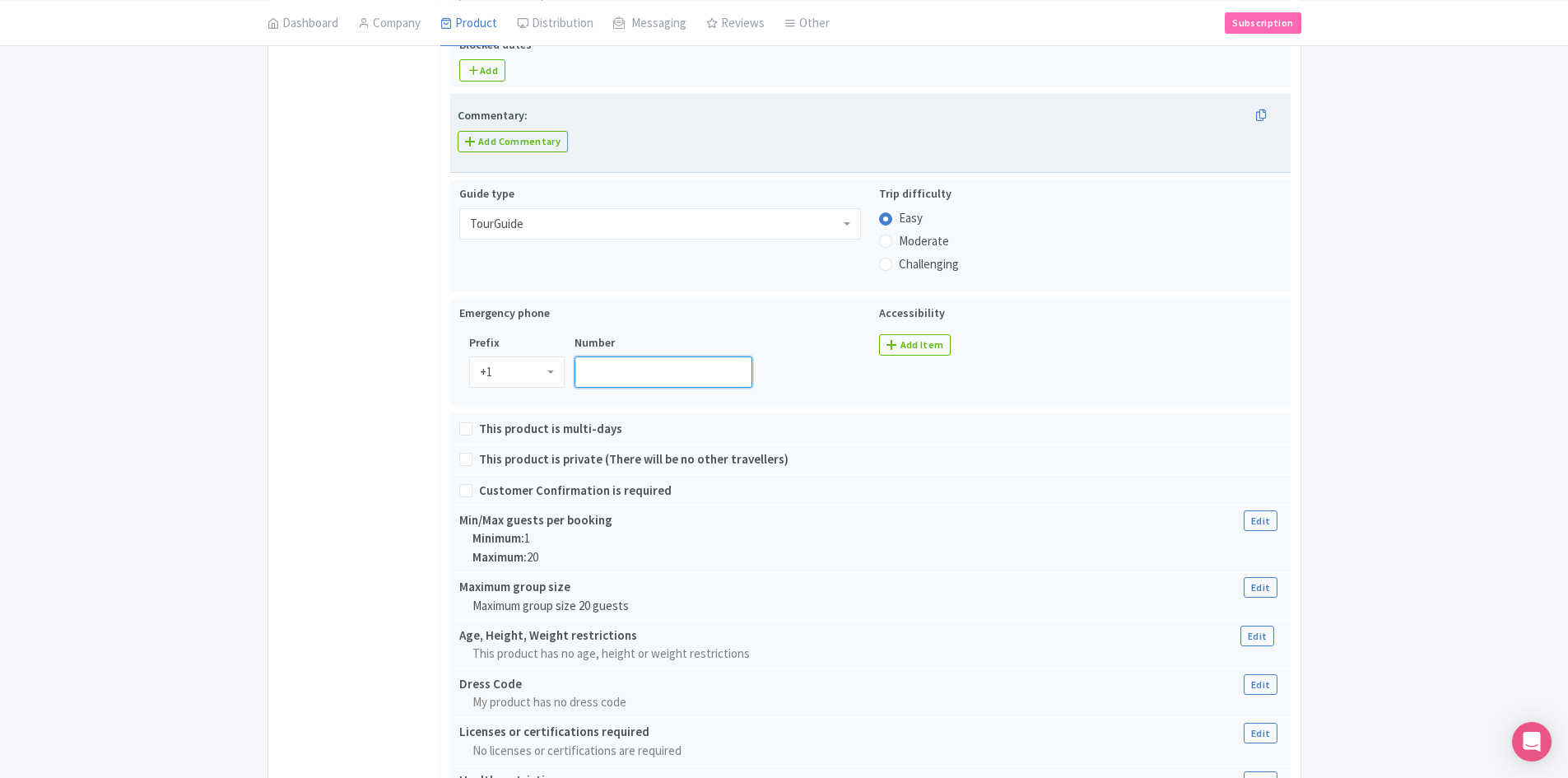 paste on "+1 833-482-5421" 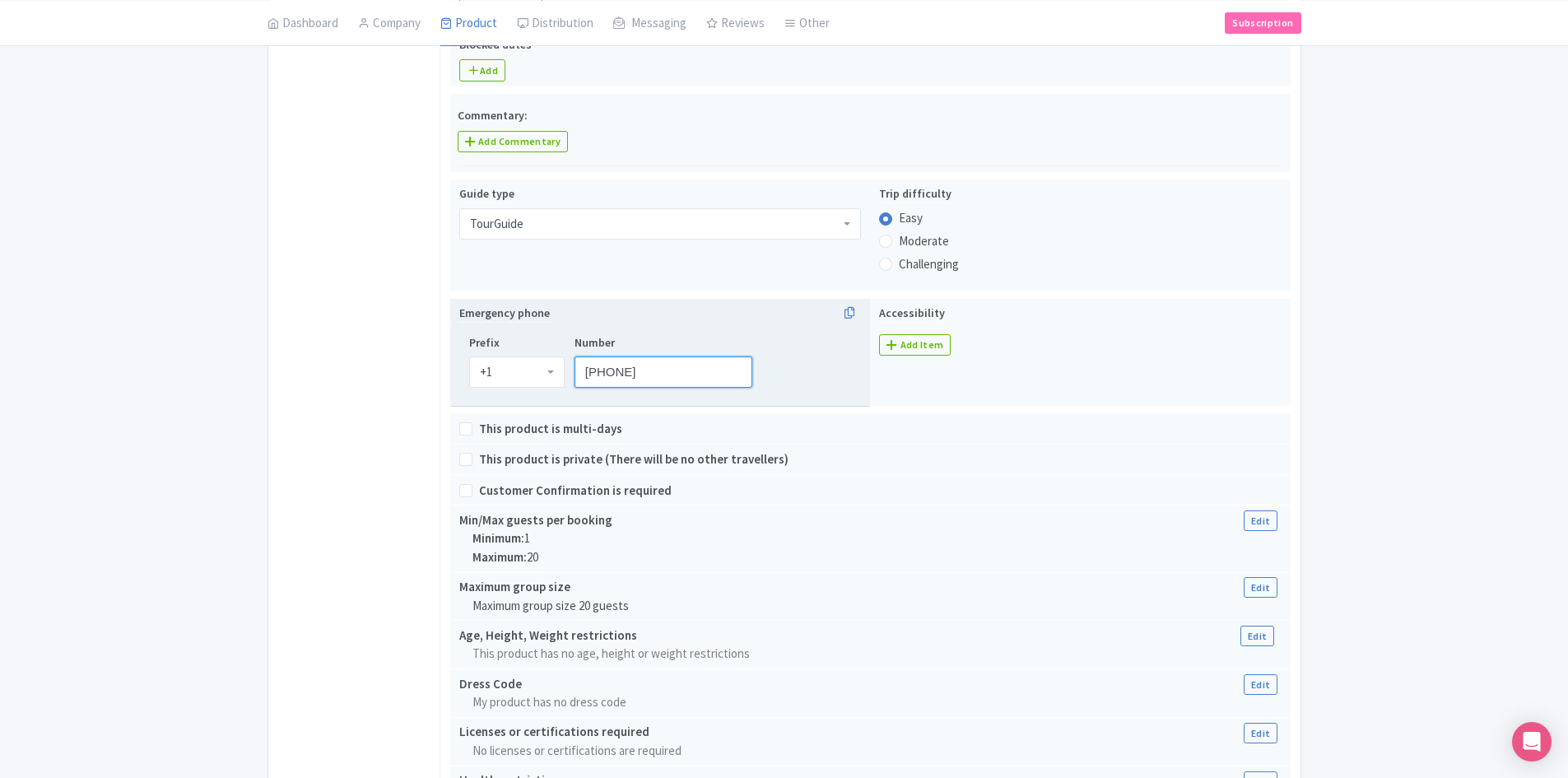 drag, startPoint x: 605, startPoint y: 375, endPoint x: 539, endPoint y: 384, distance: 66.61081 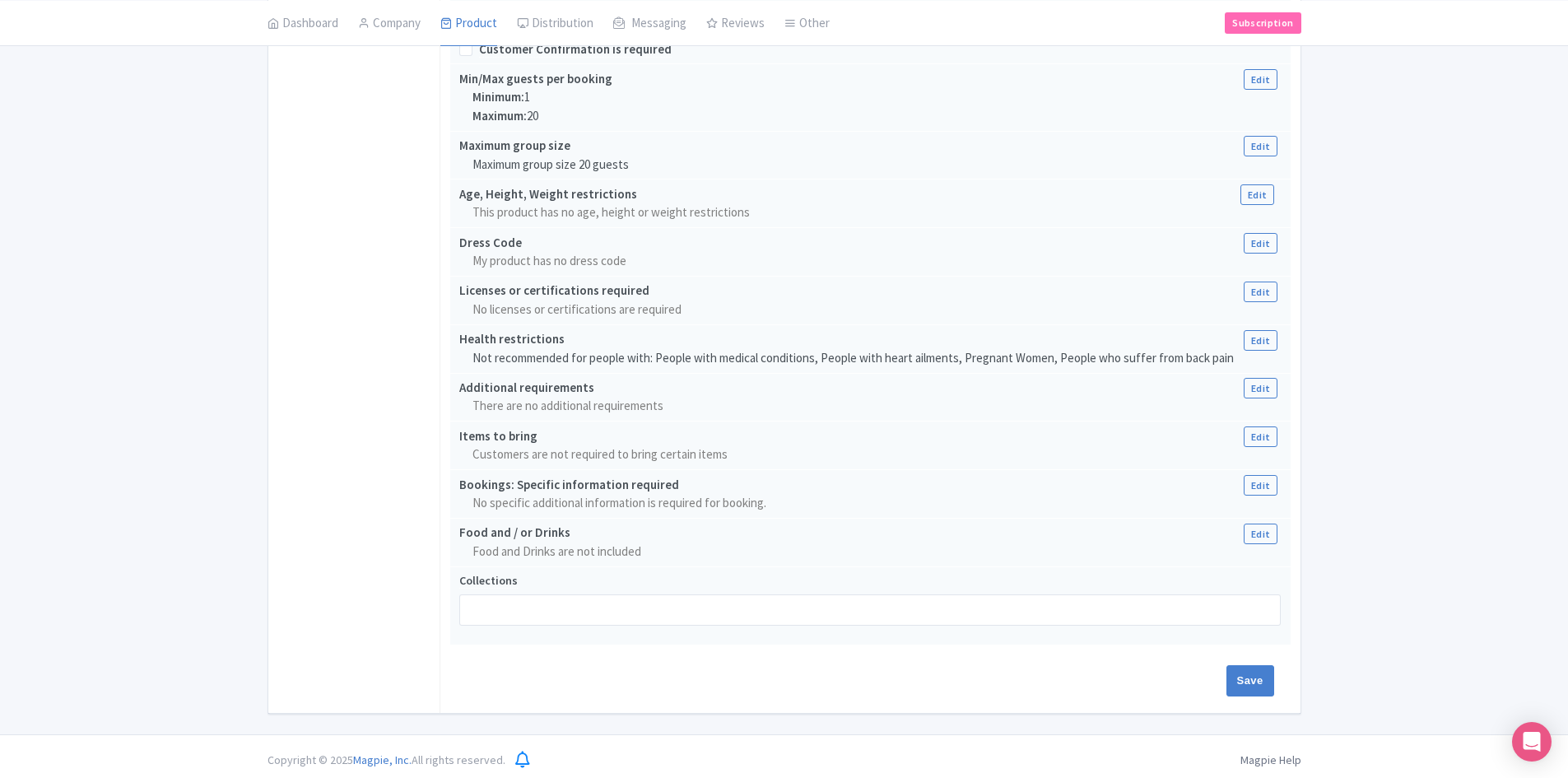 scroll, scrollTop: 1140, scrollLeft: 0, axis: vertical 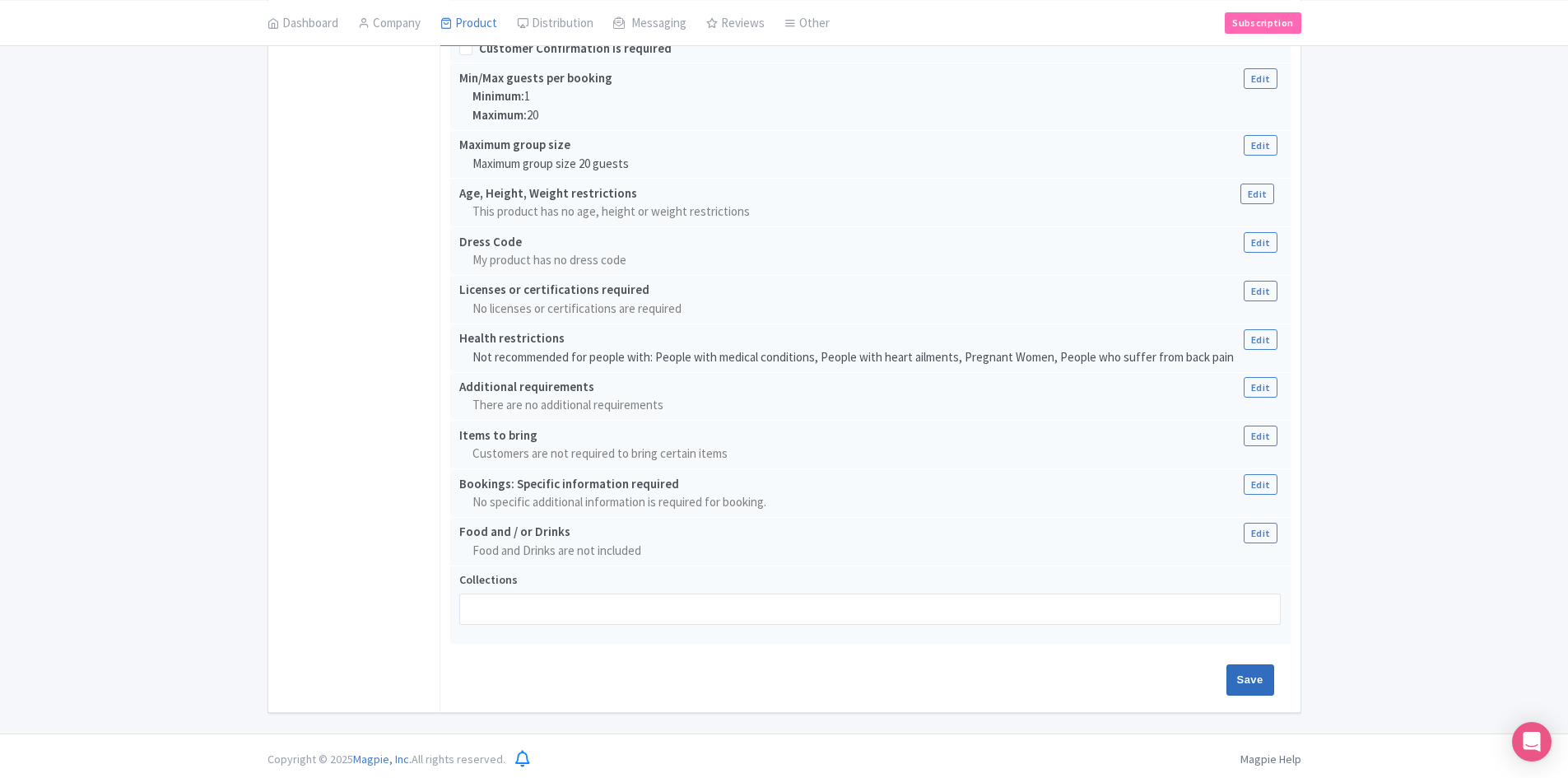 type on "833-482-5421" 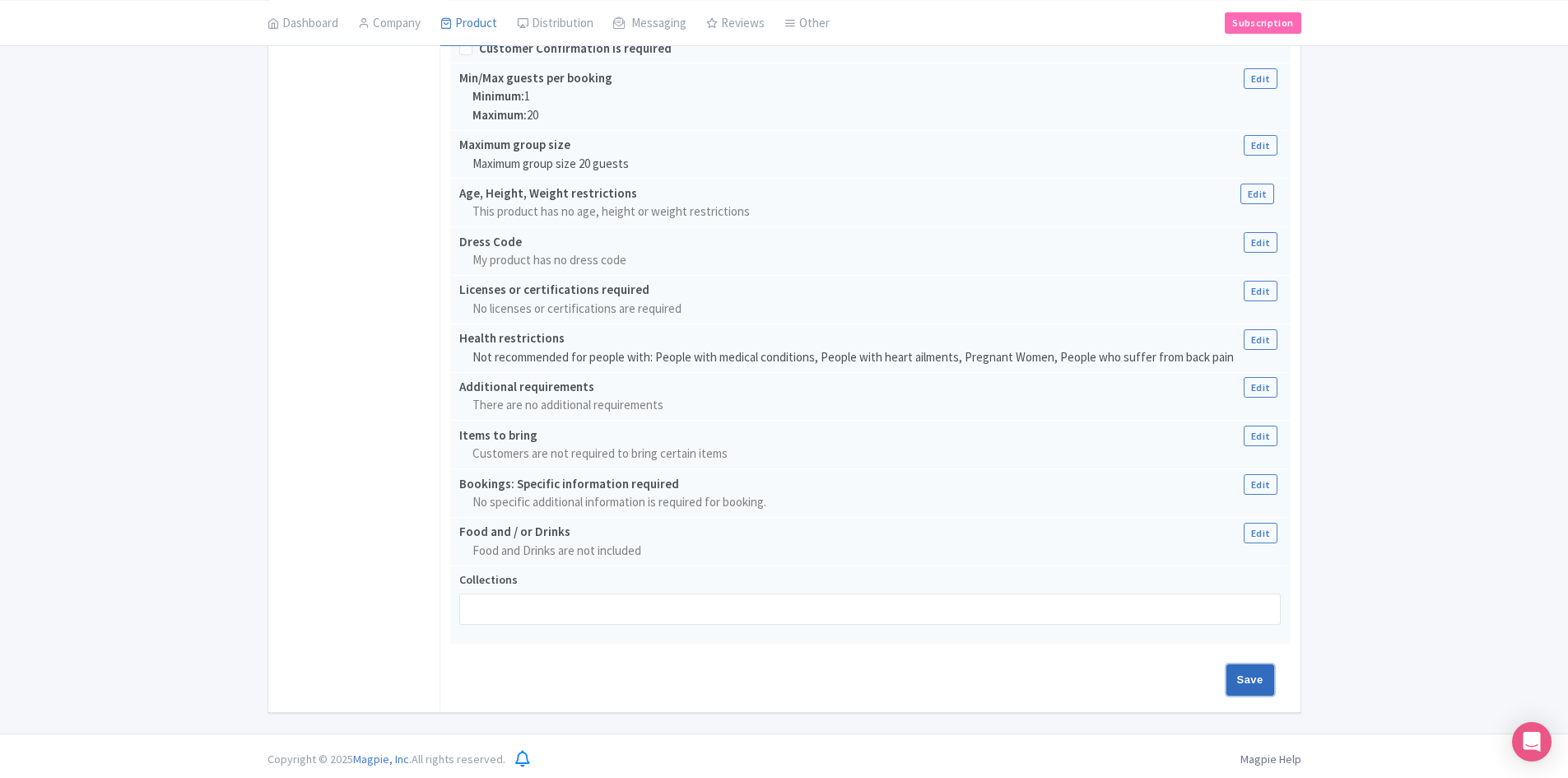 click on "Save" at bounding box center (1250, 680) 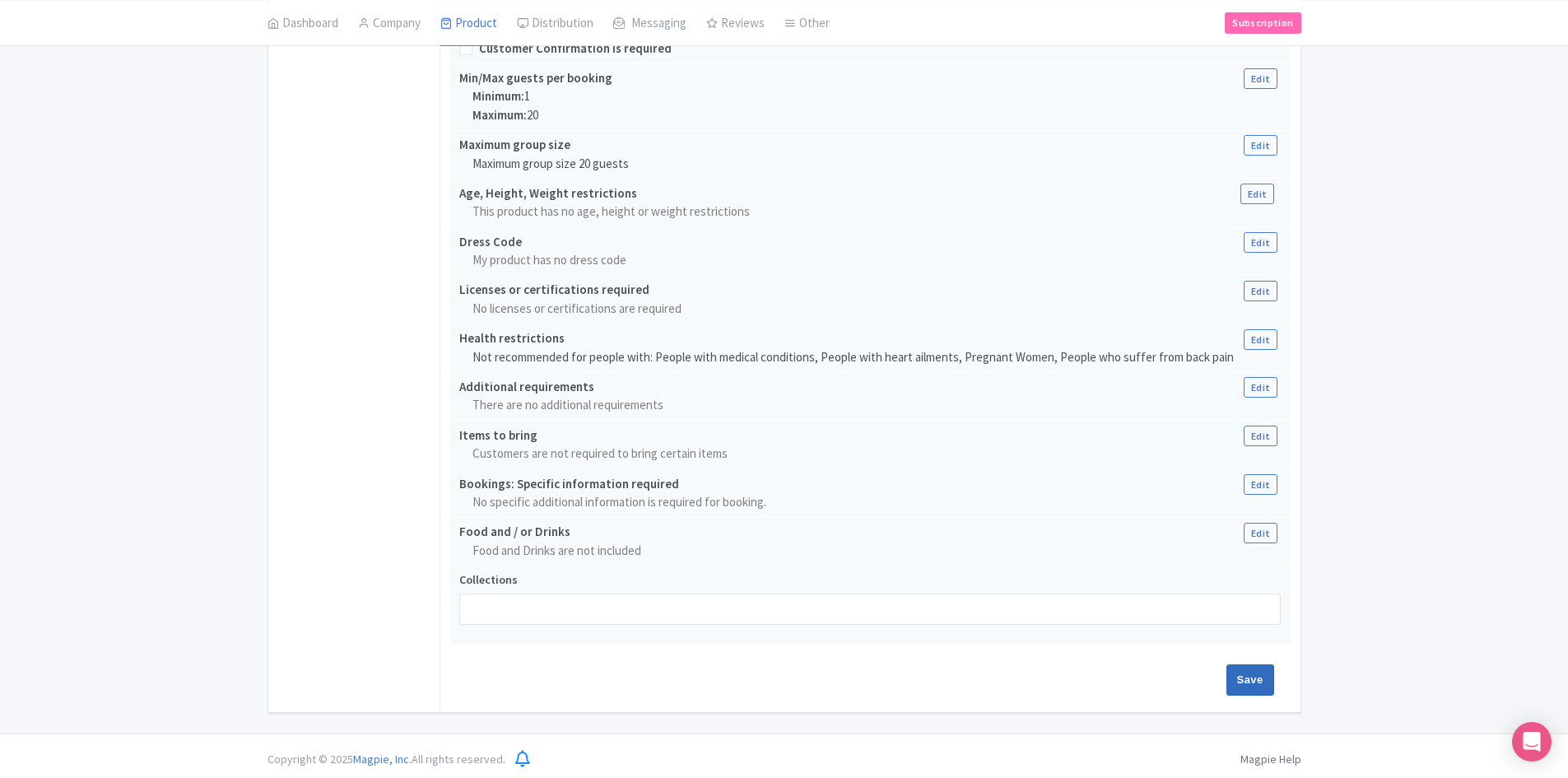 type on "Saving..." 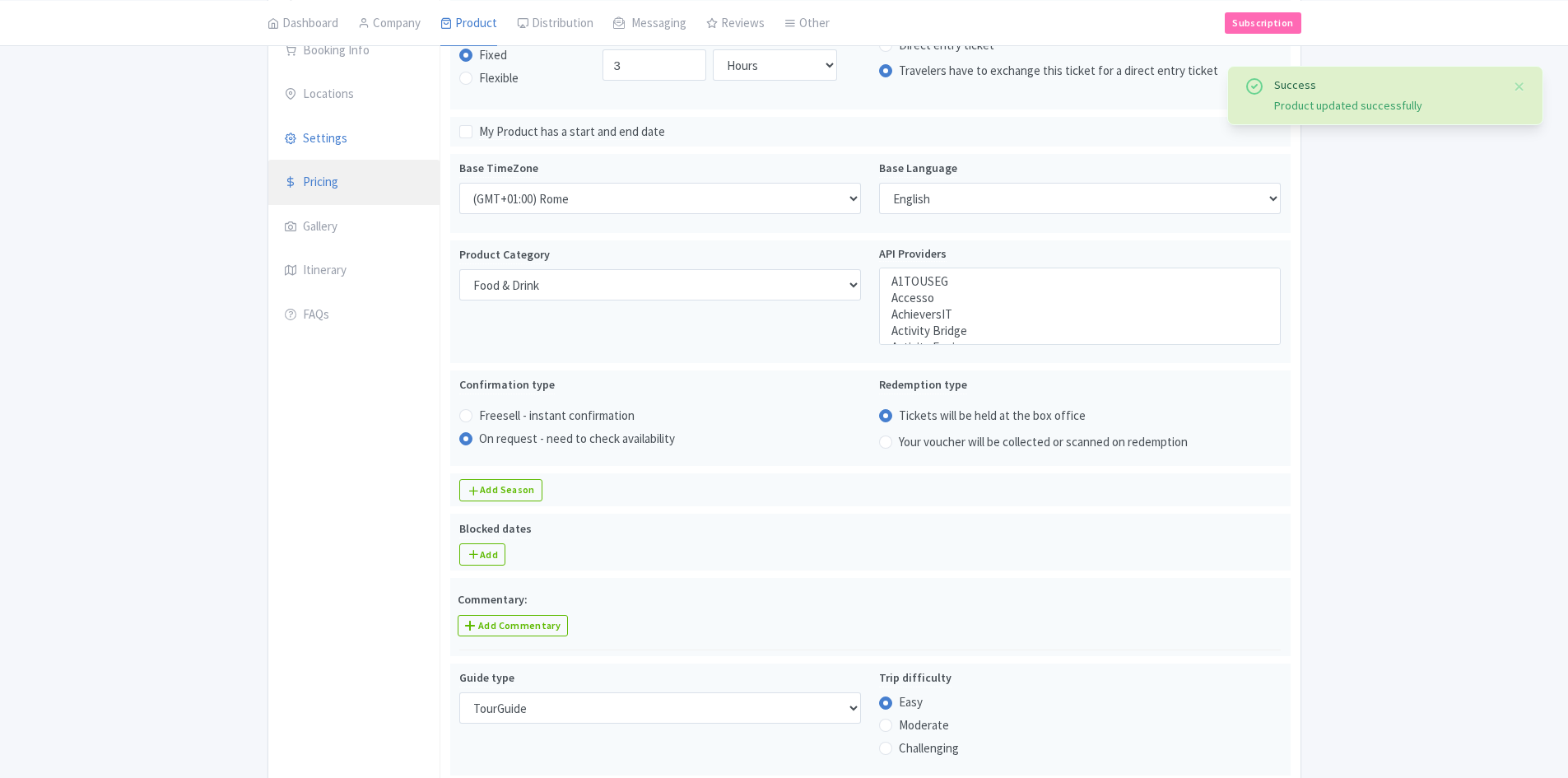 scroll, scrollTop: 259, scrollLeft: 0, axis: vertical 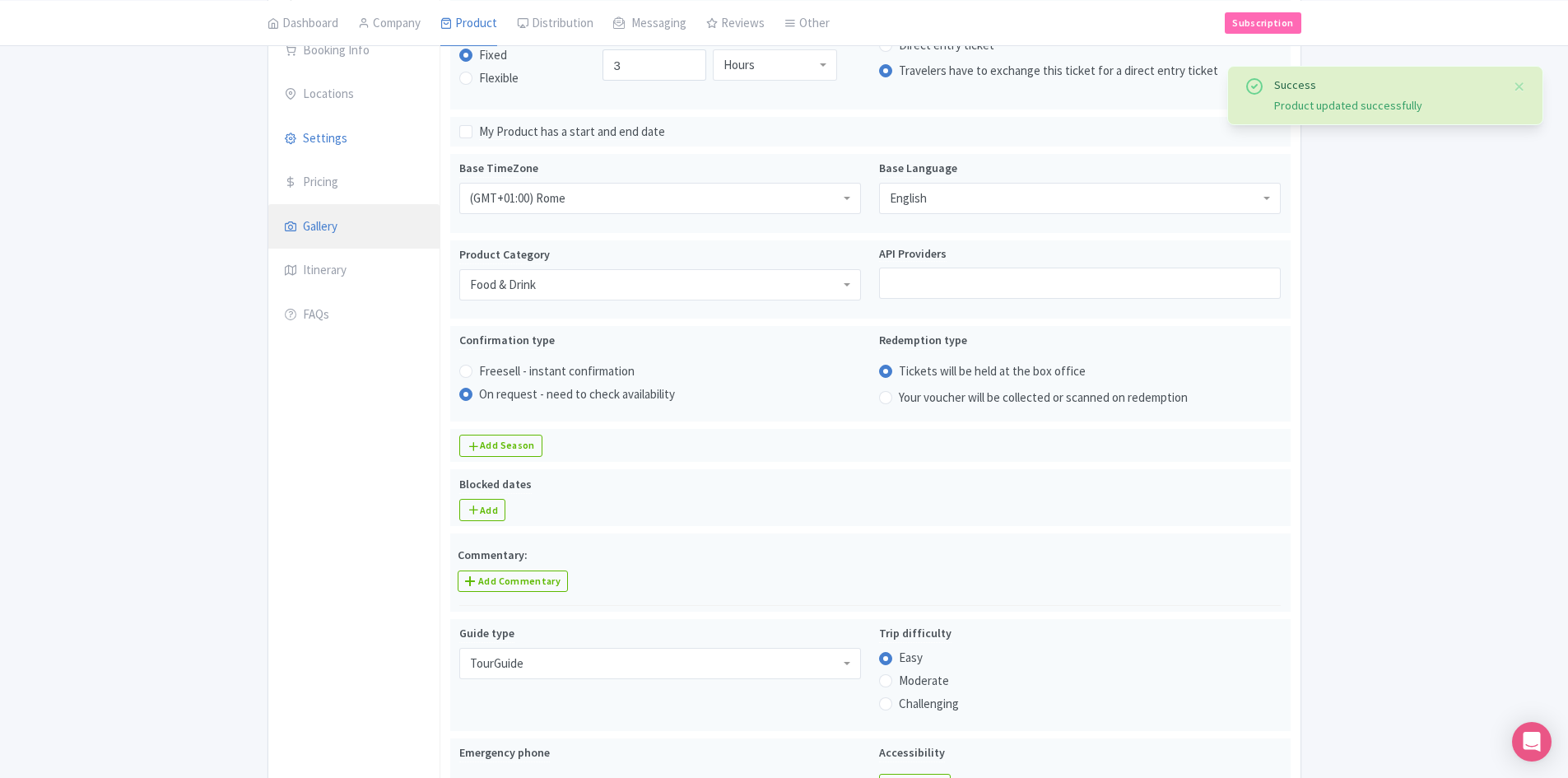click on "Gallery" at bounding box center [354, 227] 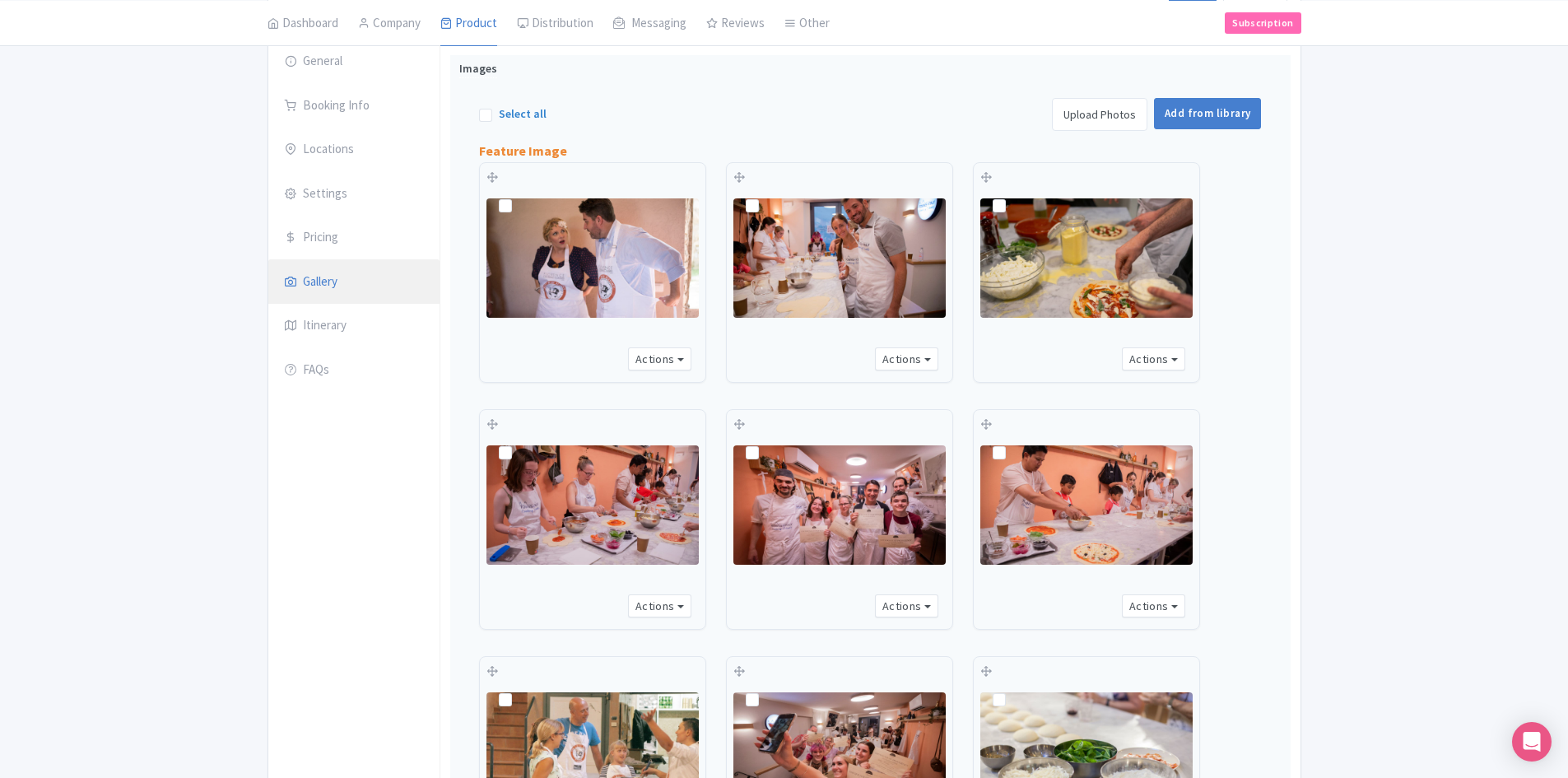 scroll, scrollTop: 245, scrollLeft: 0, axis: vertical 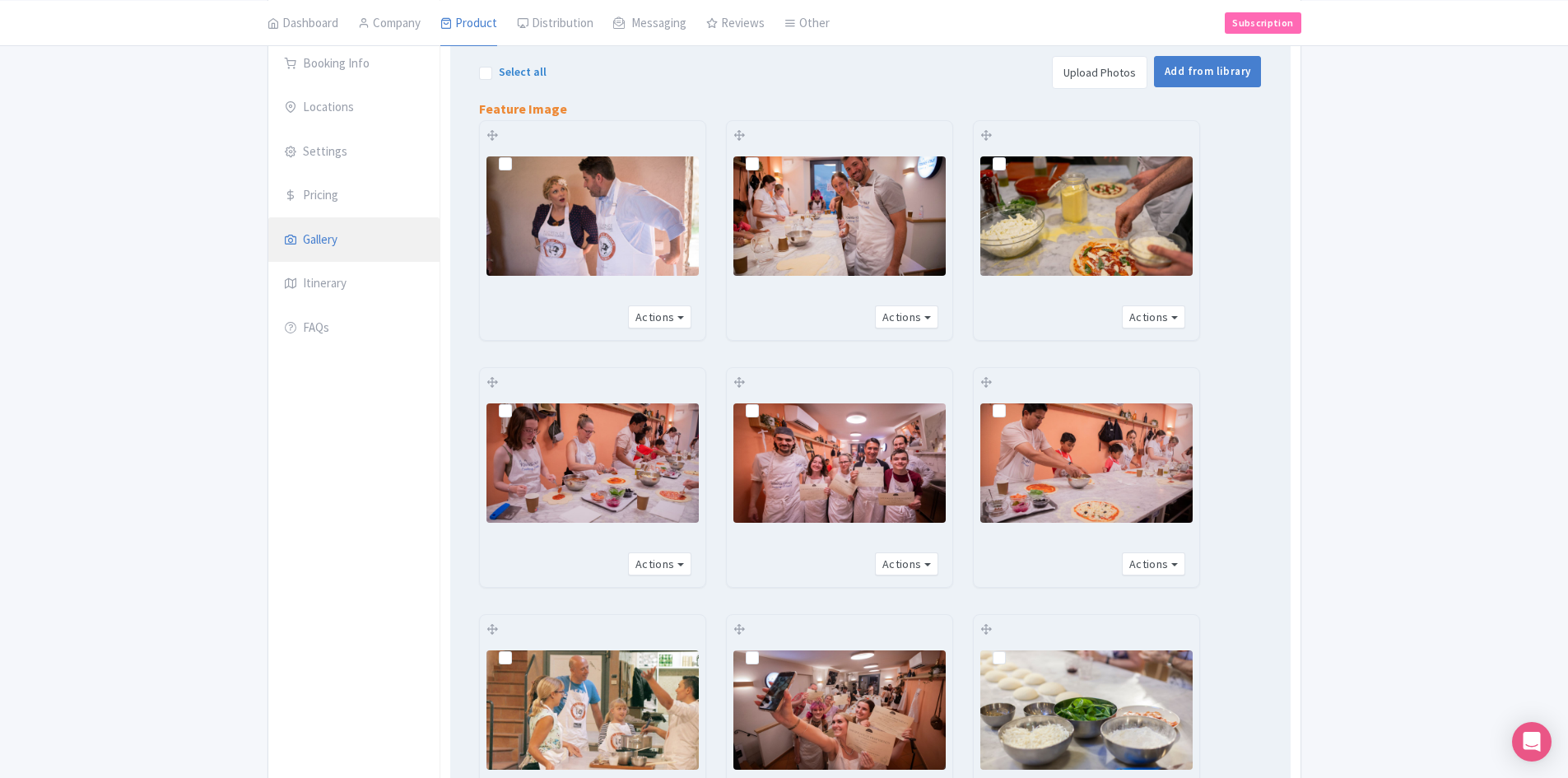 click at bounding box center (519, 155) 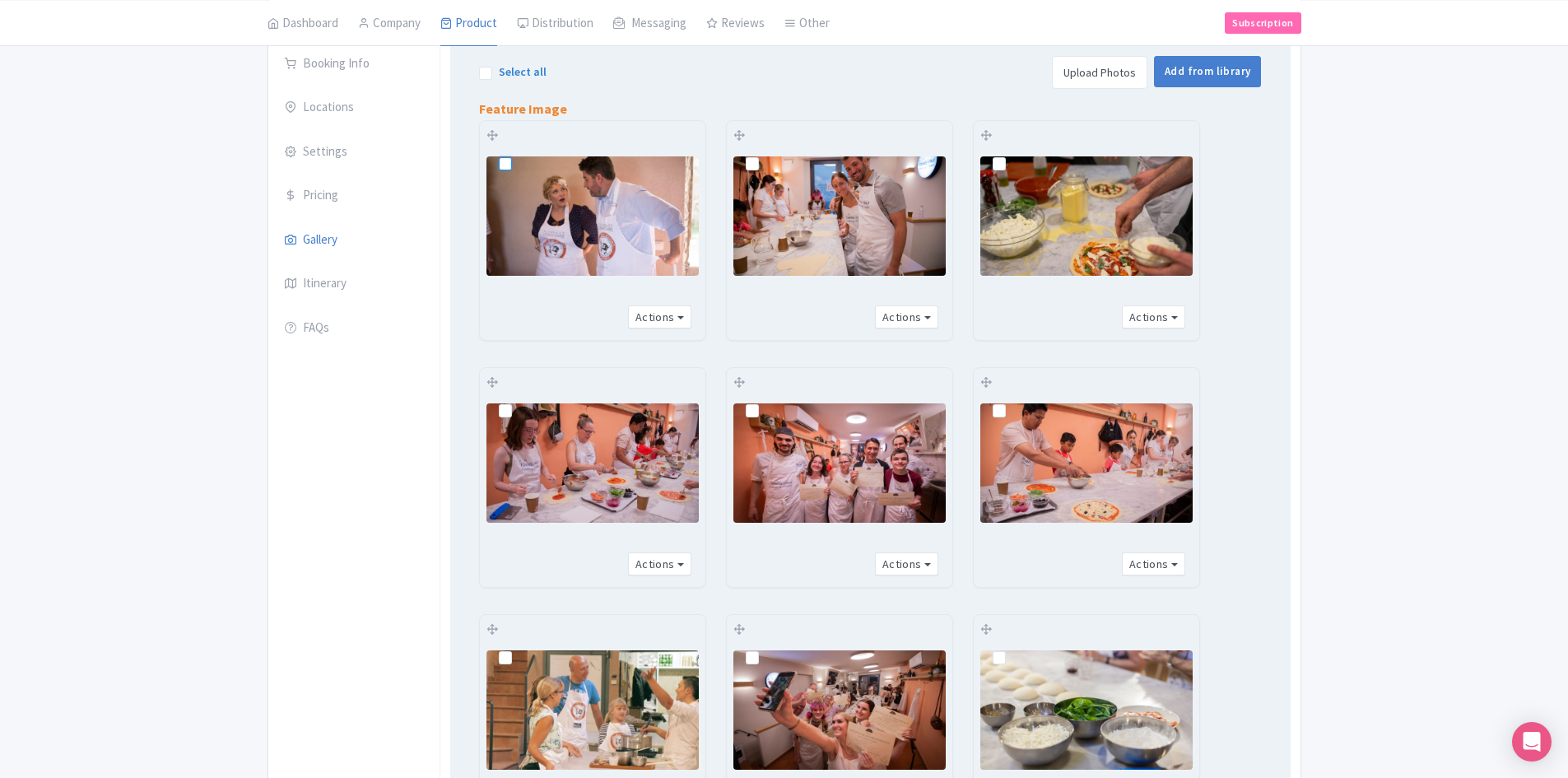 click at bounding box center (523, 150) 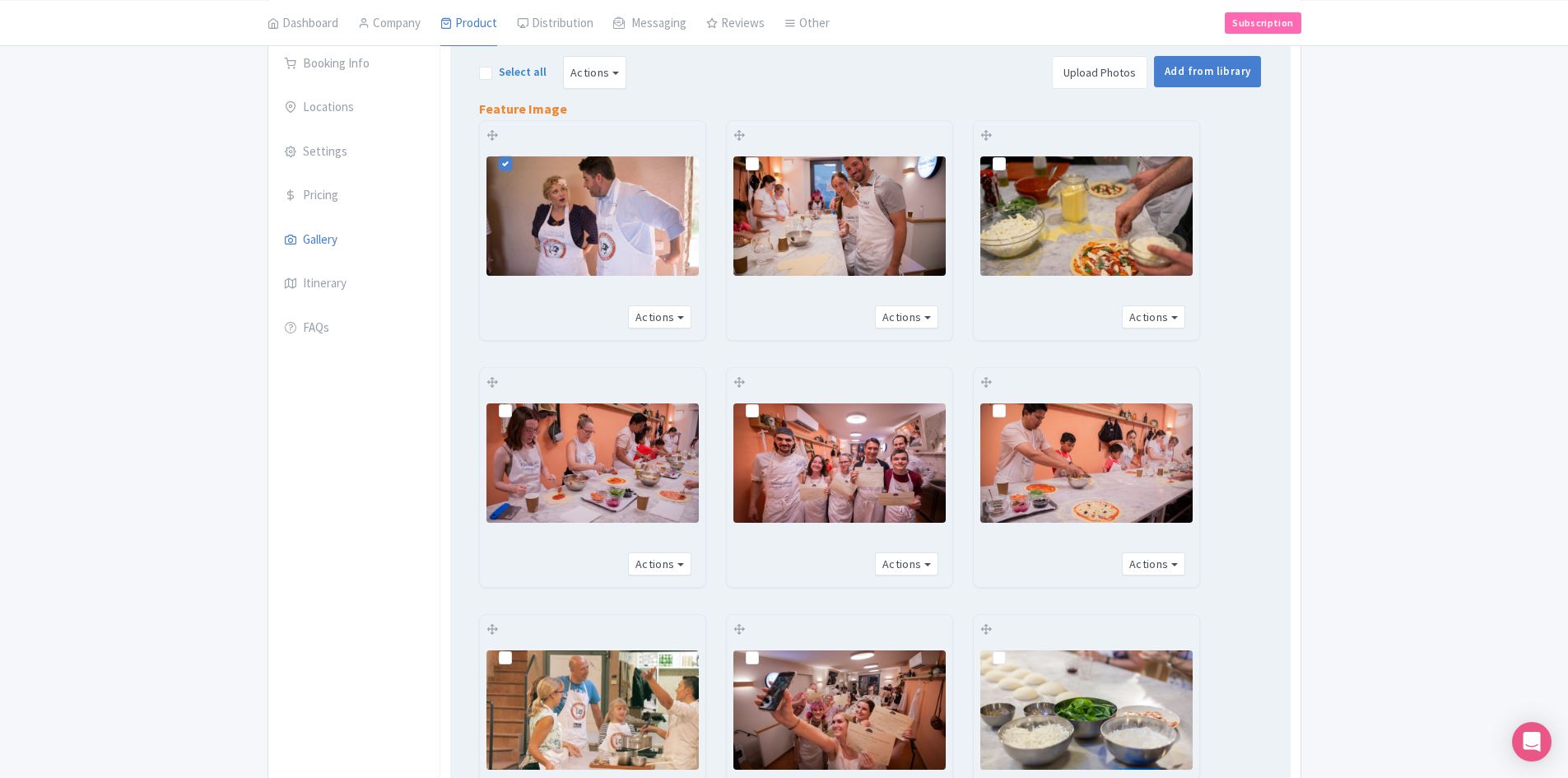 click at bounding box center [765, 155] 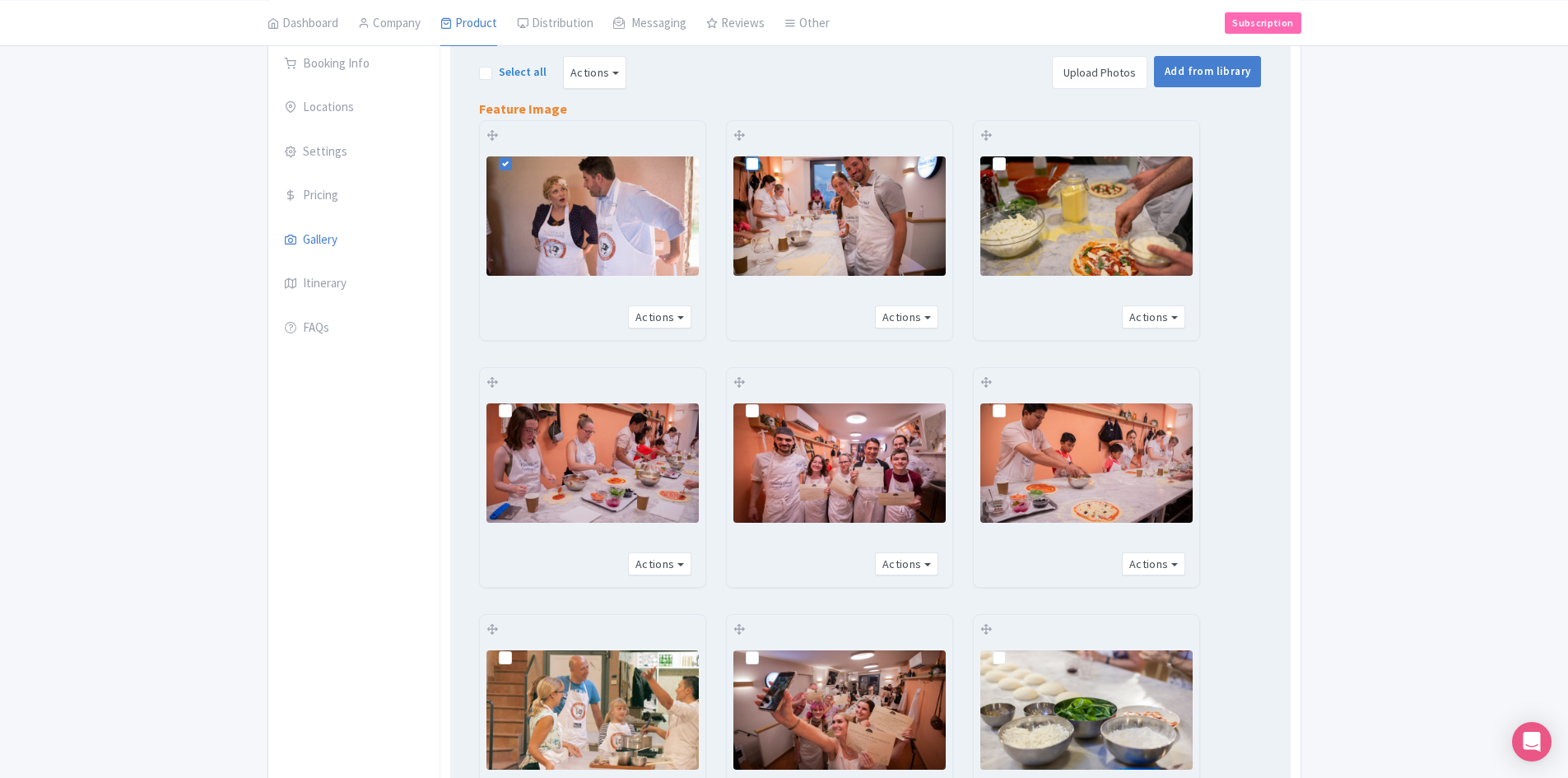 click at bounding box center [770, 150] 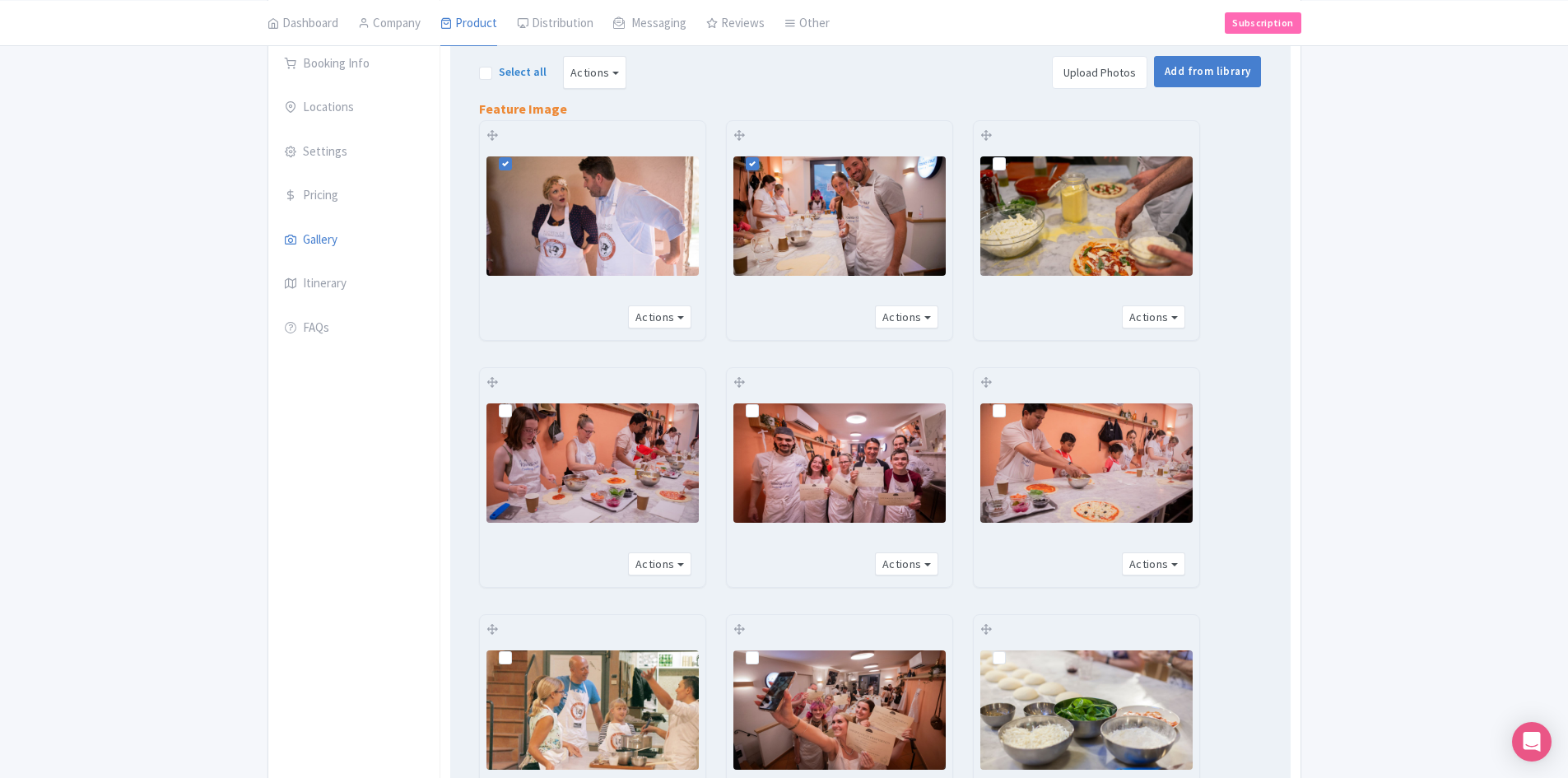 click at bounding box center (765, 402) 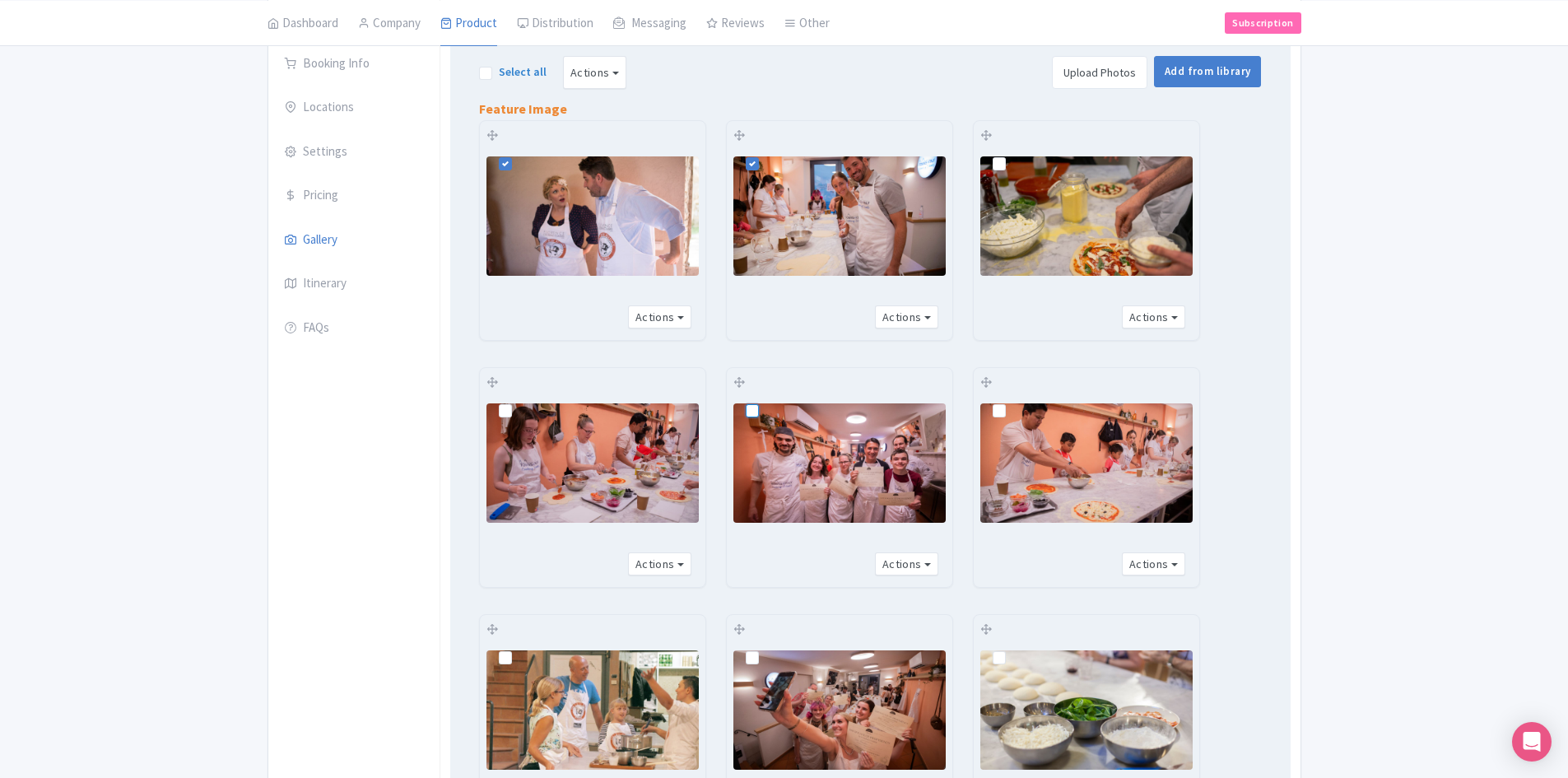 click at bounding box center [770, 397] 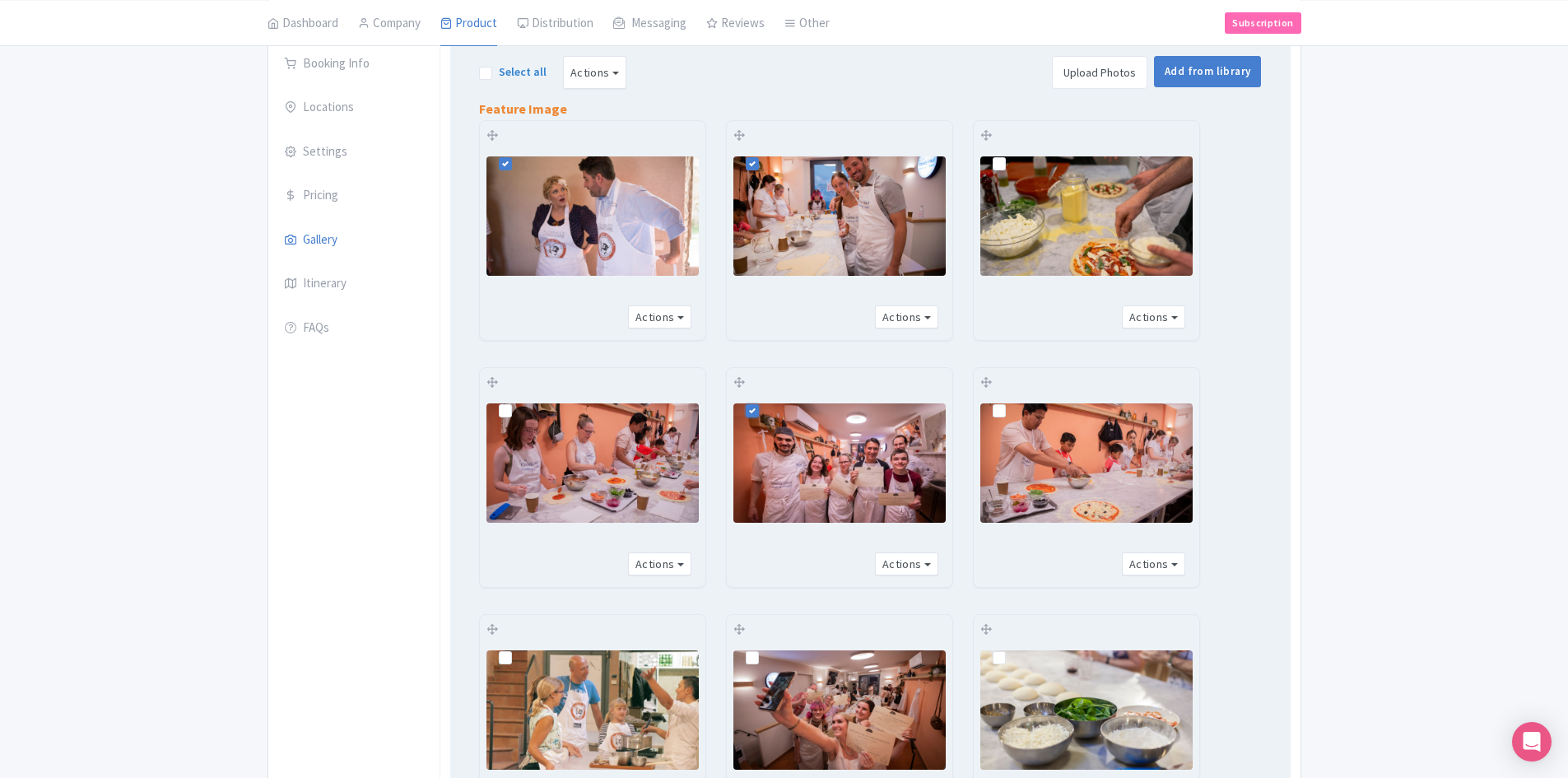 click at bounding box center [519, 402] 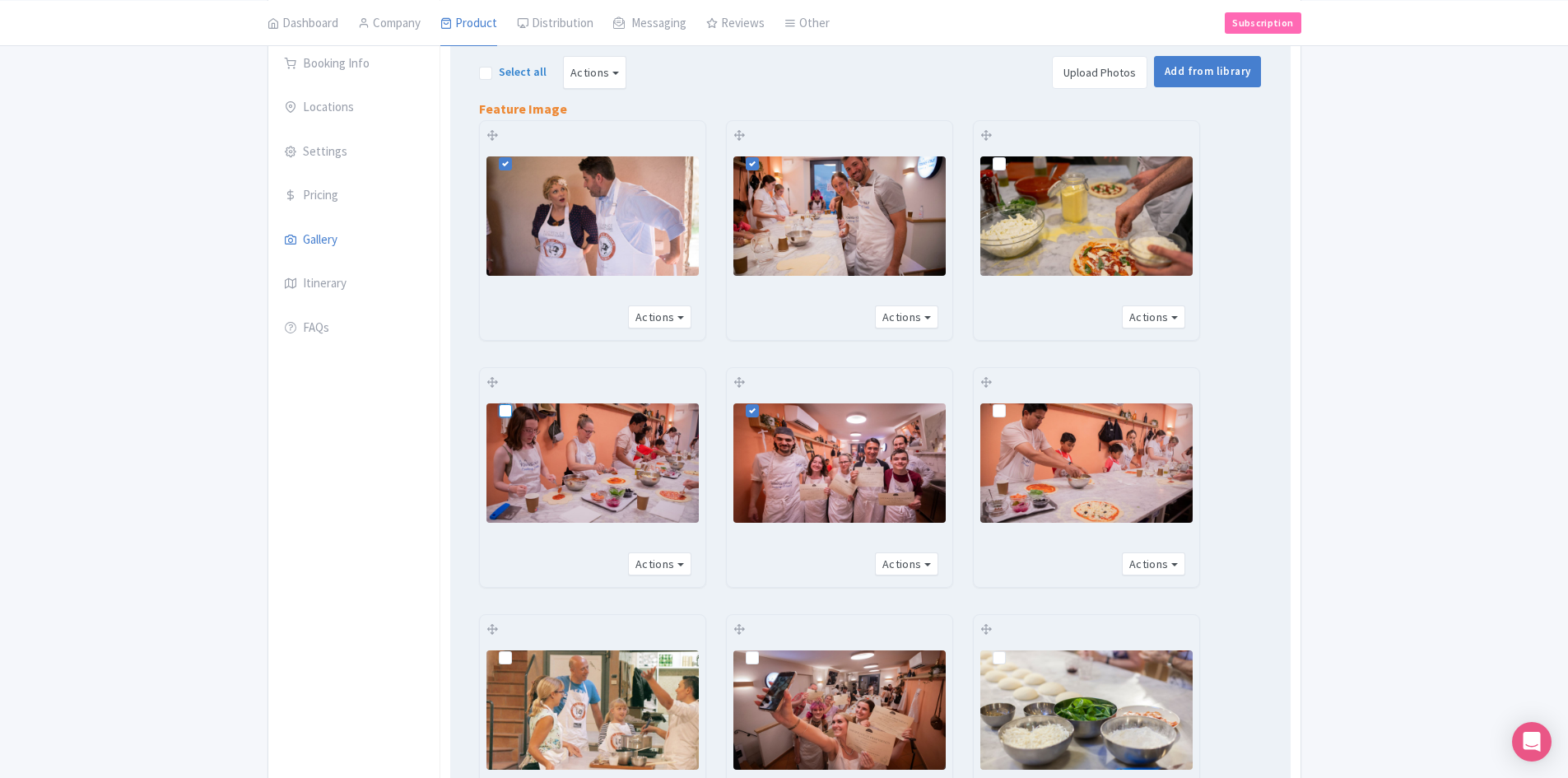 click at bounding box center (523, 397) 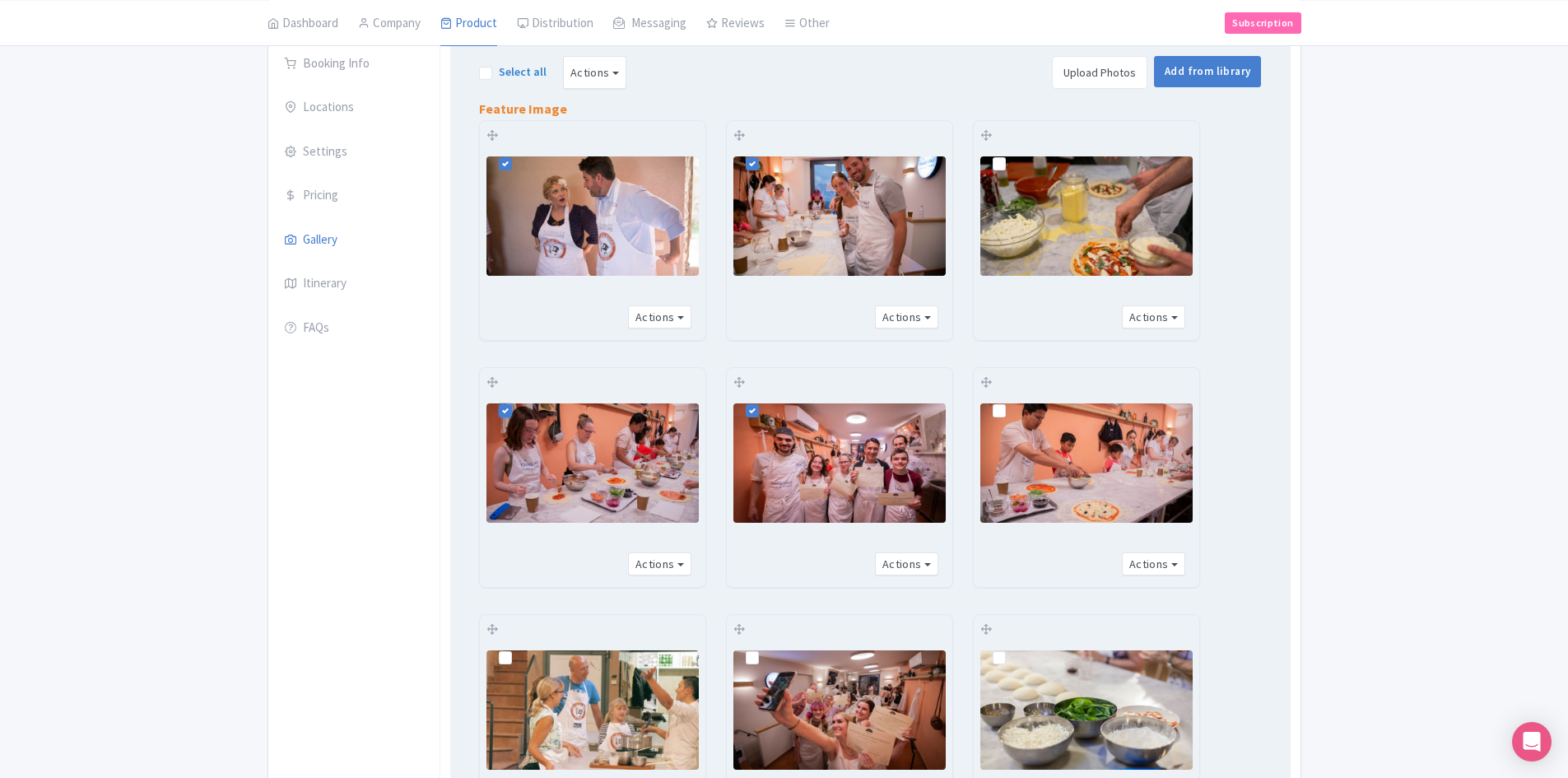 click at bounding box center [1012, 402] 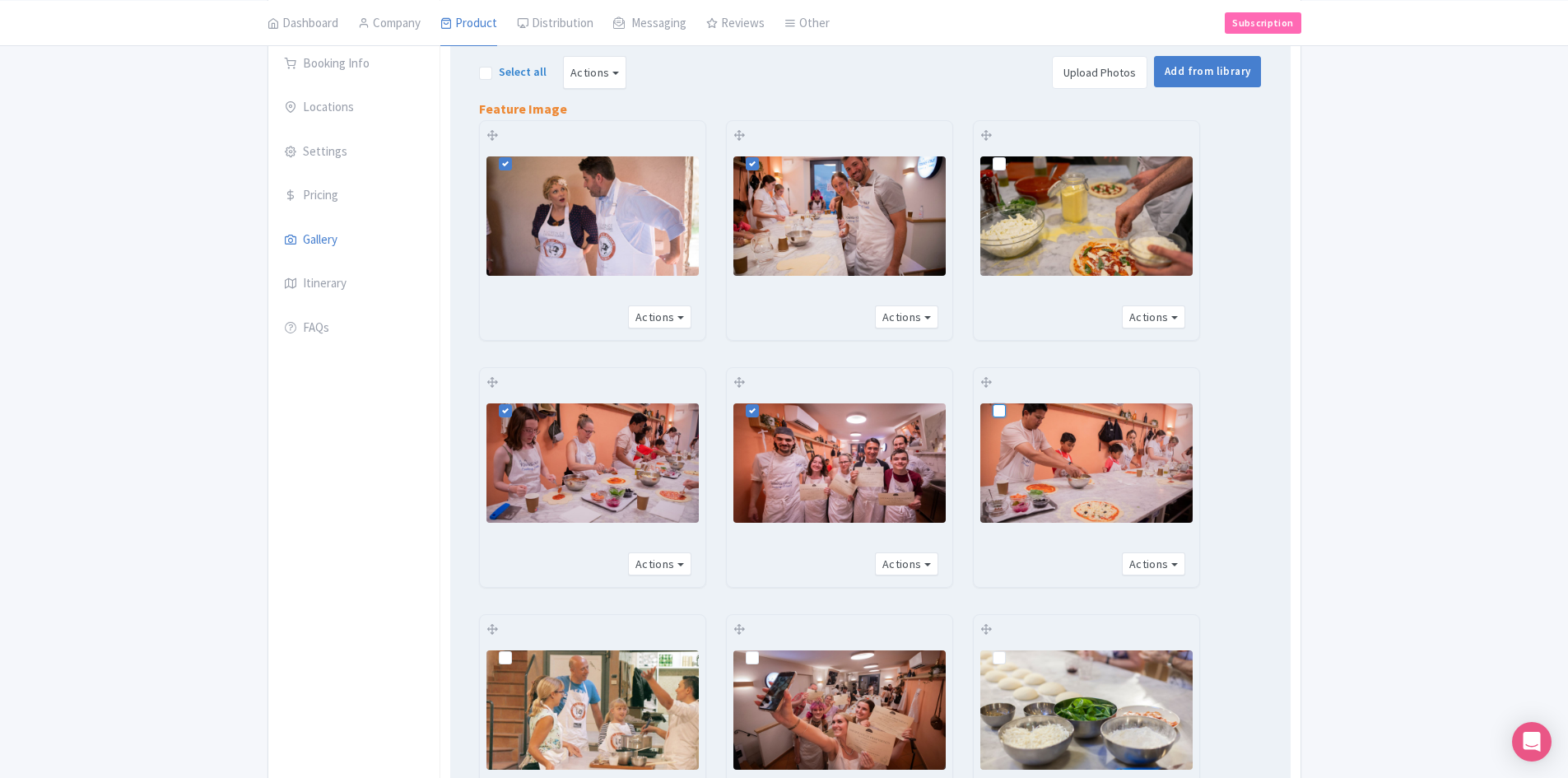 click at bounding box center (1017, 397) 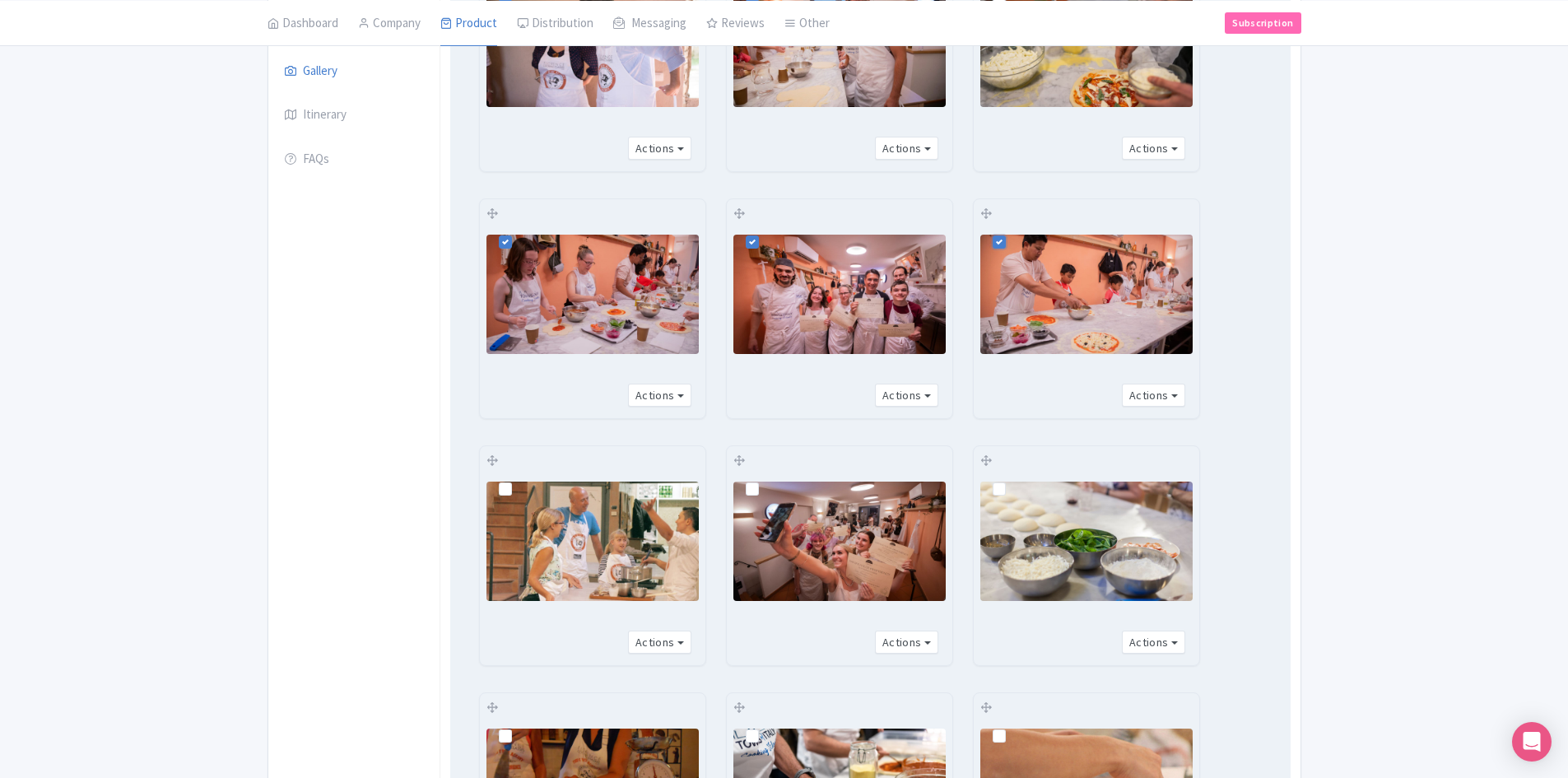 scroll, scrollTop: 415, scrollLeft: 0, axis: vertical 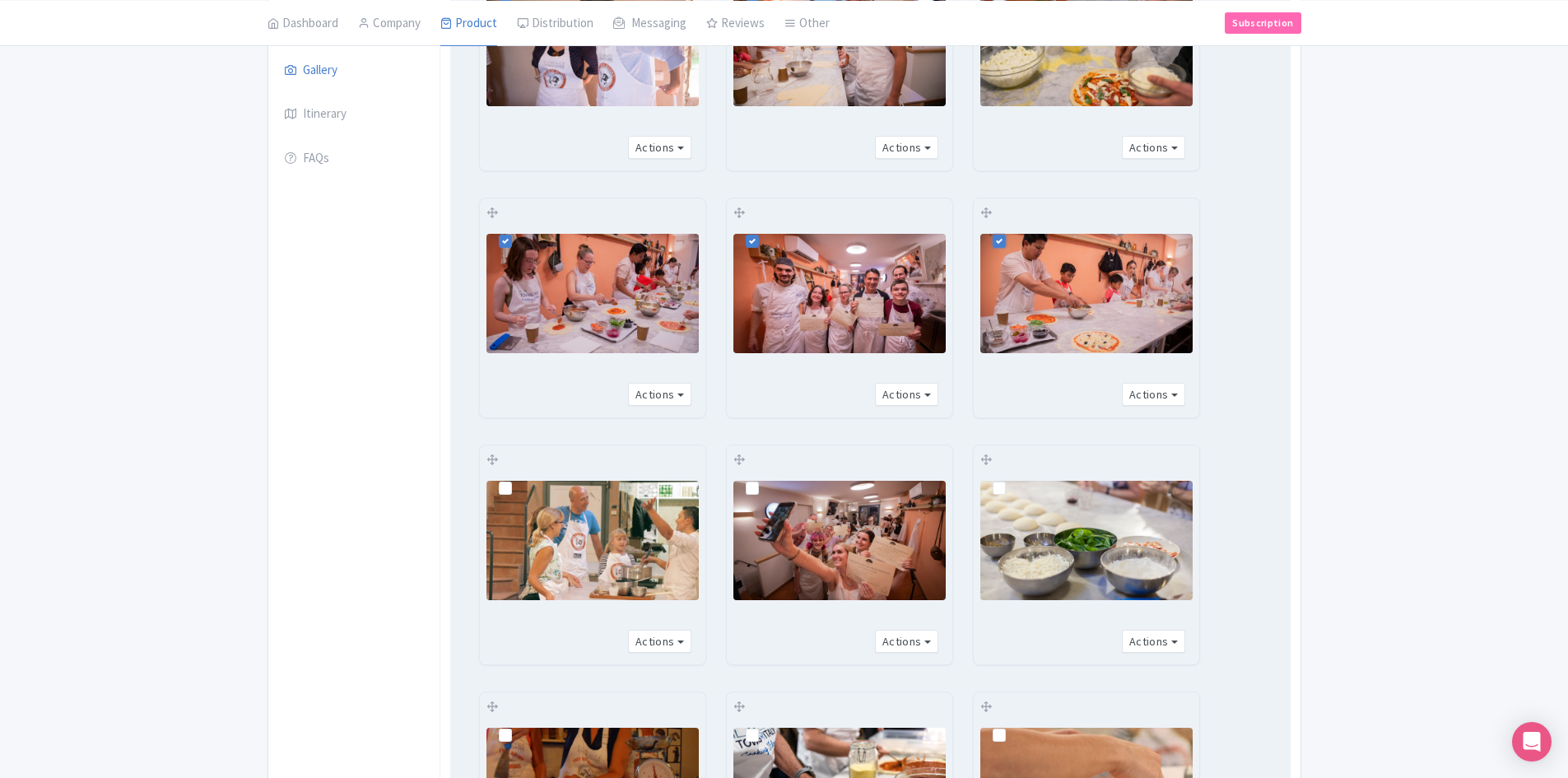 click at bounding box center (765, 479) 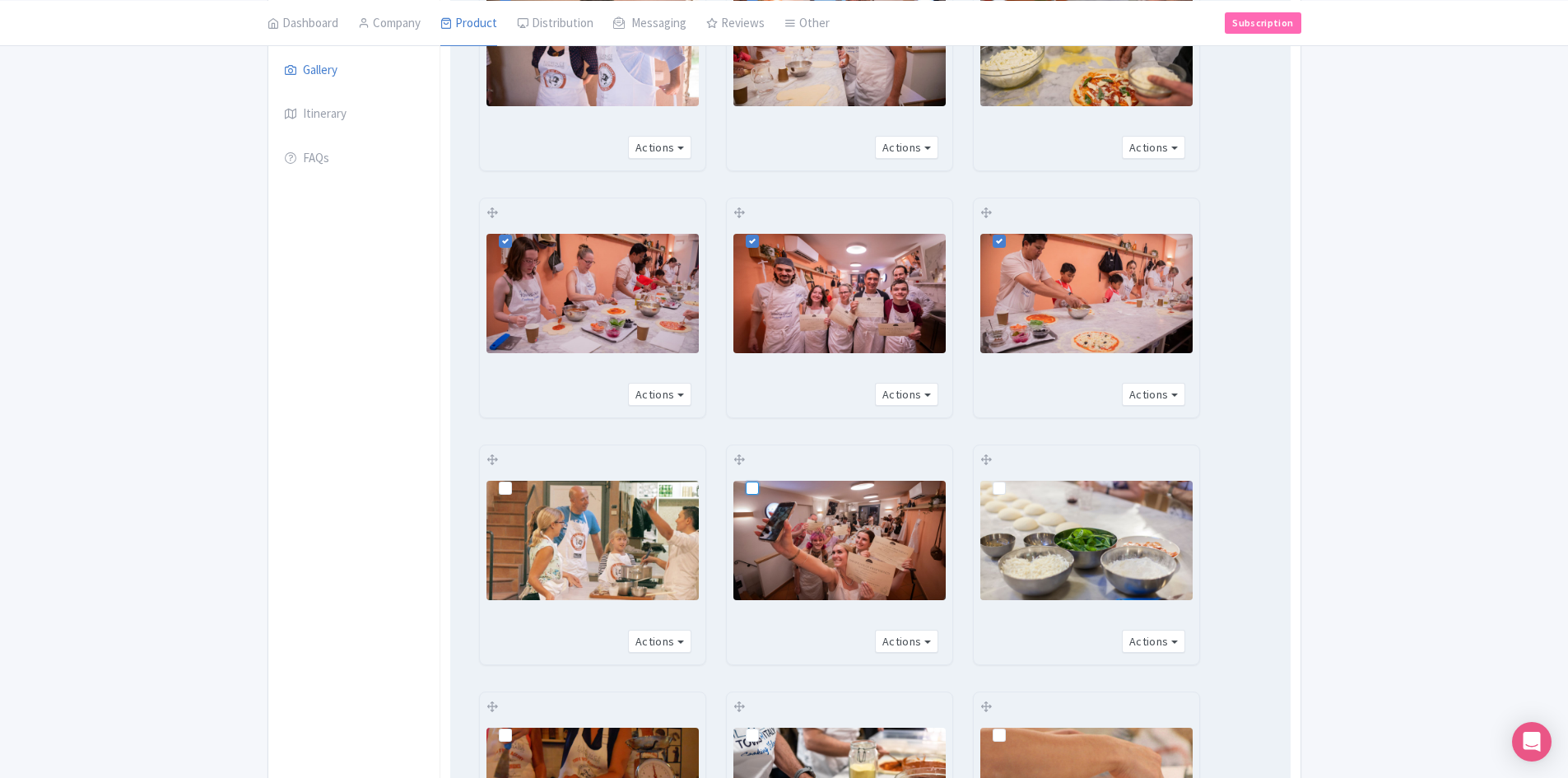 click at bounding box center (770, 474) 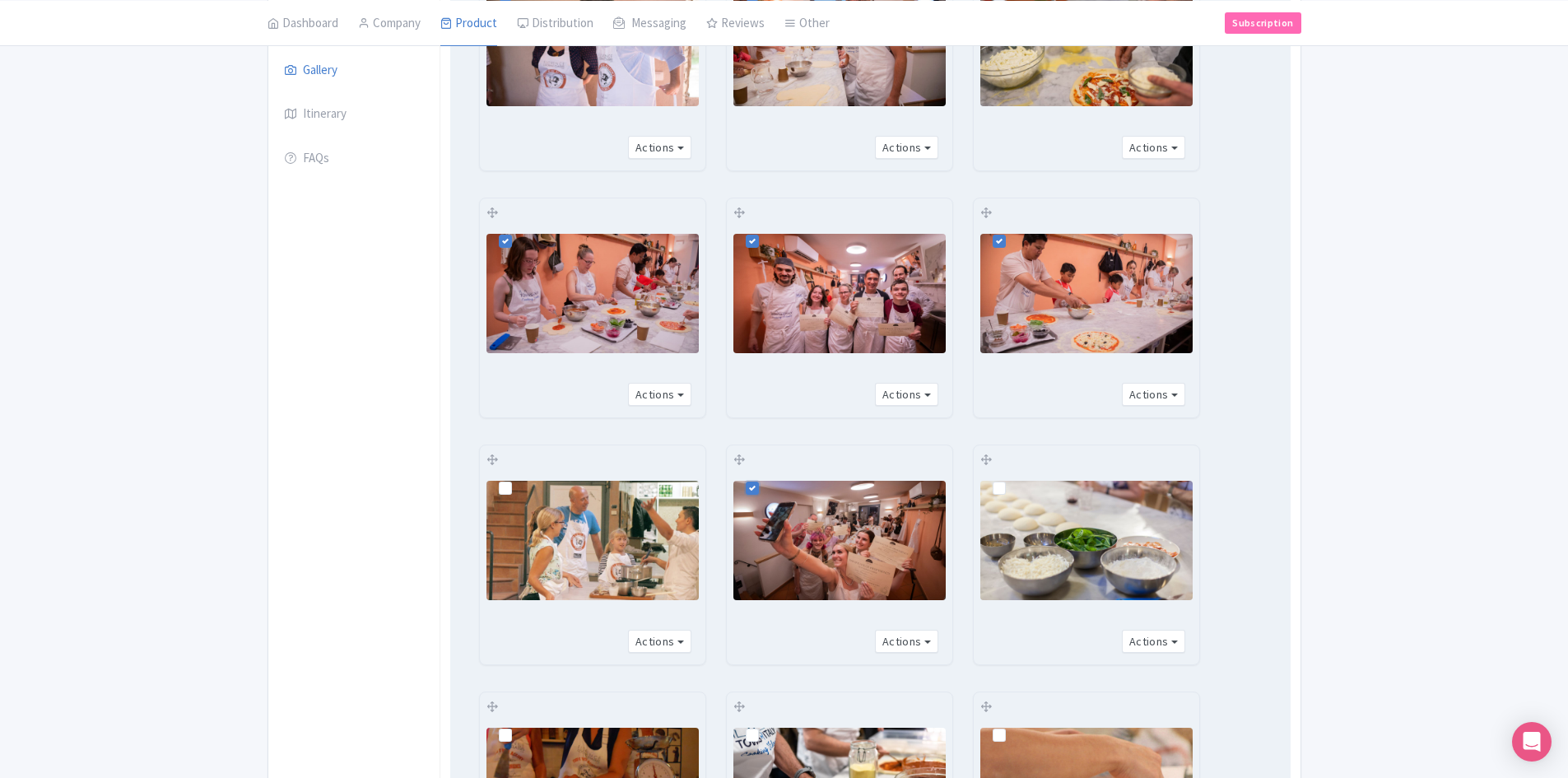 click at bounding box center (519, 479) 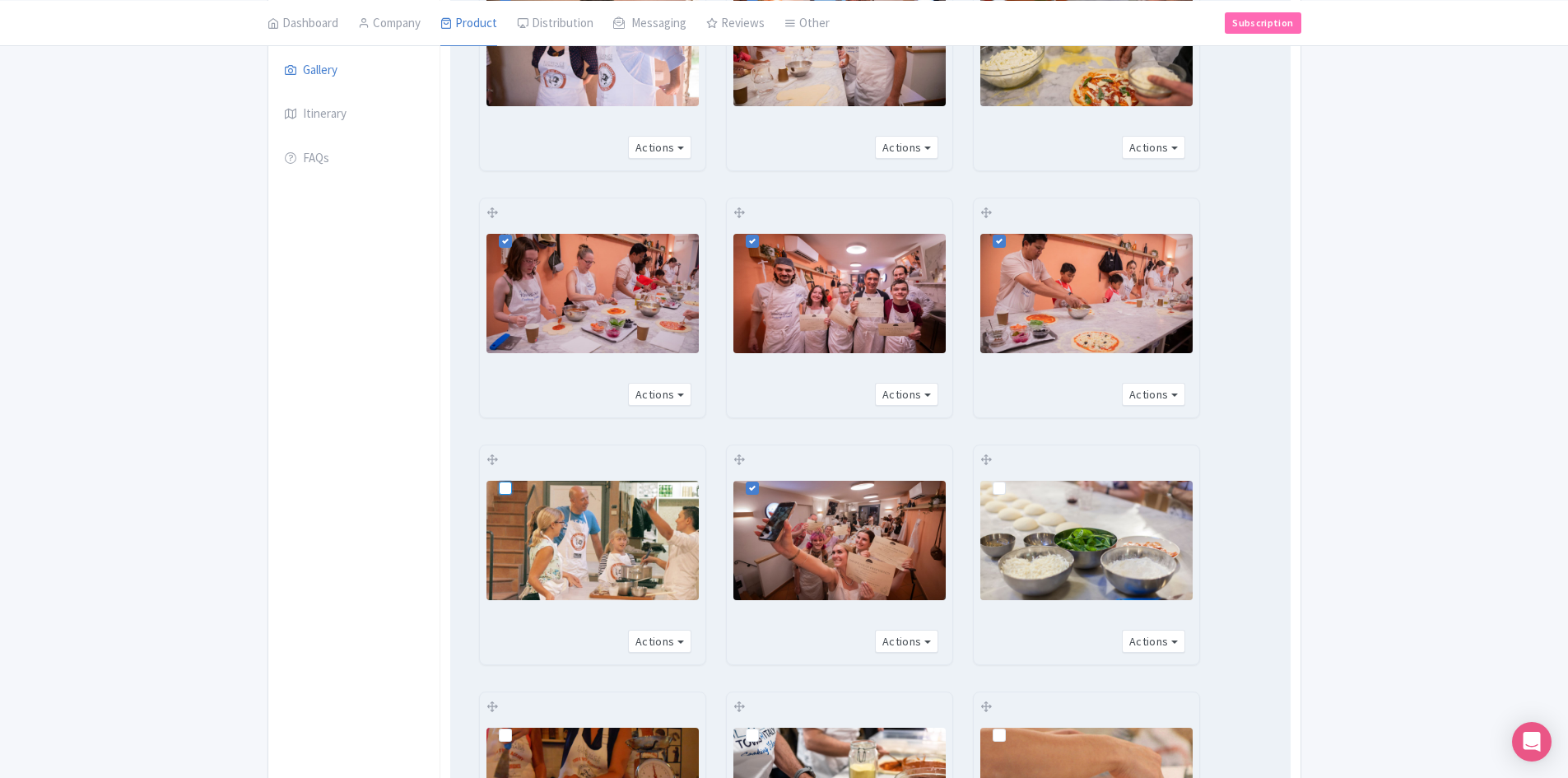 click at bounding box center [523, 474] 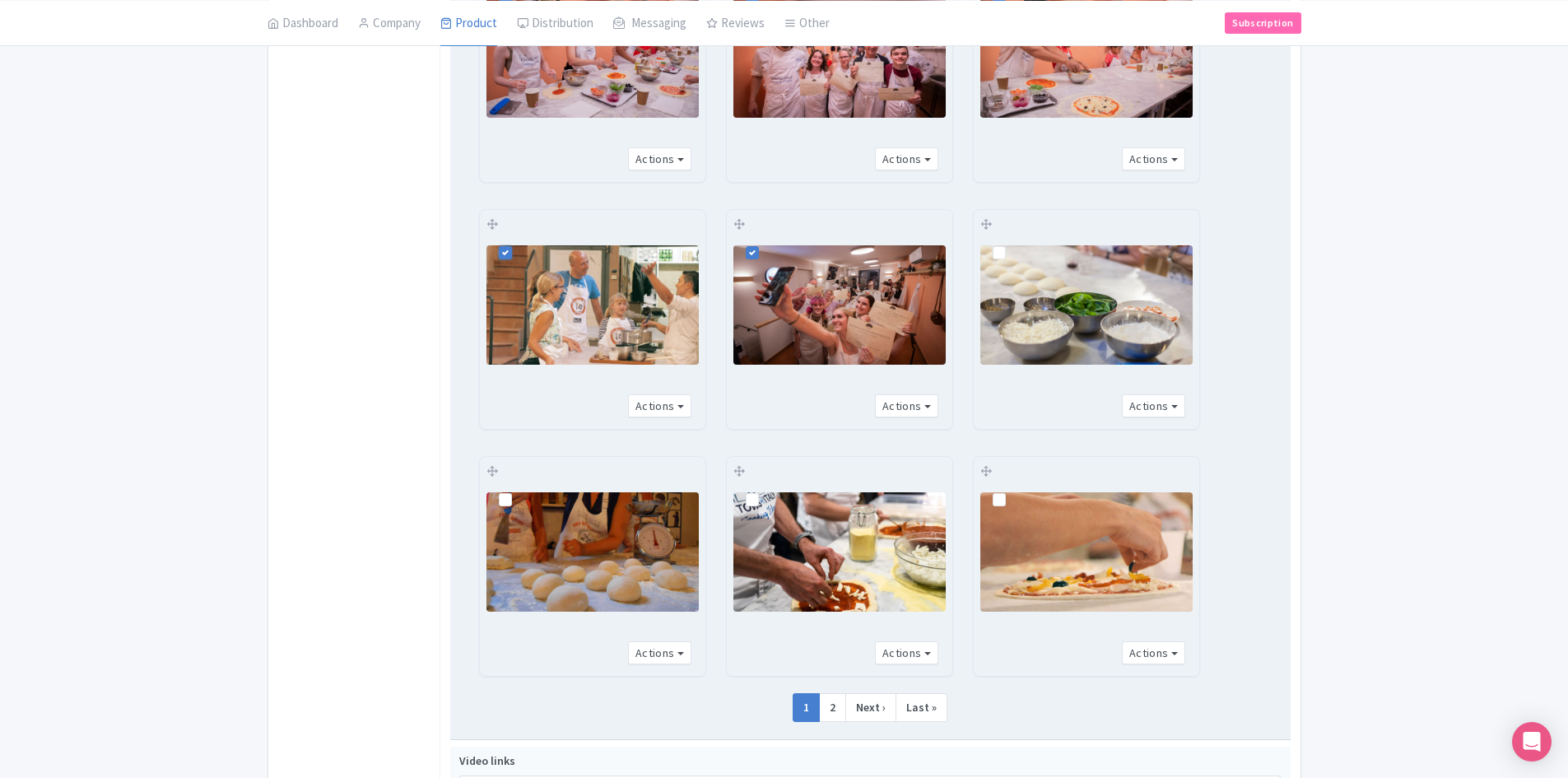 scroll, scrollTop: 651, scrollLeft: 0, axis: vertical 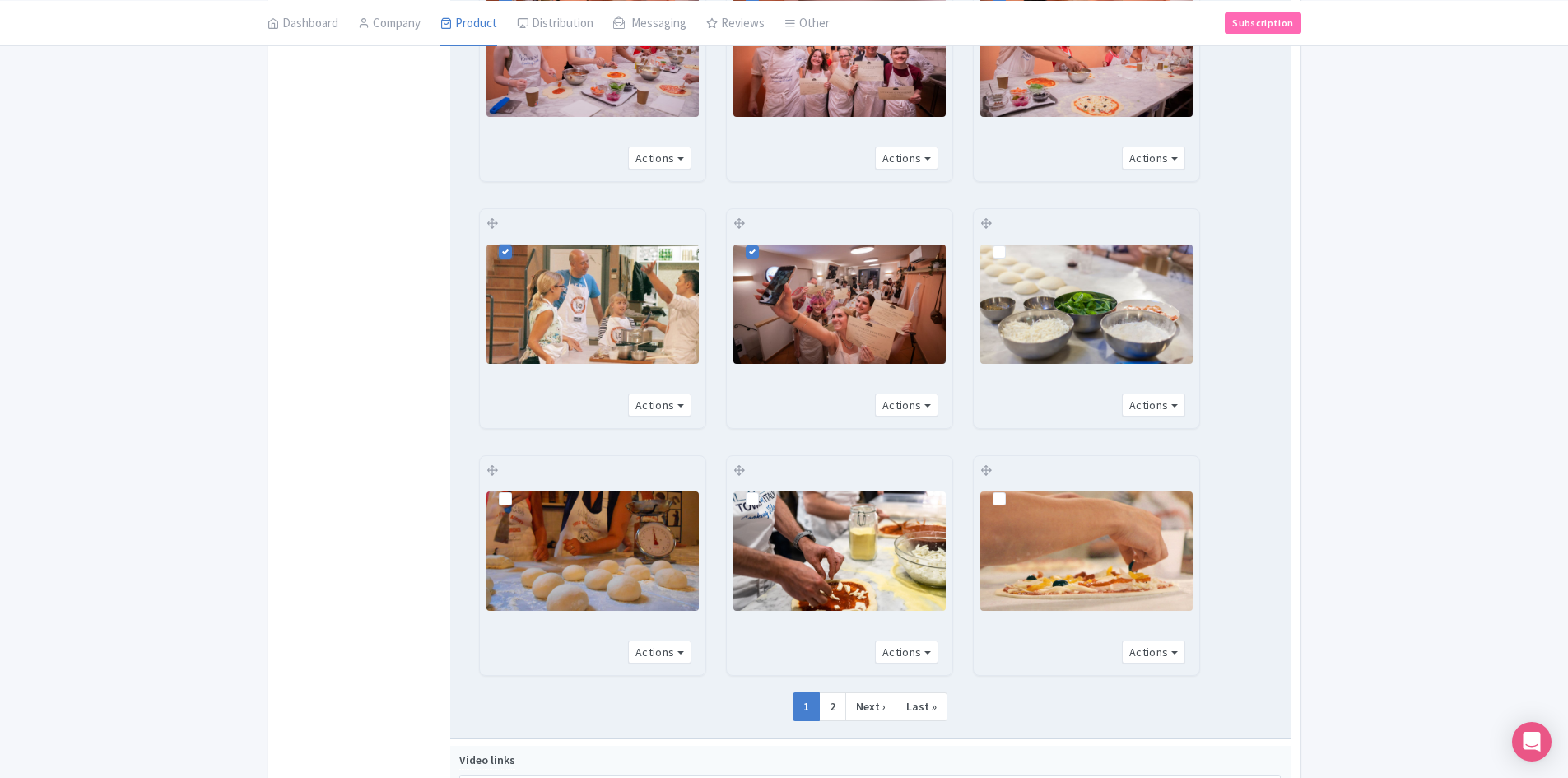 click at bounding box center [765, 490] 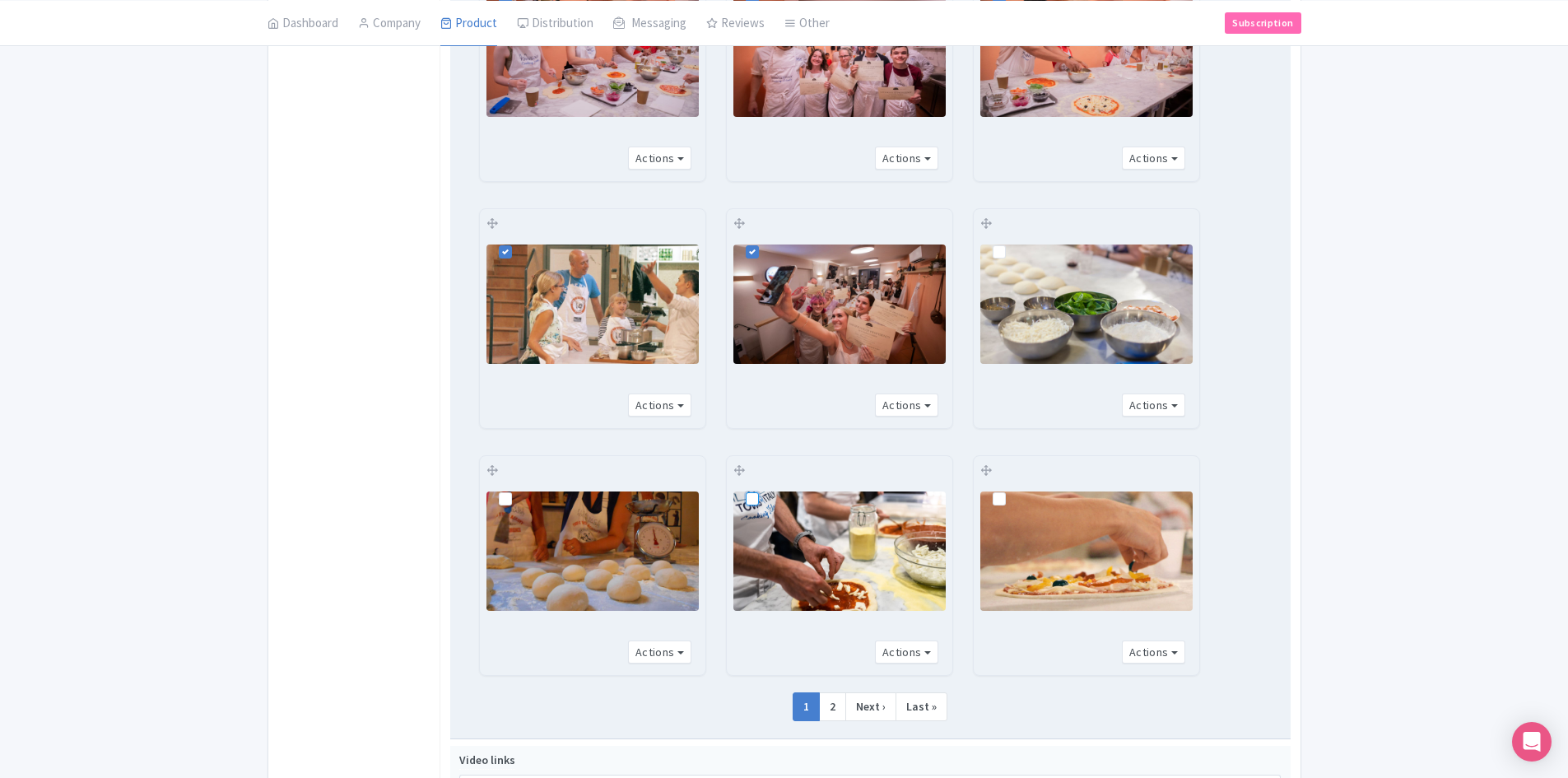 click at bounding box center (770, 485) 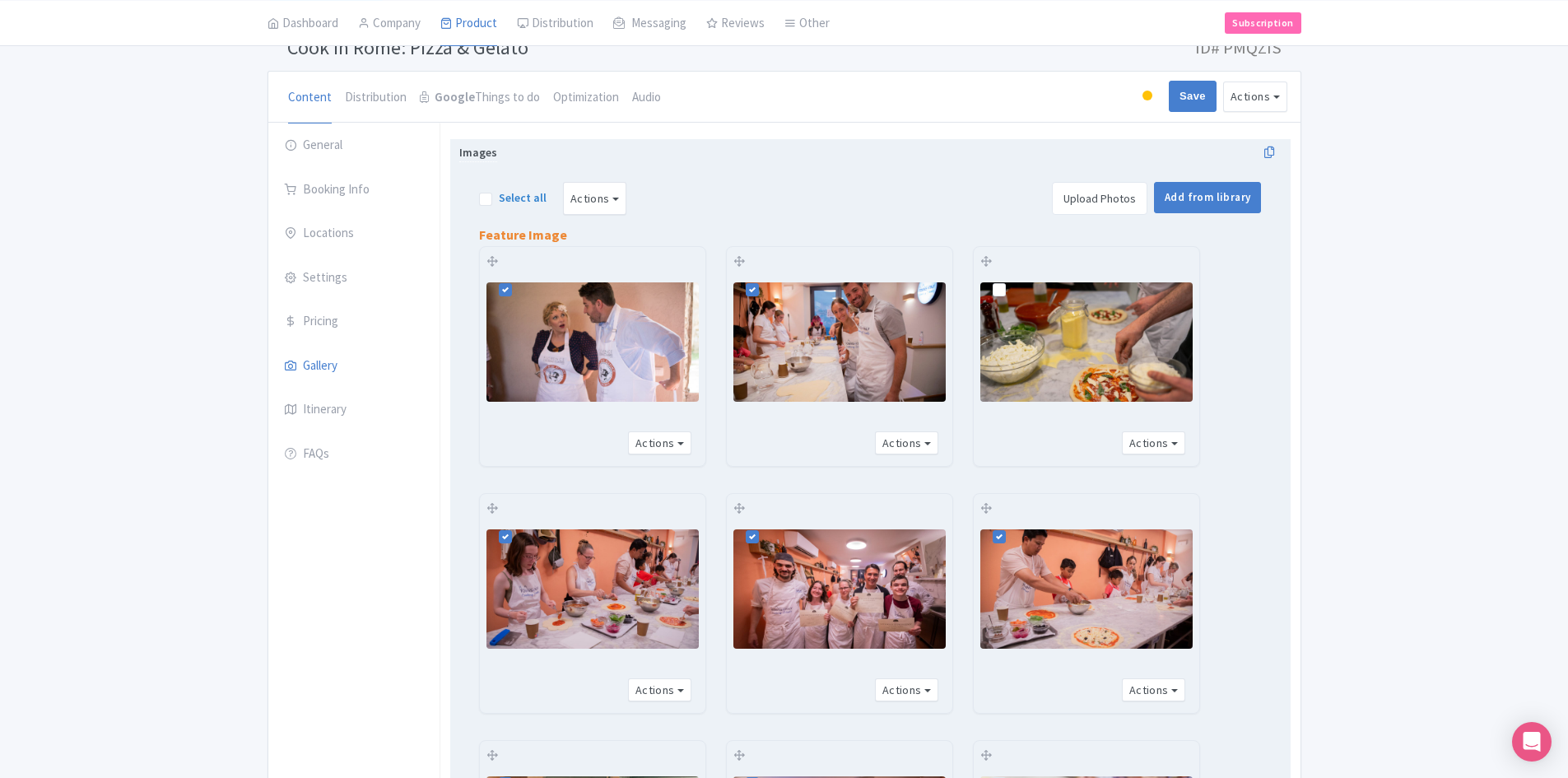 scroll, scrollTop: 95, scrollLeft: 0, axis: vertical 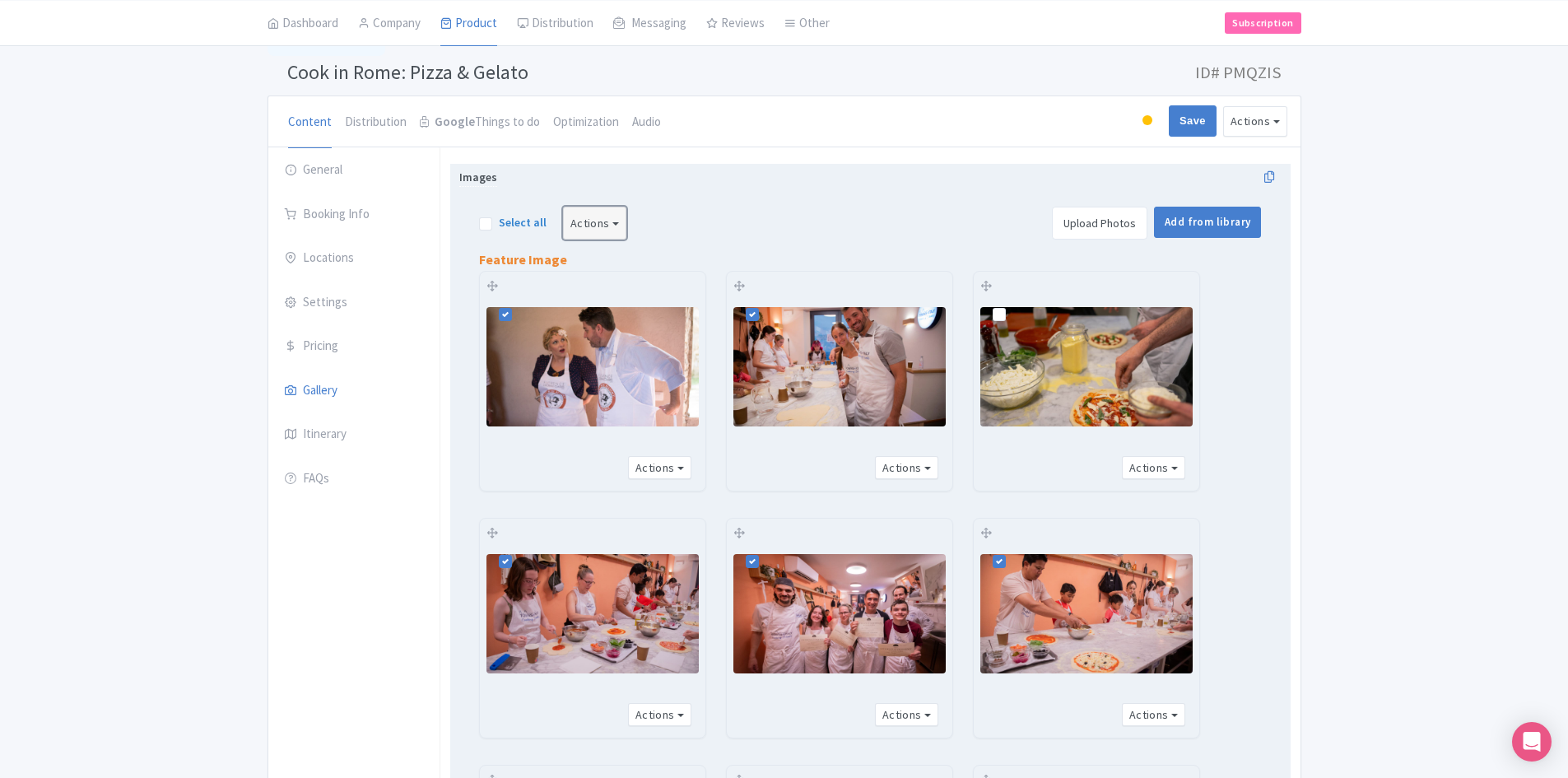 click on "Actions" at bounding box center (595, 223) 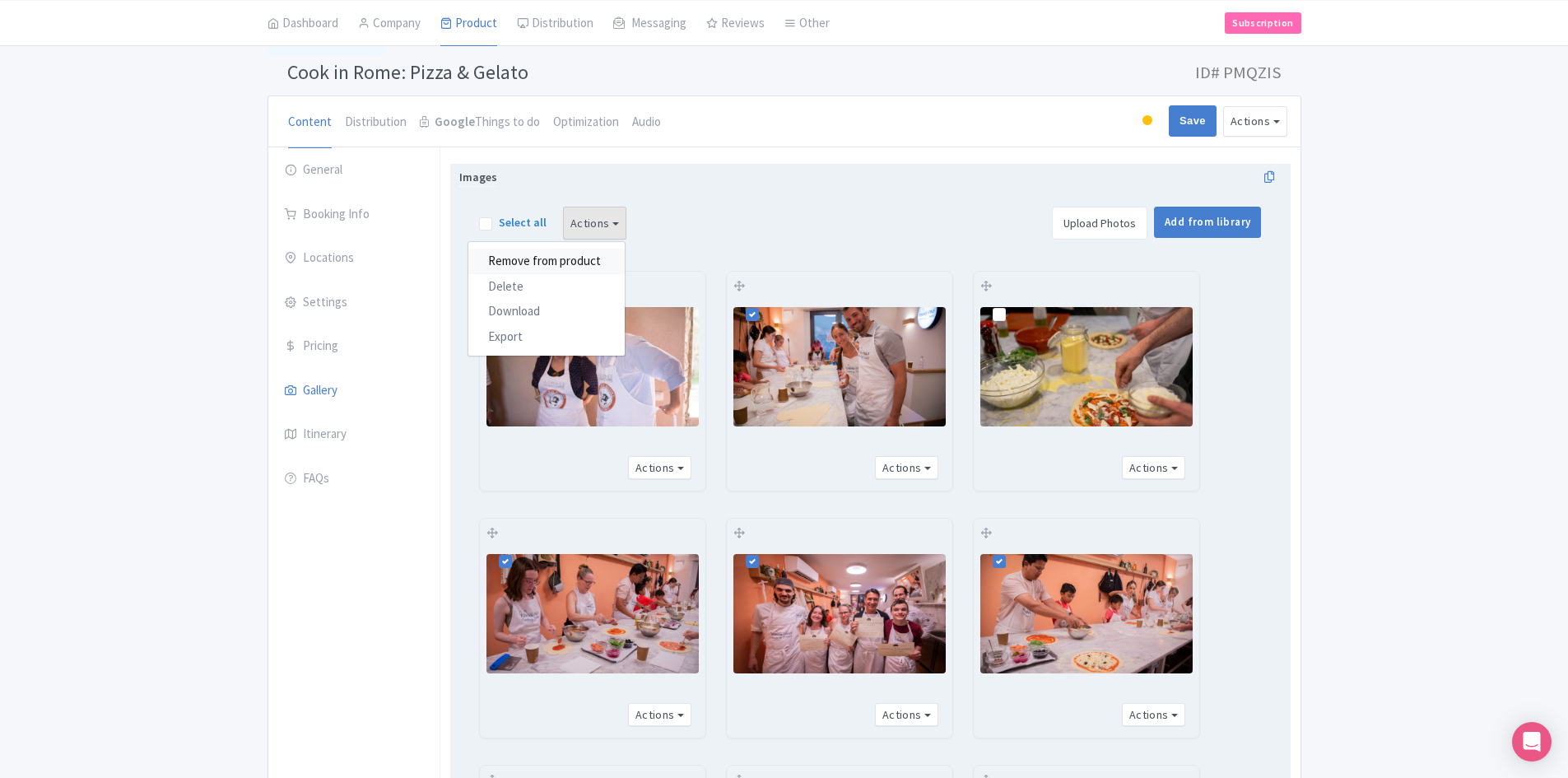 click on "Remove from product" at bounding box center (547, 261) 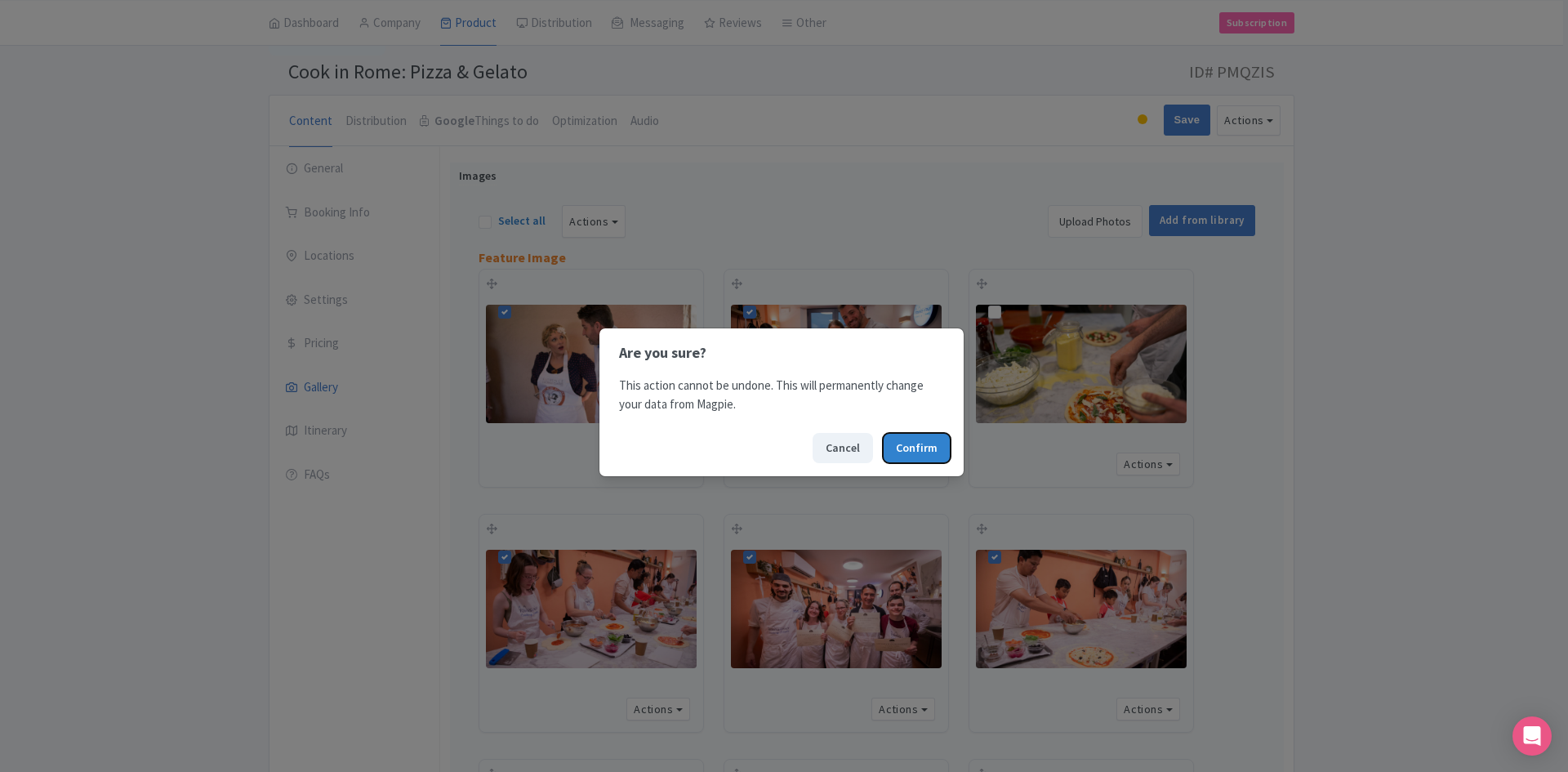 click on "Confirm" at bounding box center (916, 448) 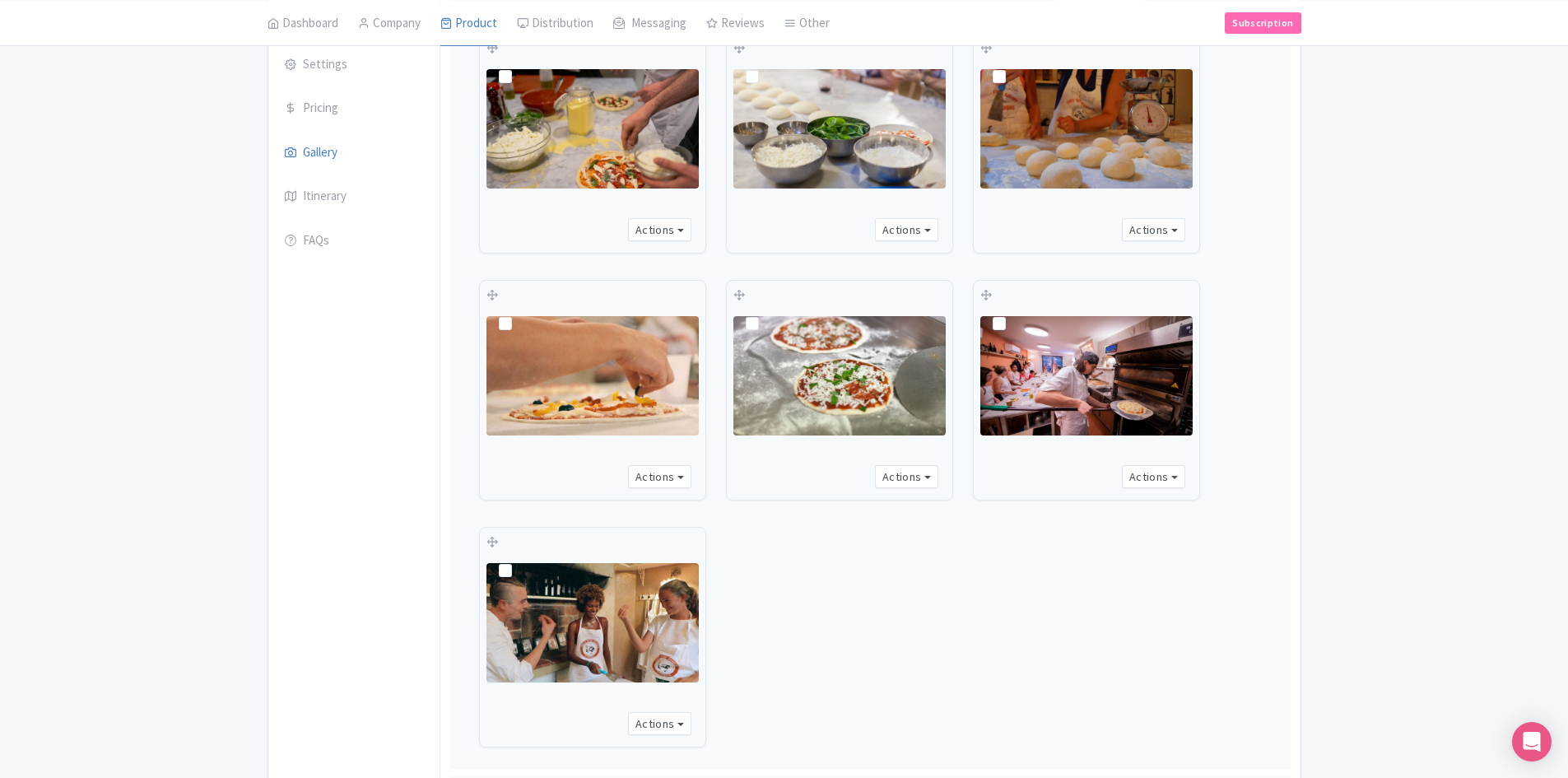 scroll, scrollTop: 333, scrollLeft: 0, axis: vertical 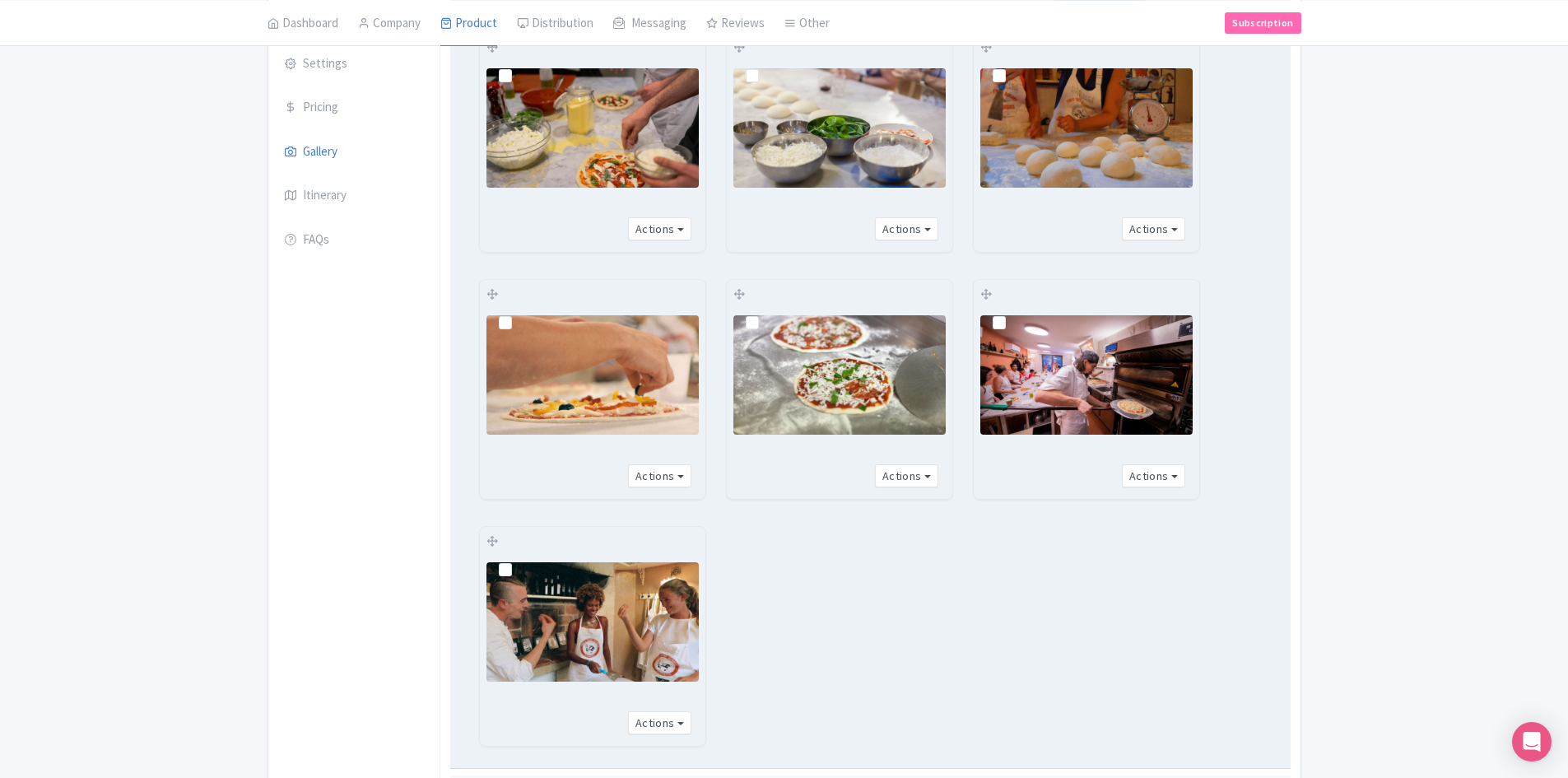 click at bounding box center [1012, 314] 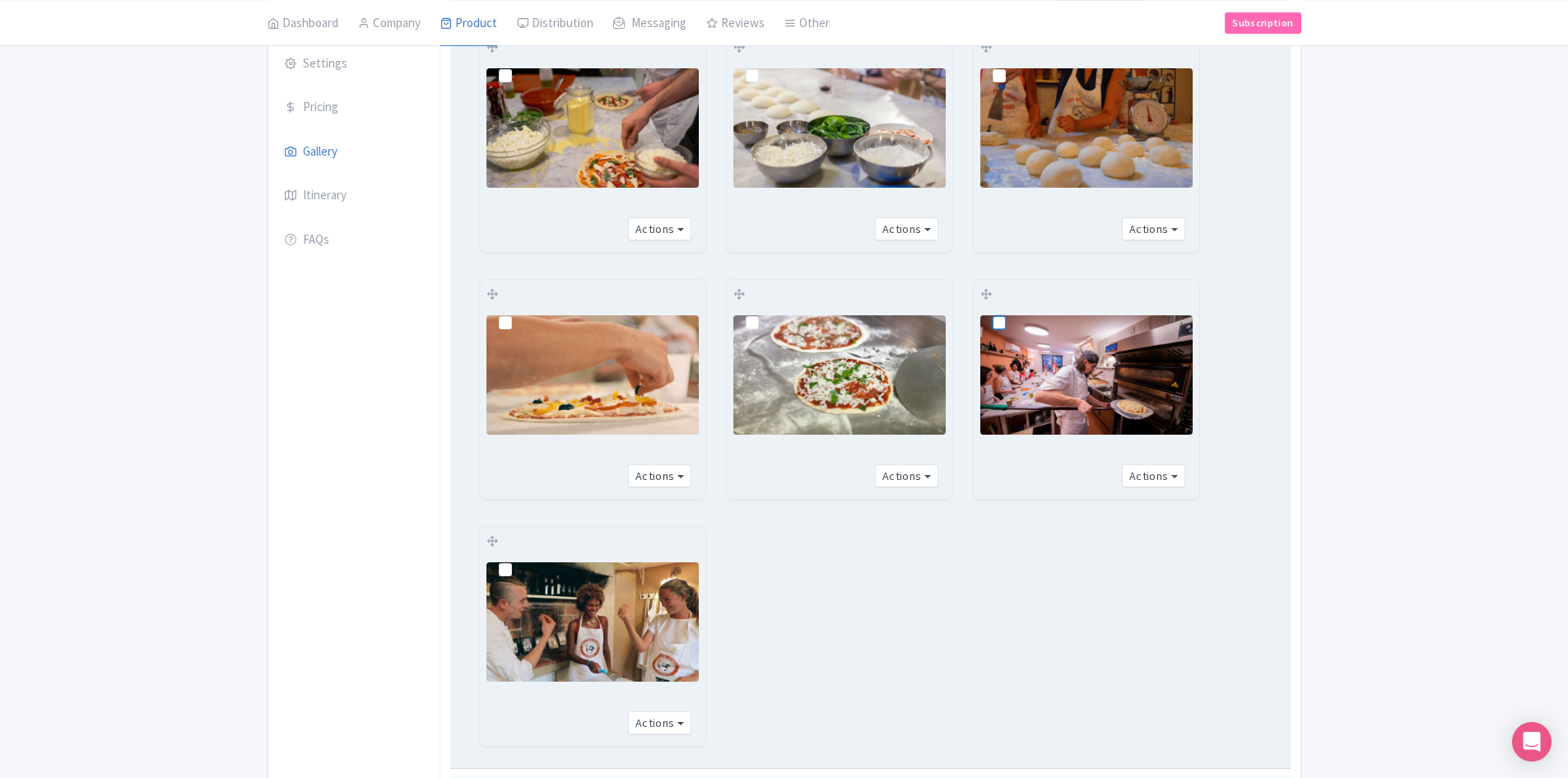 click at bounding box center [1017, 309] 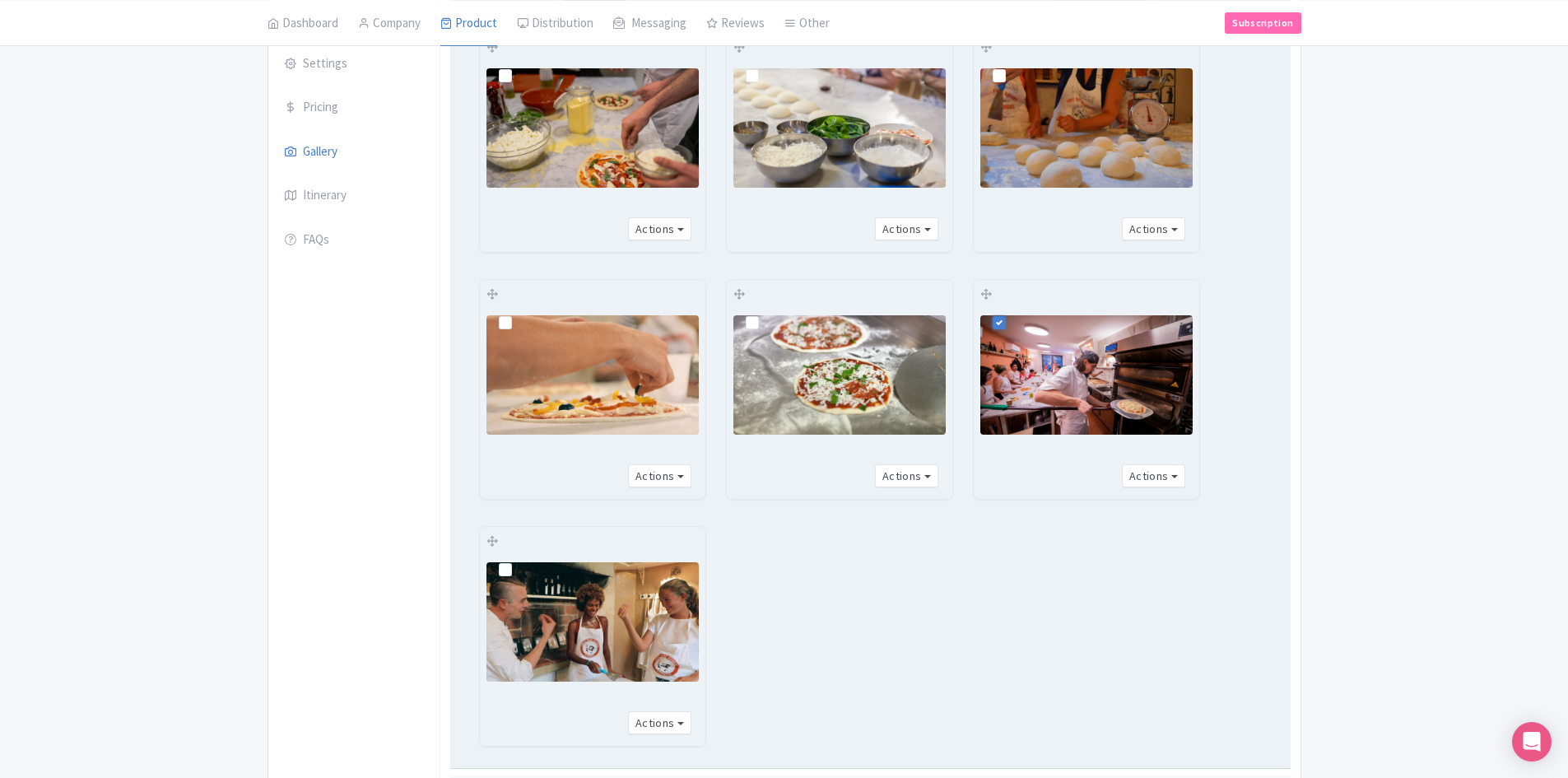 click at bounding box center (519, 561) 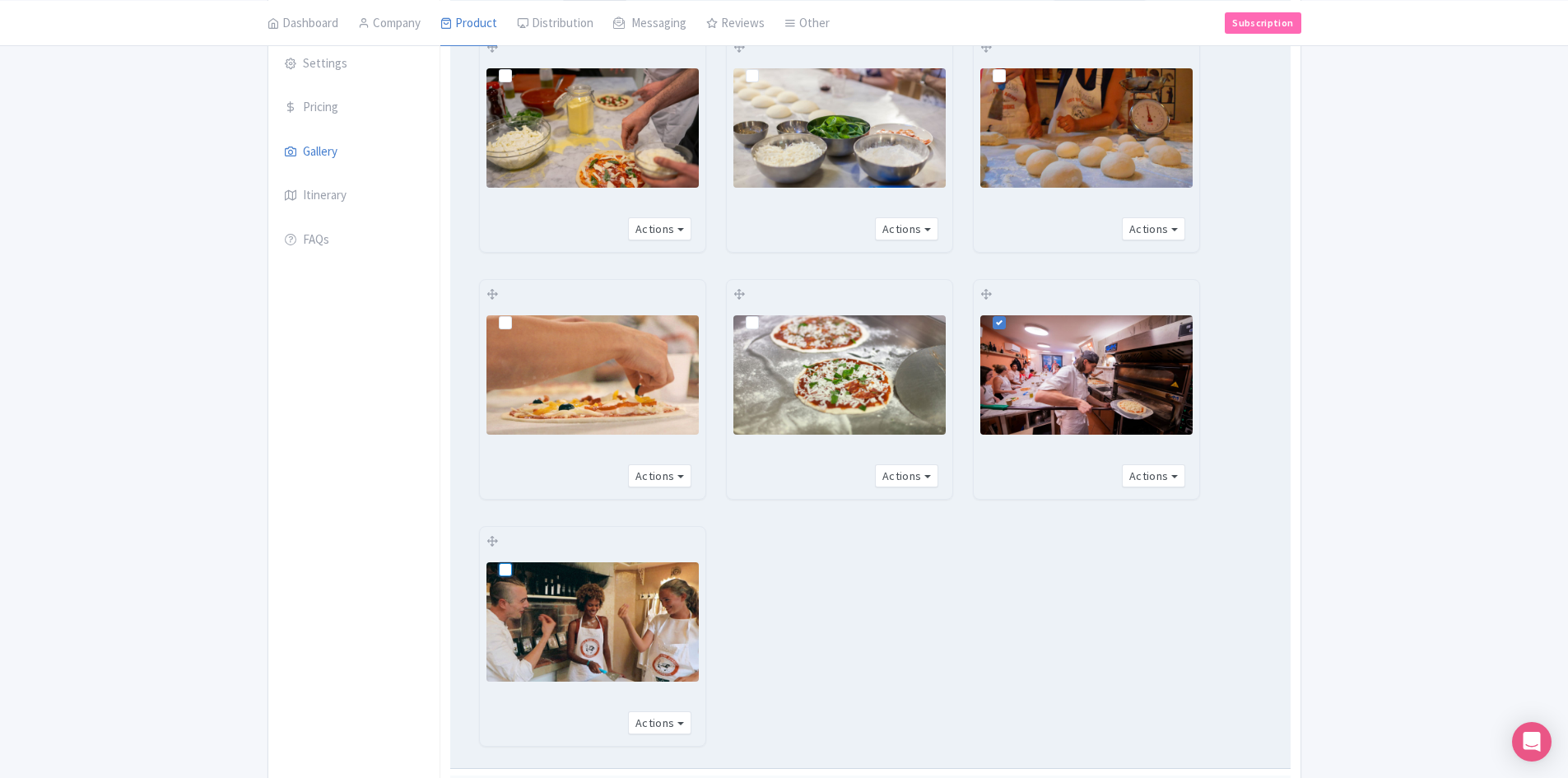 click at bounding box center (523, 556) 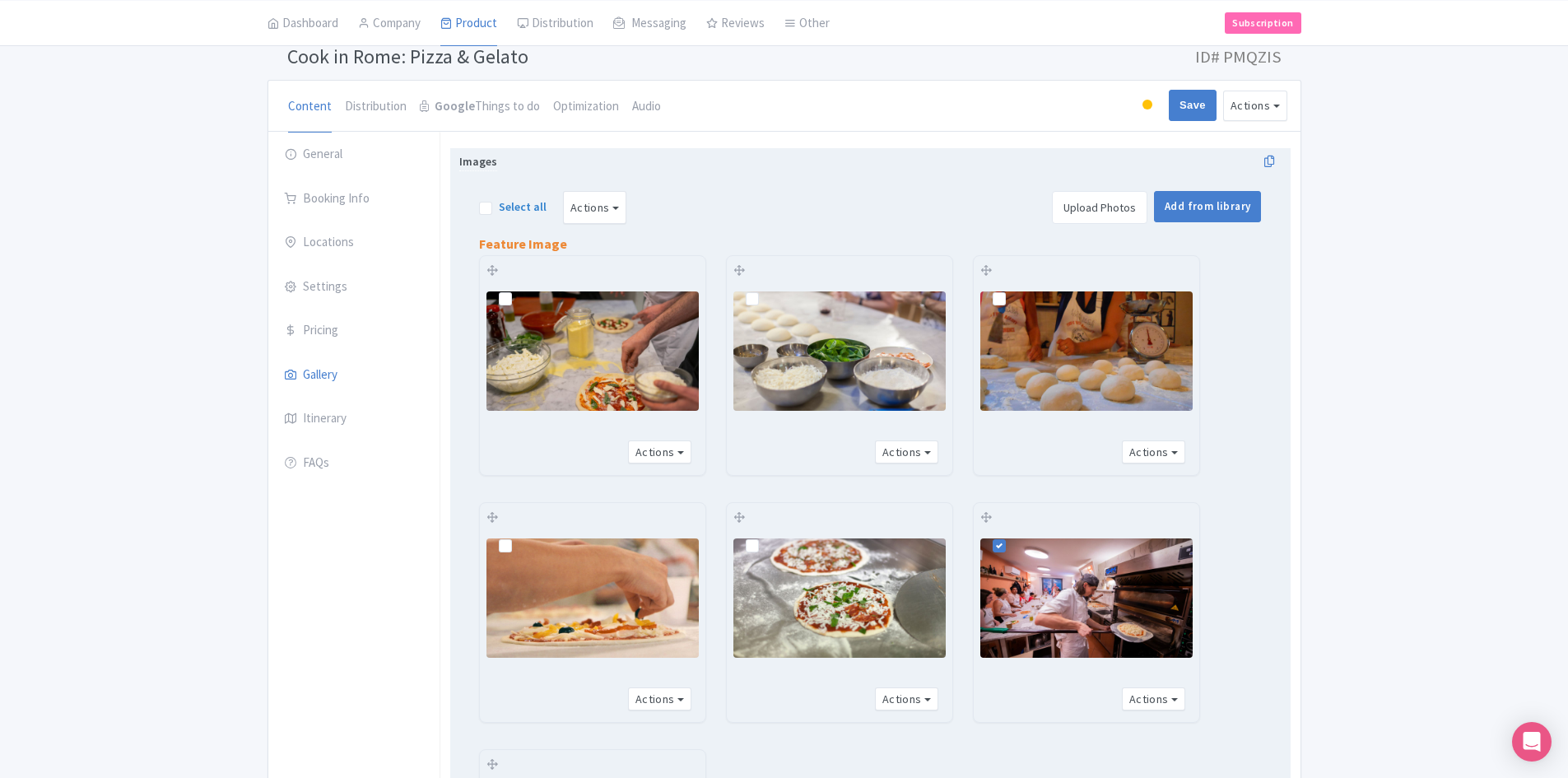 scroll, scrollTop: 109, scrollLeft: 0, axis: vertical 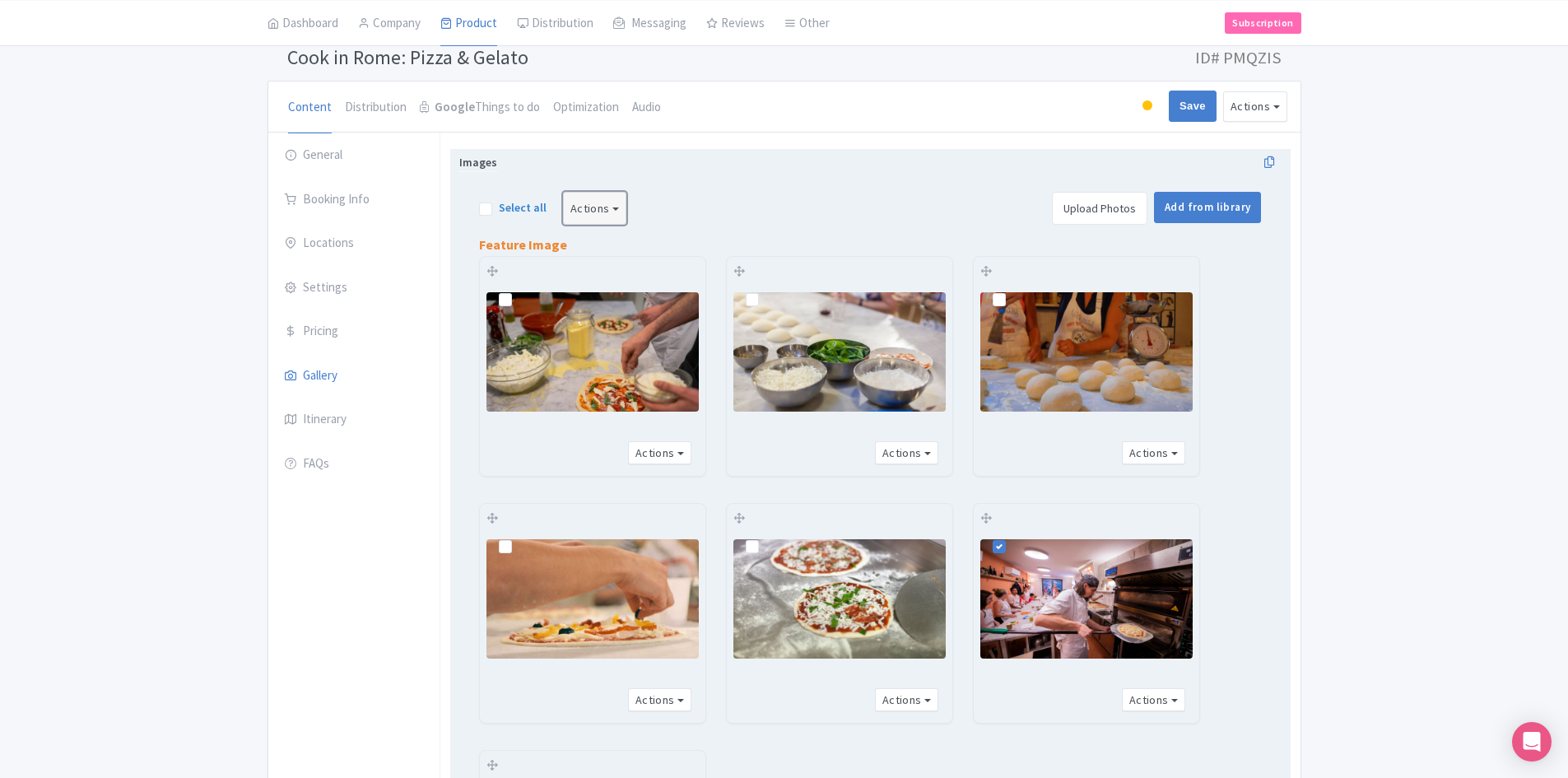 click on "Actions" at bounding box center (595, 208) 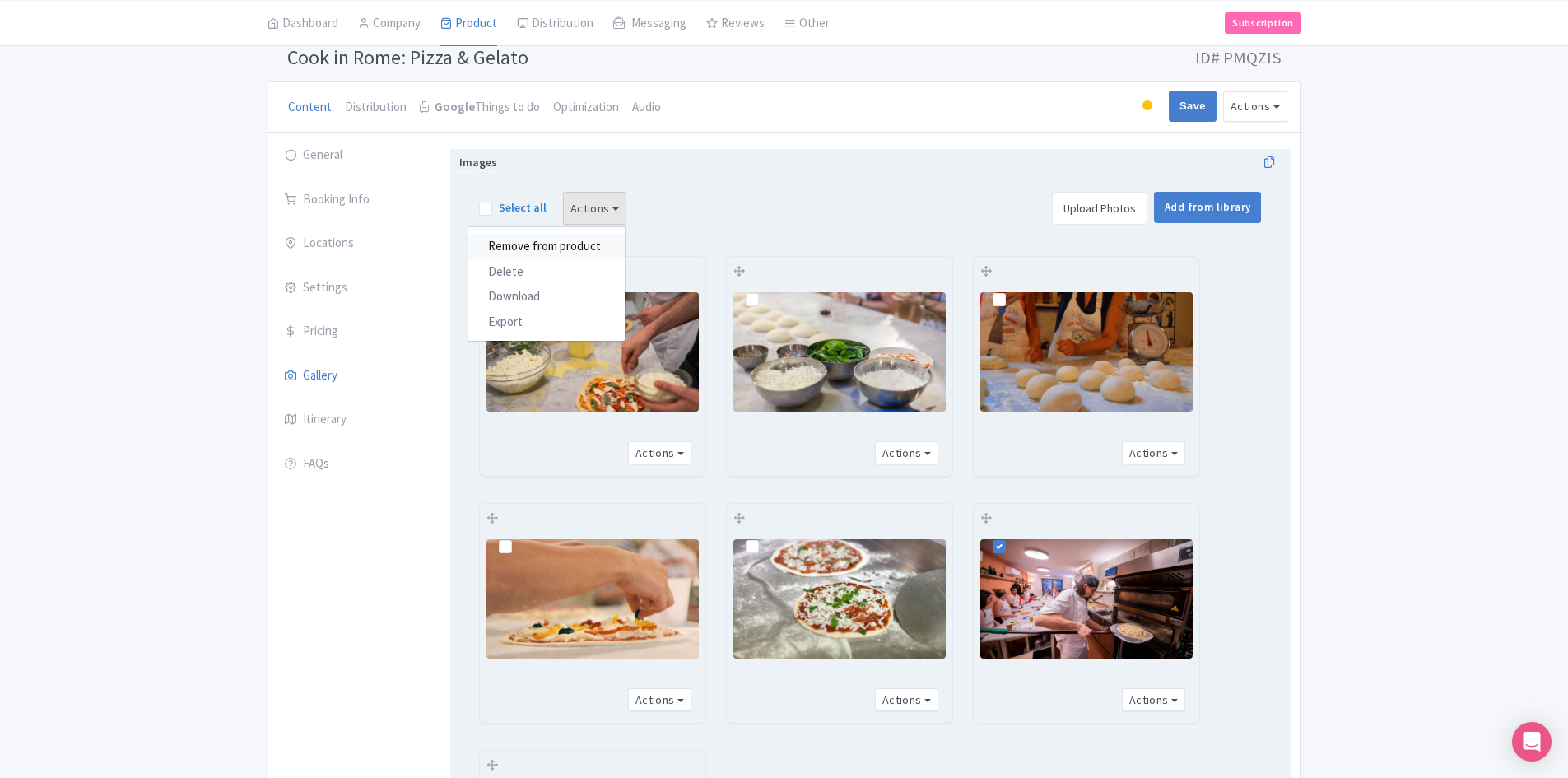 click on "Remove from product" at bounding box center [547, 246] 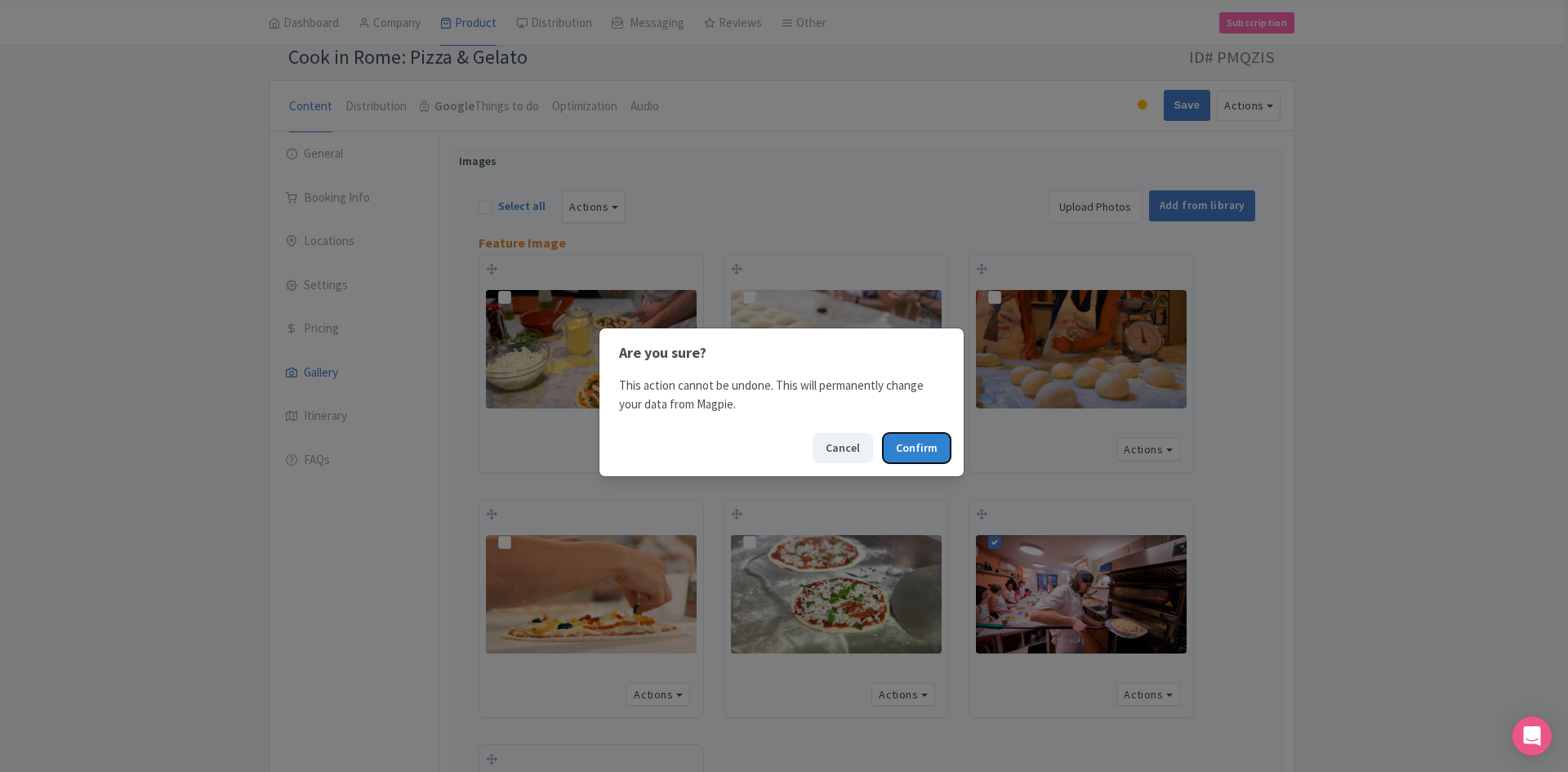 click on "Confirm" at bounding box center [916, 448] 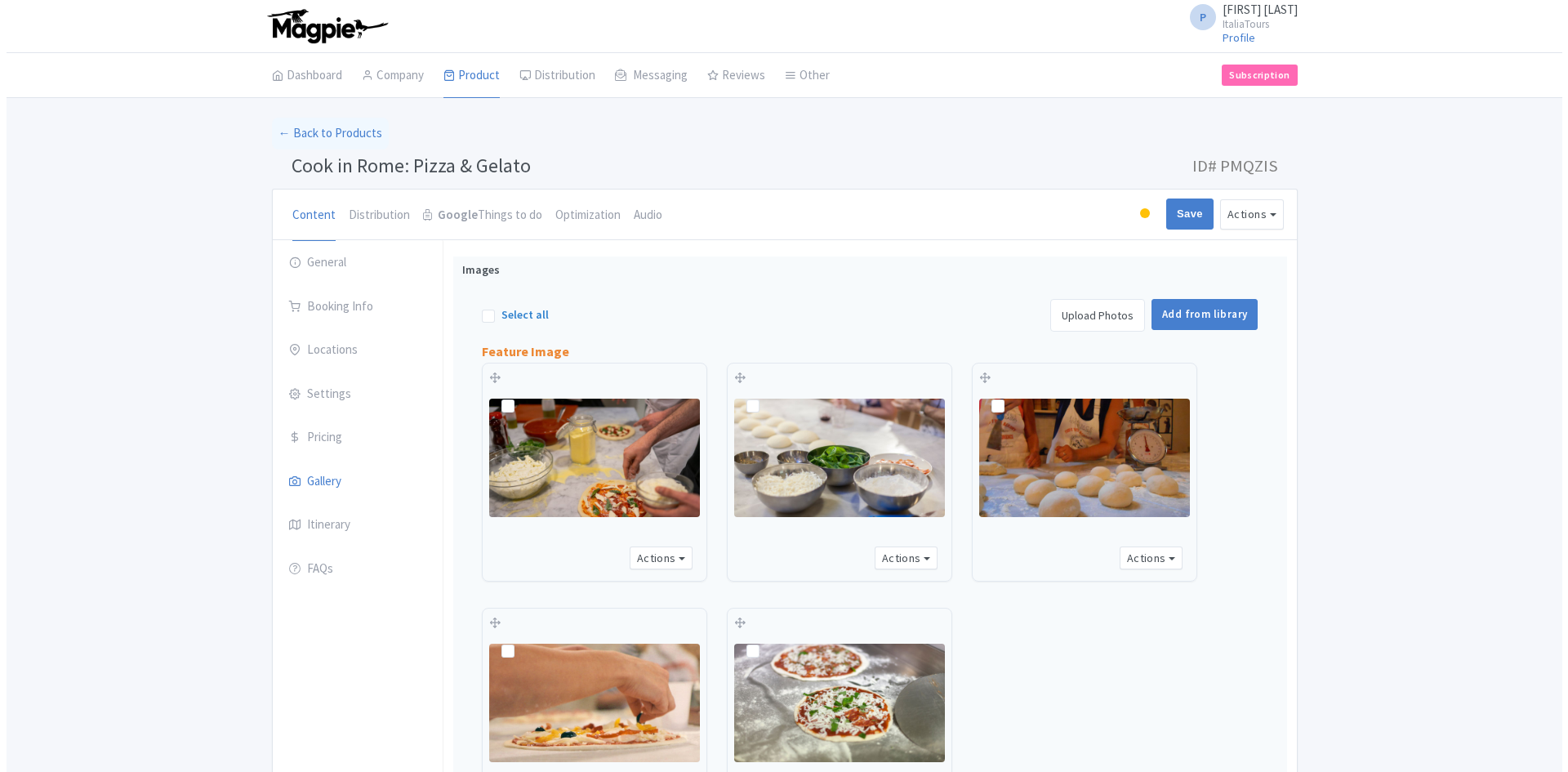 scroll, scrollTop: 0, scrollLeft: 0, axis: both 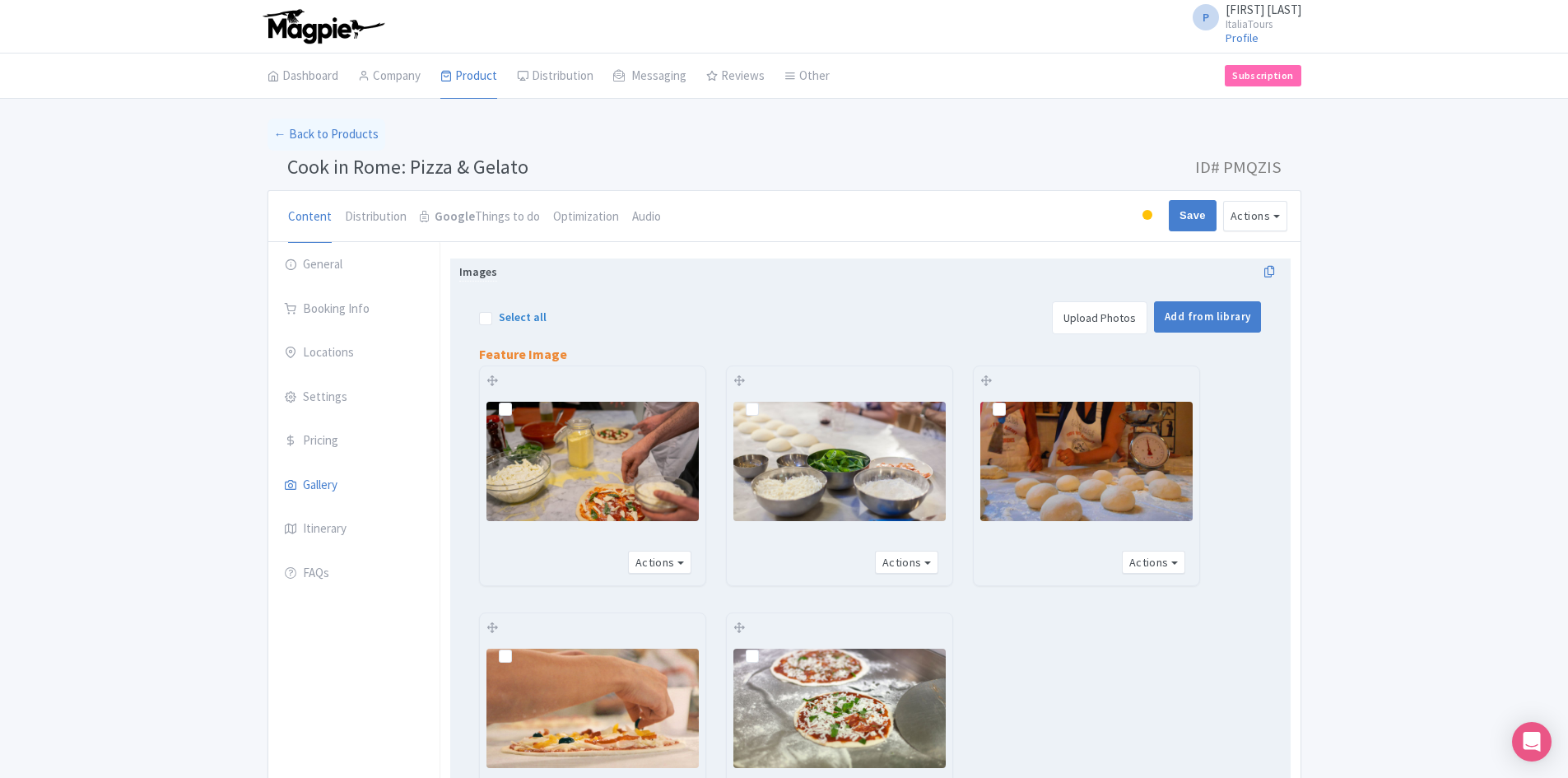 click on "Upload Photos" at bounding box center [1100, 318] 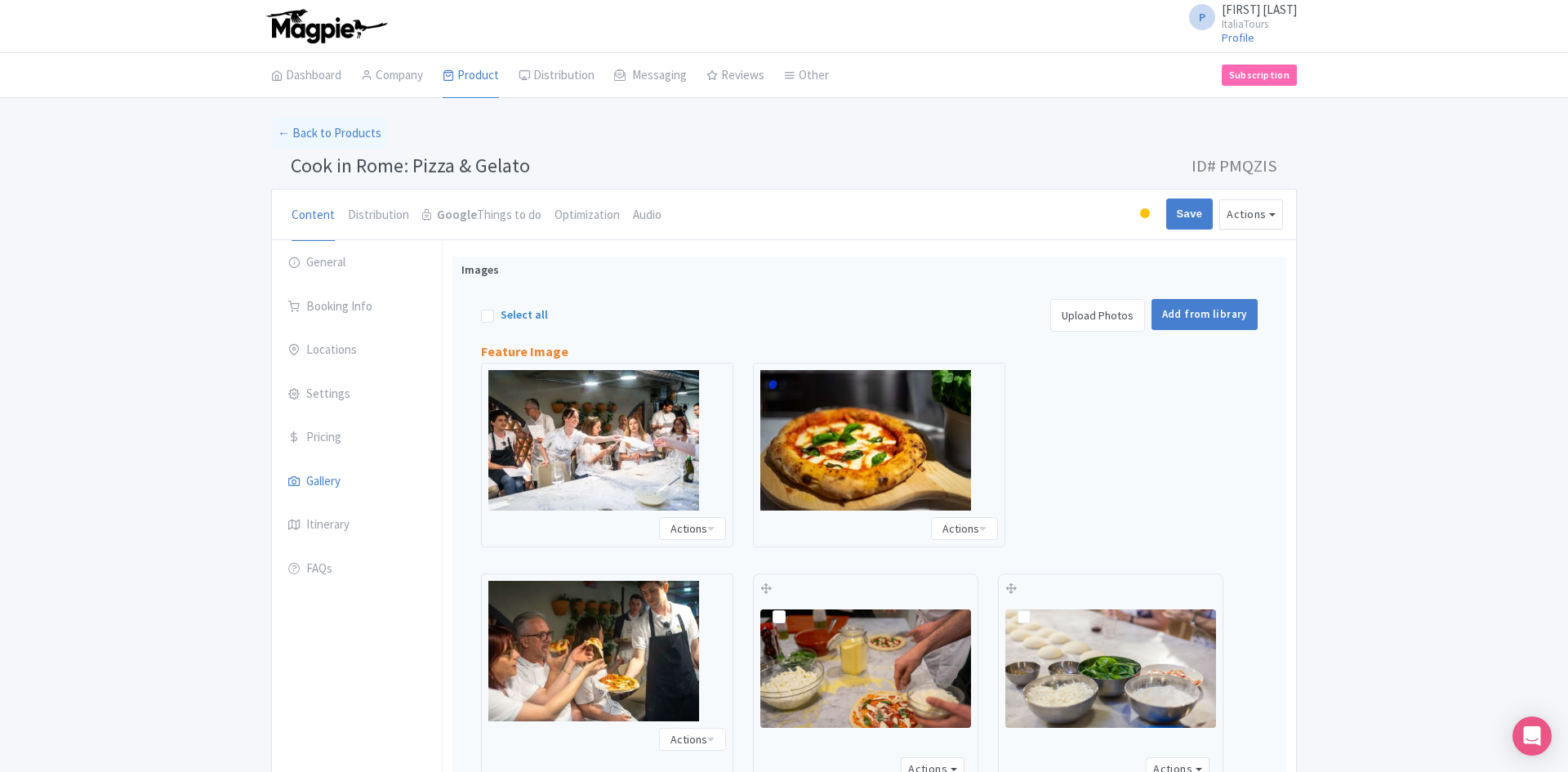 scroll, scrollTop: 257, scrollLeft: 0, axis: vertical 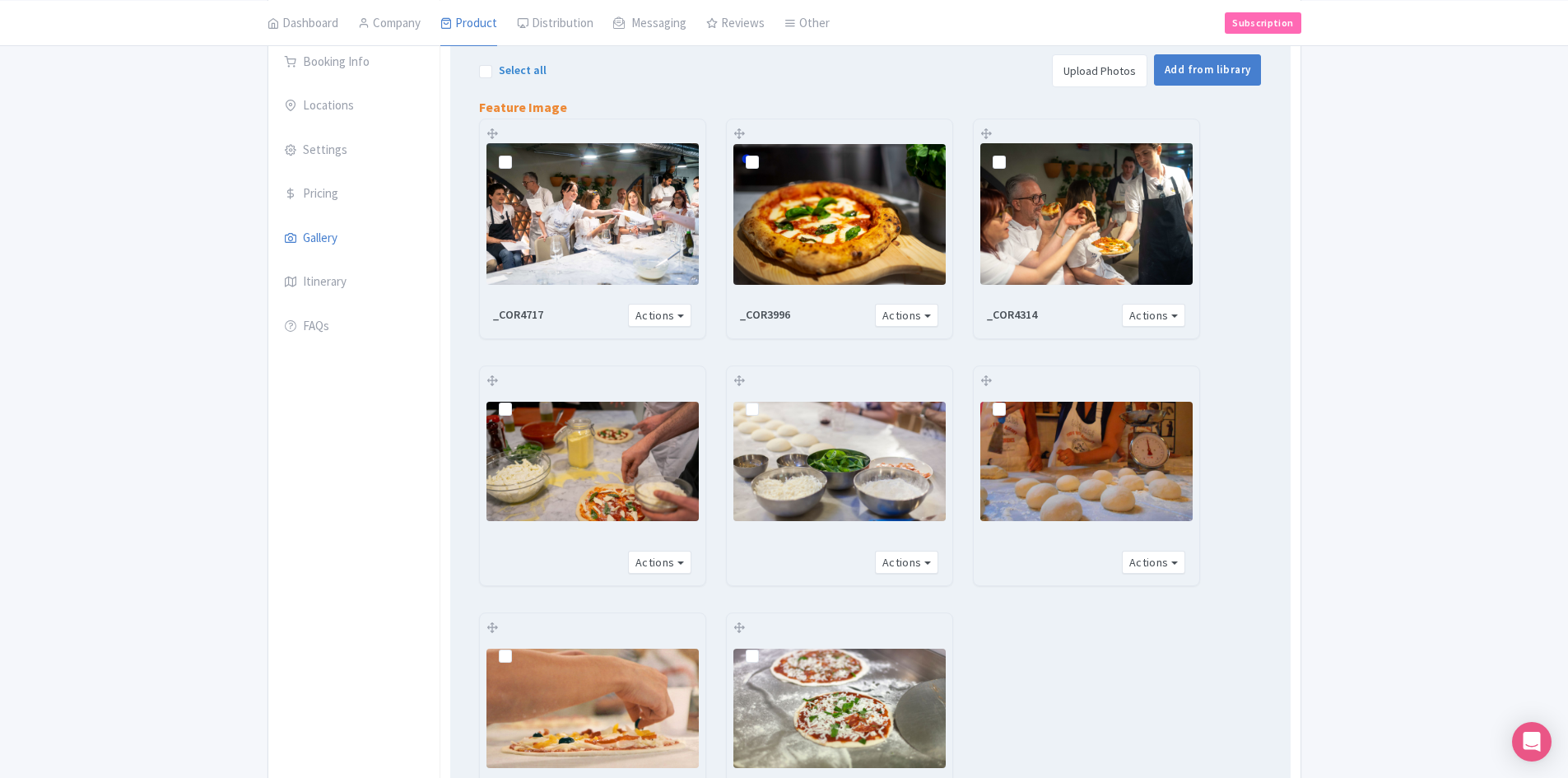 click at bounding box center [739, 133] 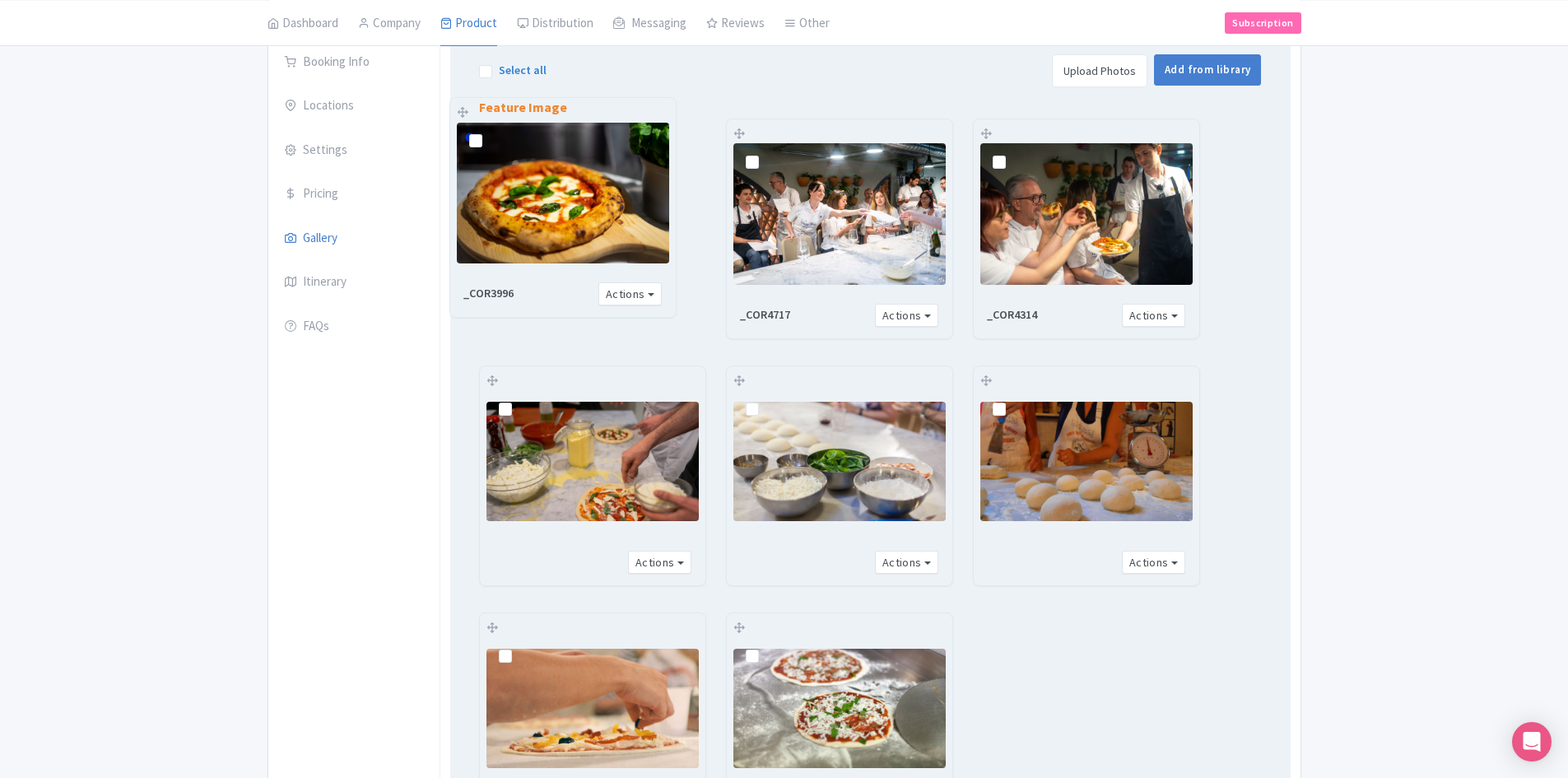 drag, startPoint x: 745, startPoint y: 131, endPoint x: 468, endPoint y: 109, distance: 277.87227 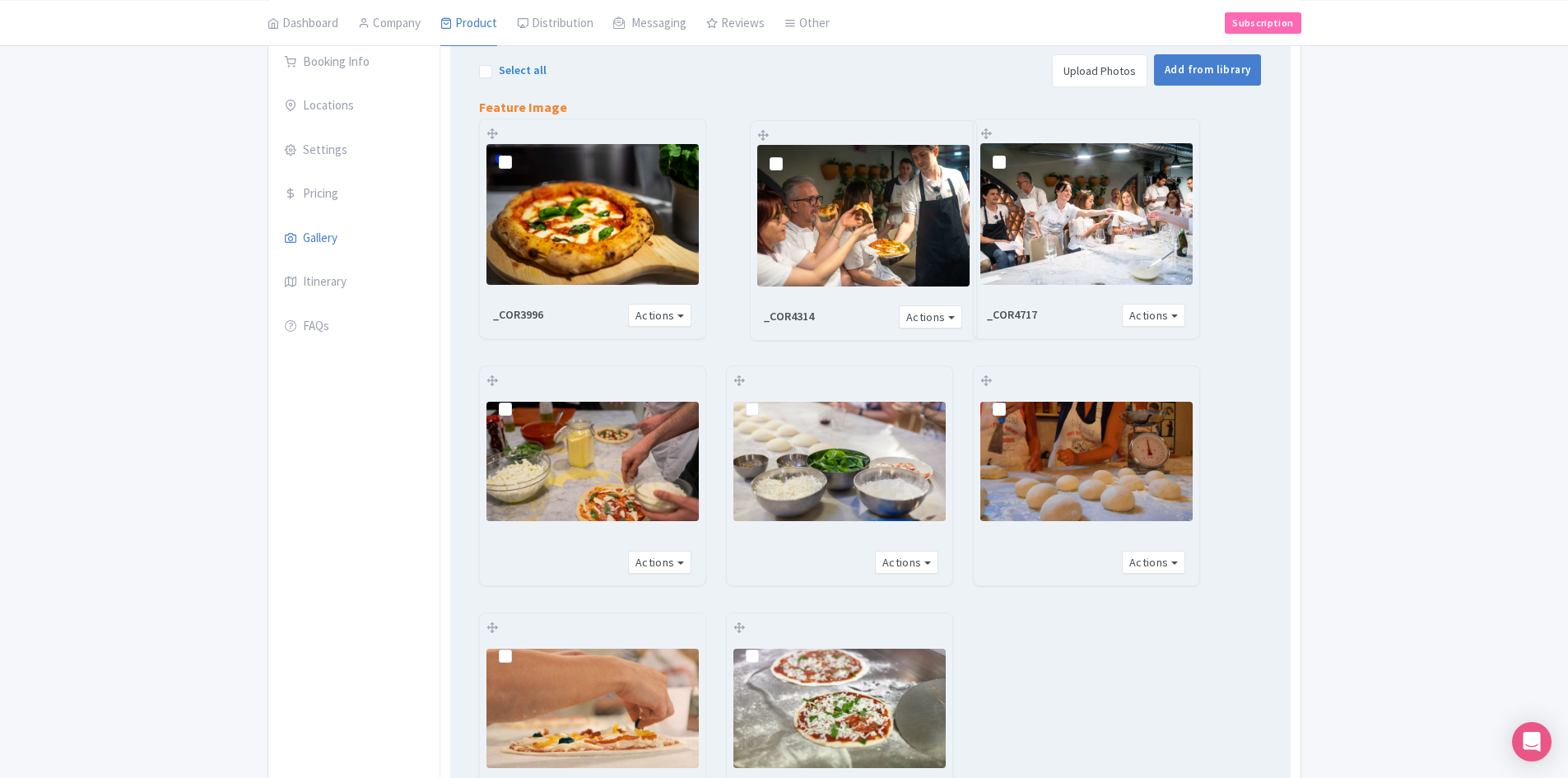 drag, startPoint x: 993, startPoint y: 140, endPoint x: 786, endPoint y: 141, distance: 207.00242 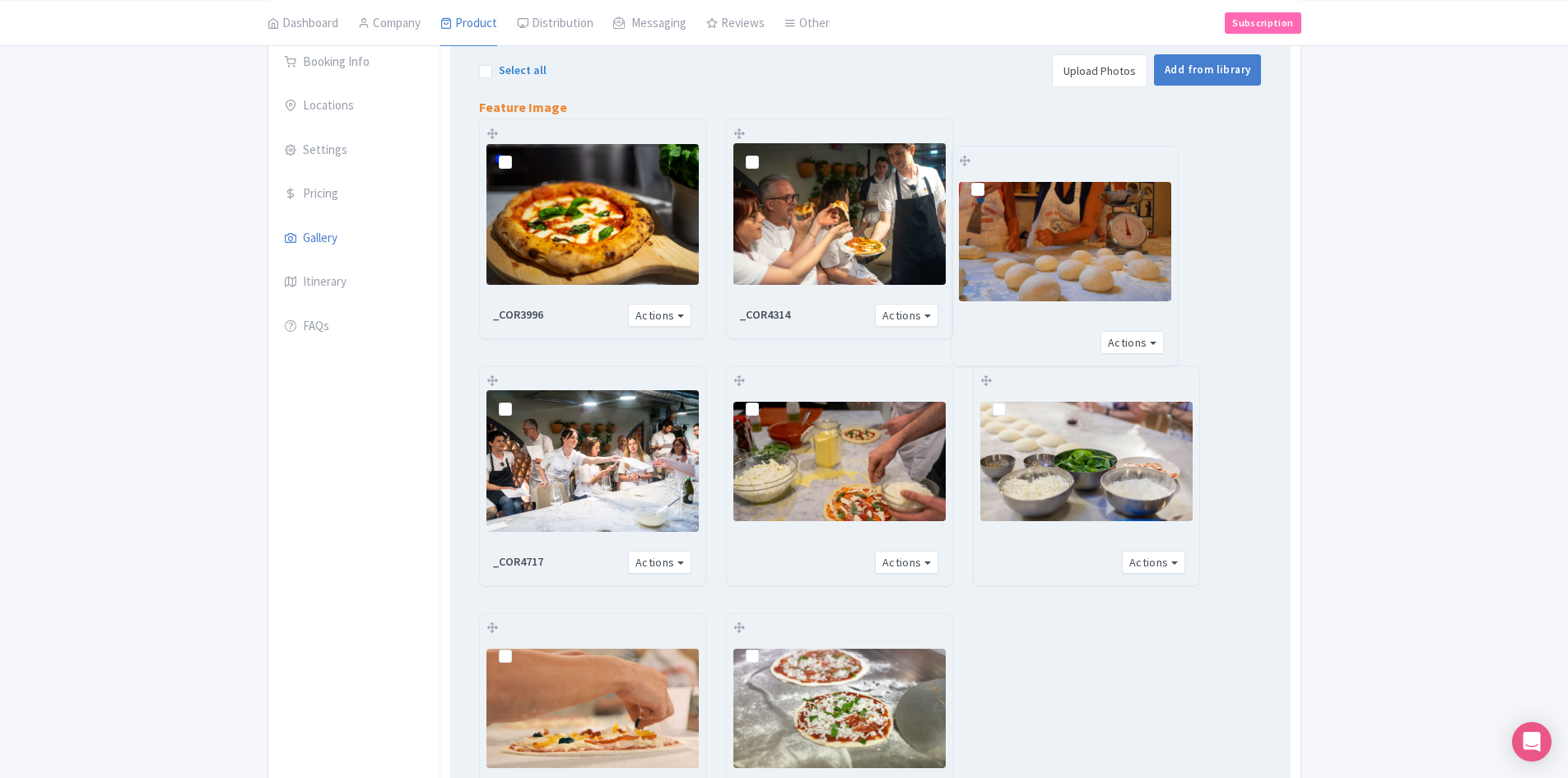 drag, startPoint x: 1059, startPoint y: 387, endPoint x: 1038, endPoint y: 167, distance: 221 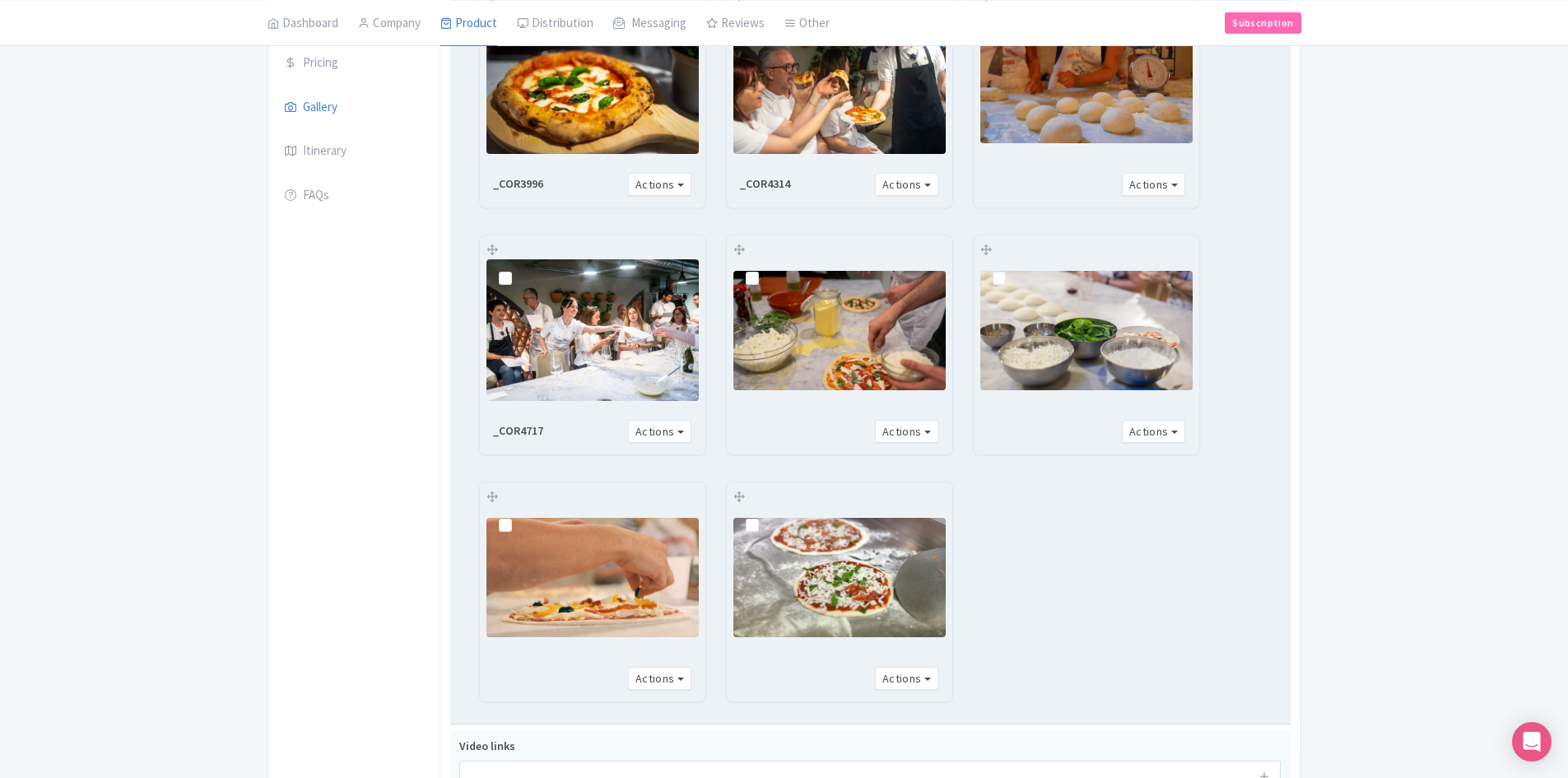 scroll, scrollTop: 329, scrollLeft: 0, axis: vertical 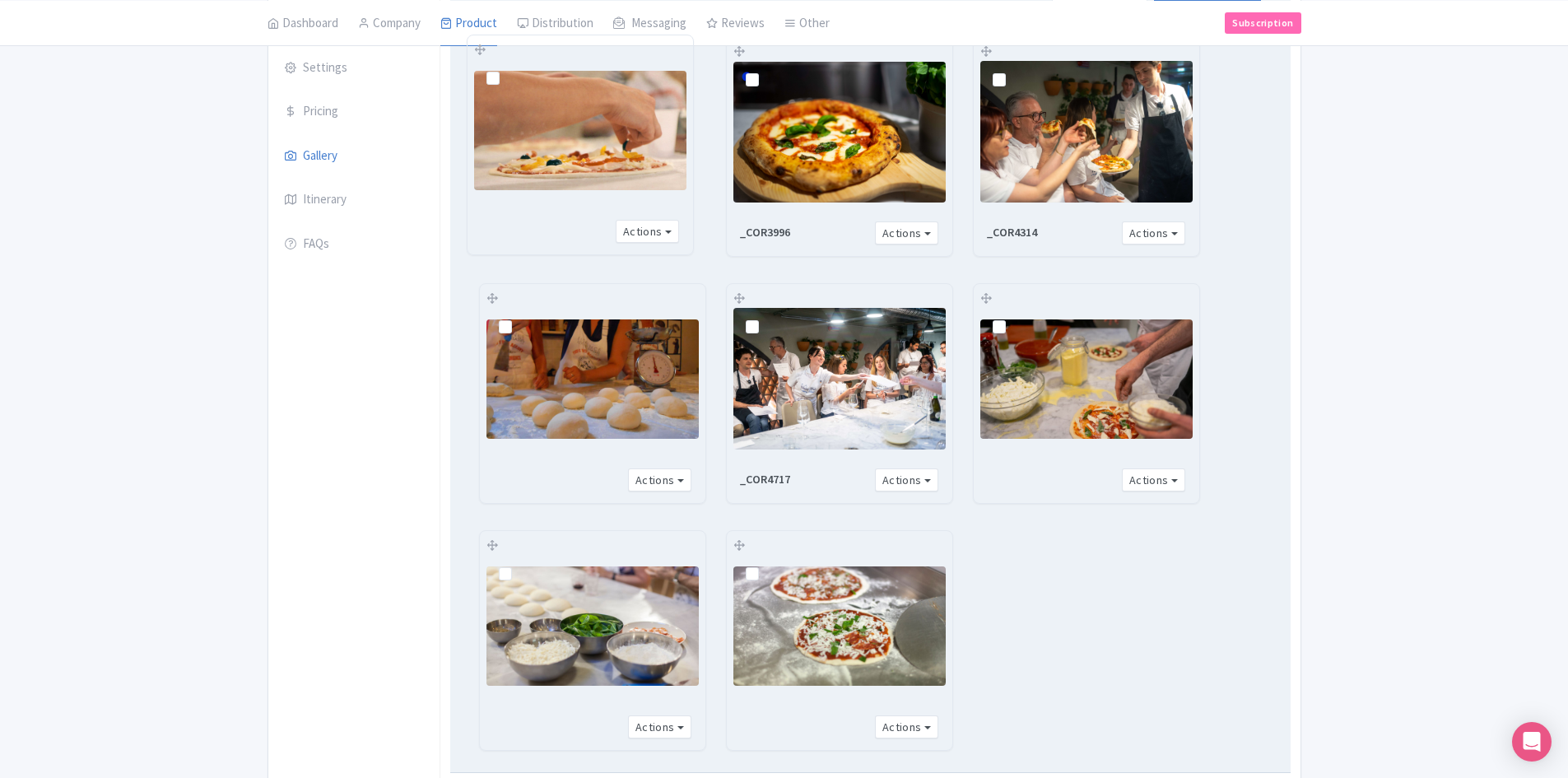 drag, startPoint x: 531, startPoint y: 543, endPoint x: 519, endPoint y: 52, distance: 491.1466 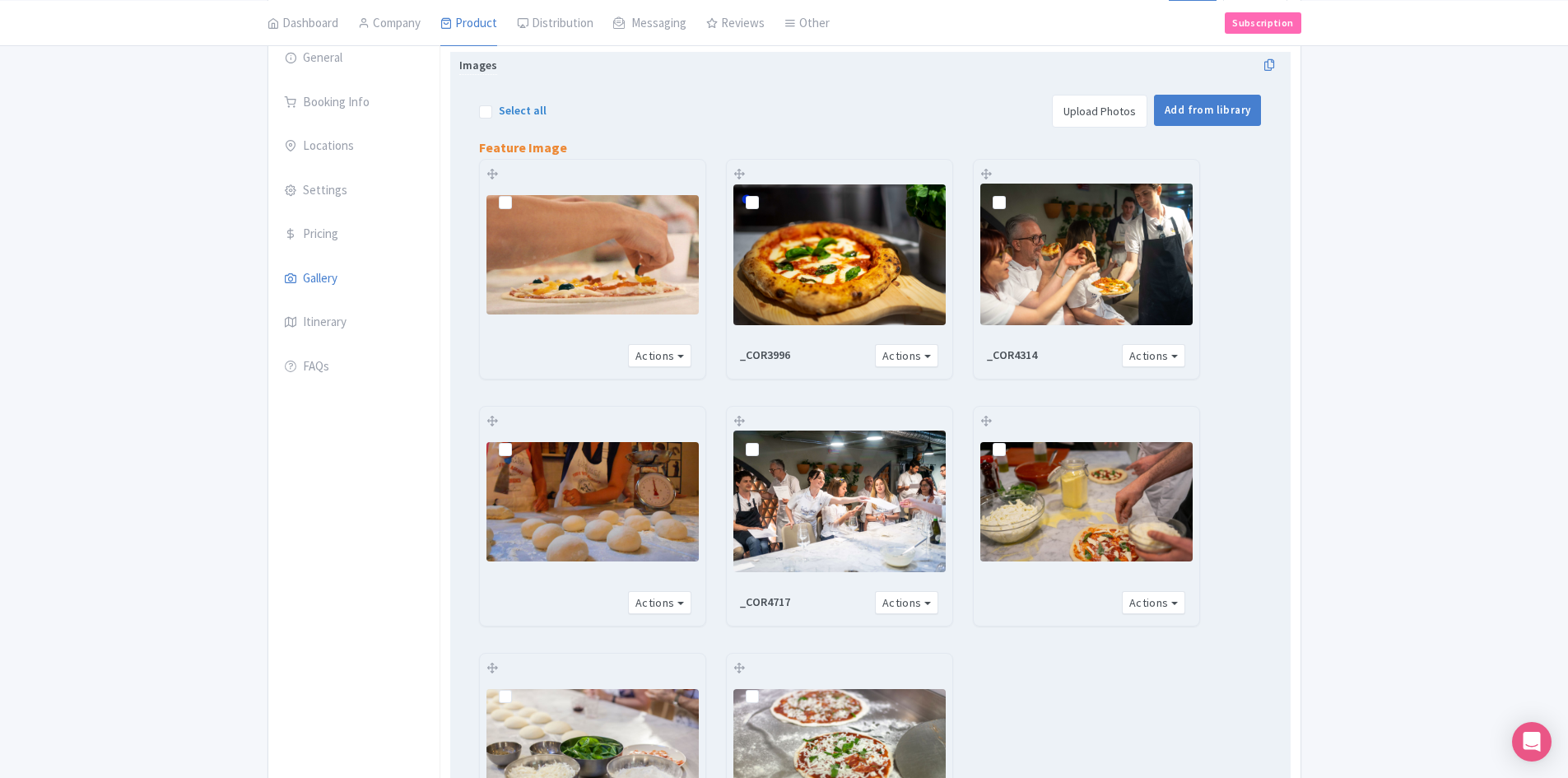 scroll, scrollTop: 247, scrollLeft: 0, axis: vertical 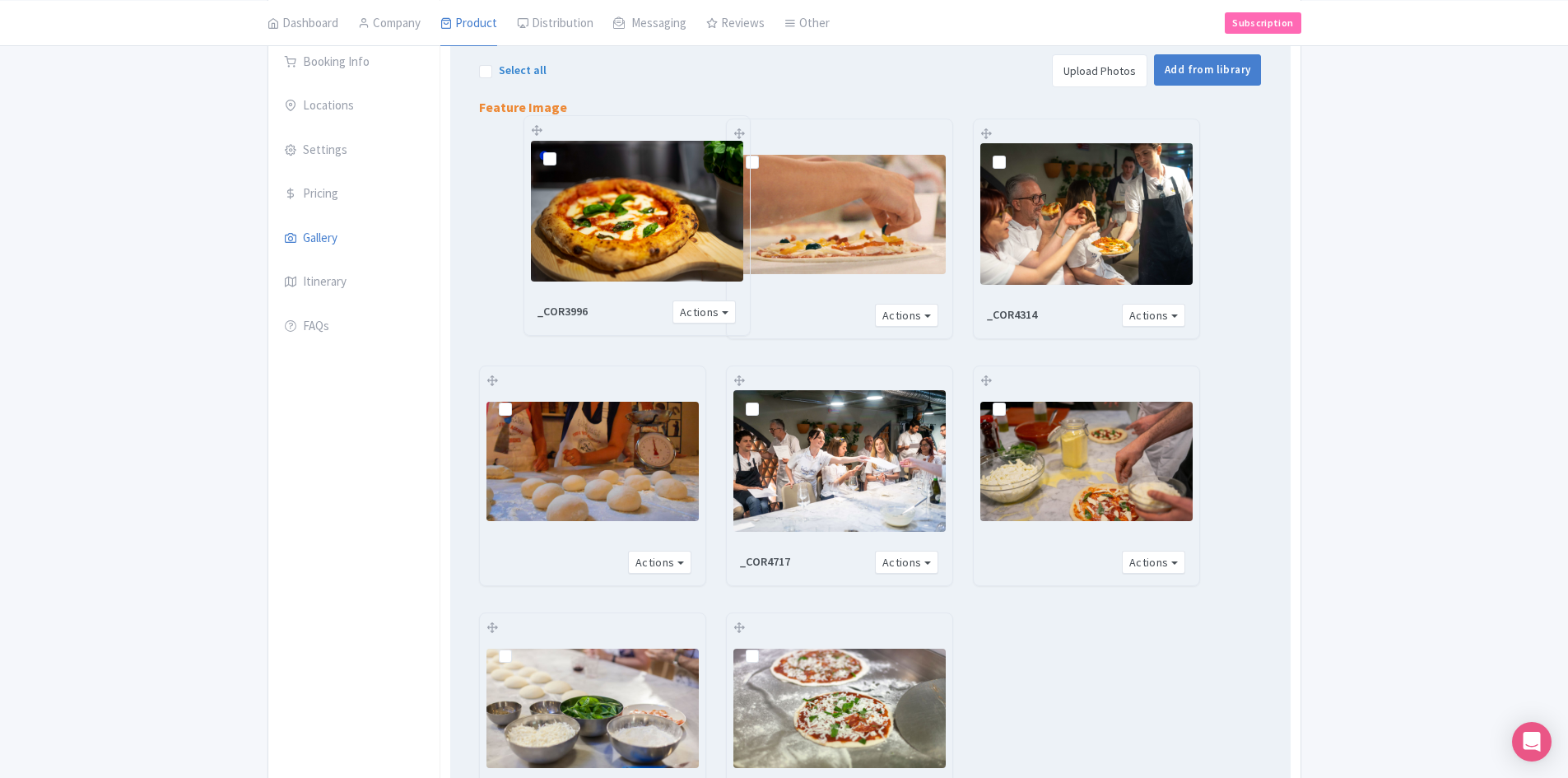 drag, startPoint x: 709, startPoint y: 133, endPoint x: 547, endPoint y: 128, distance: 162.07714 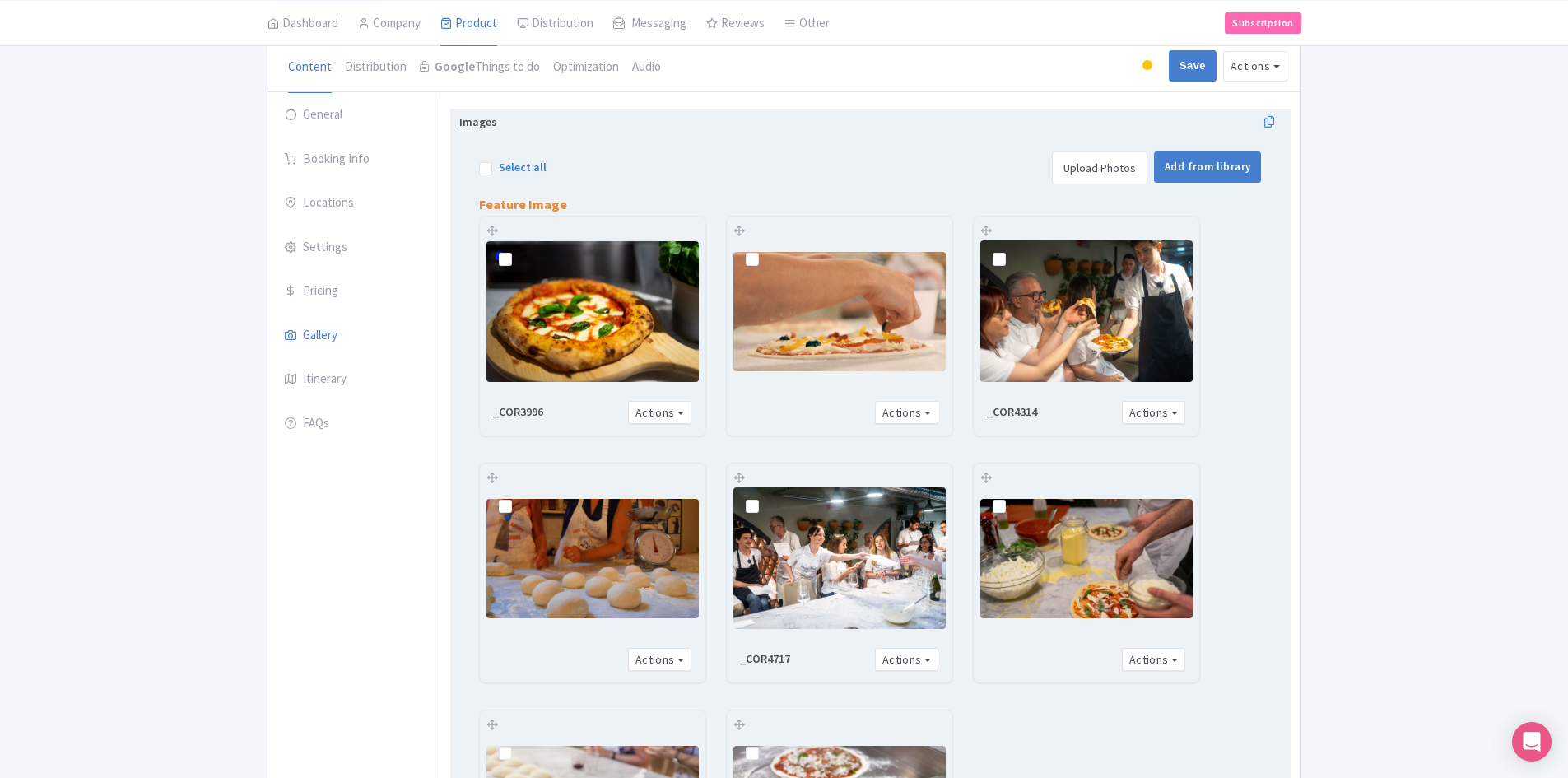scroll, scrollTop: 0, scrollLeft: 0, axis: both 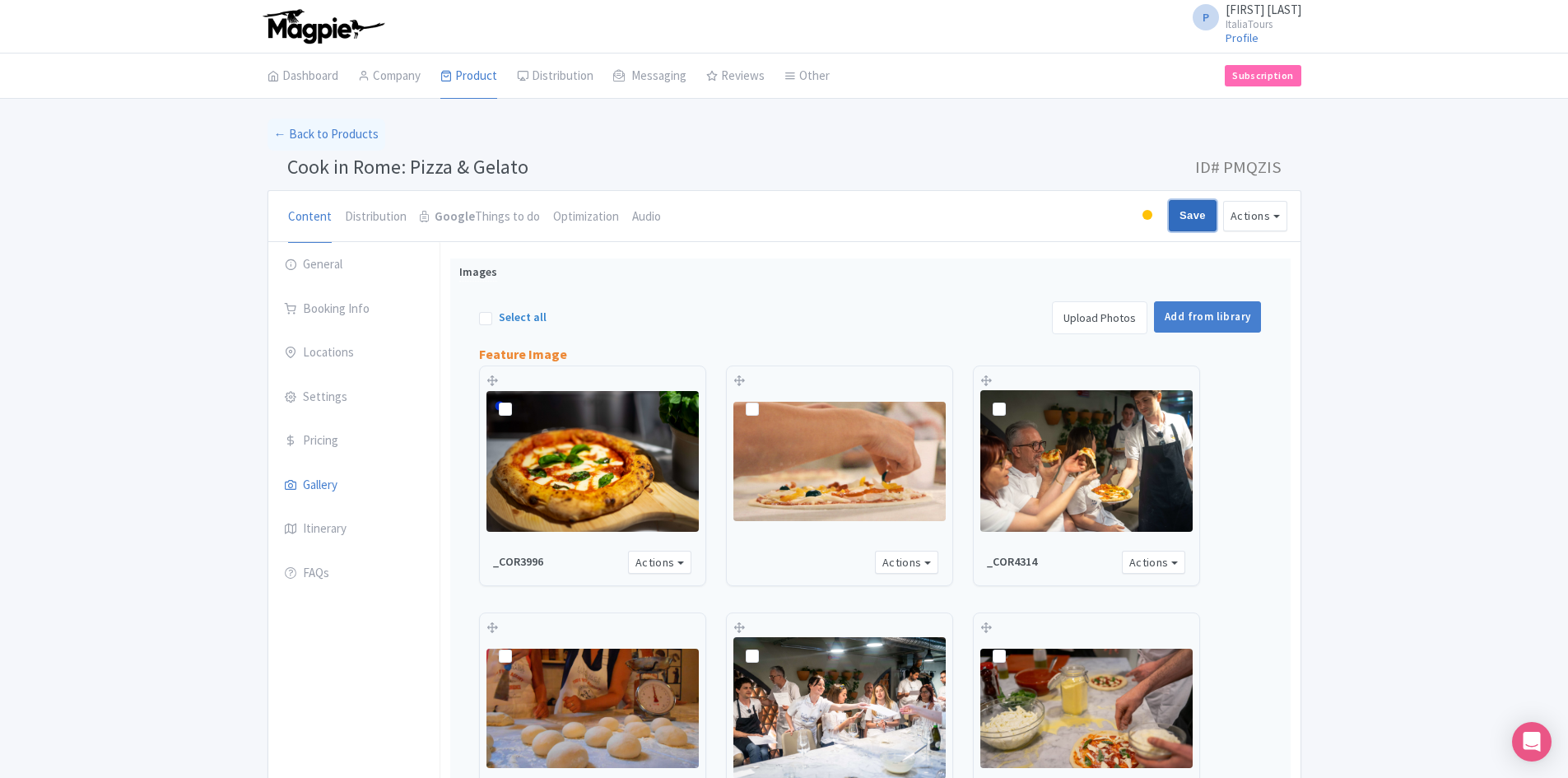 click on "Save" at bounding box center (1193, 216) 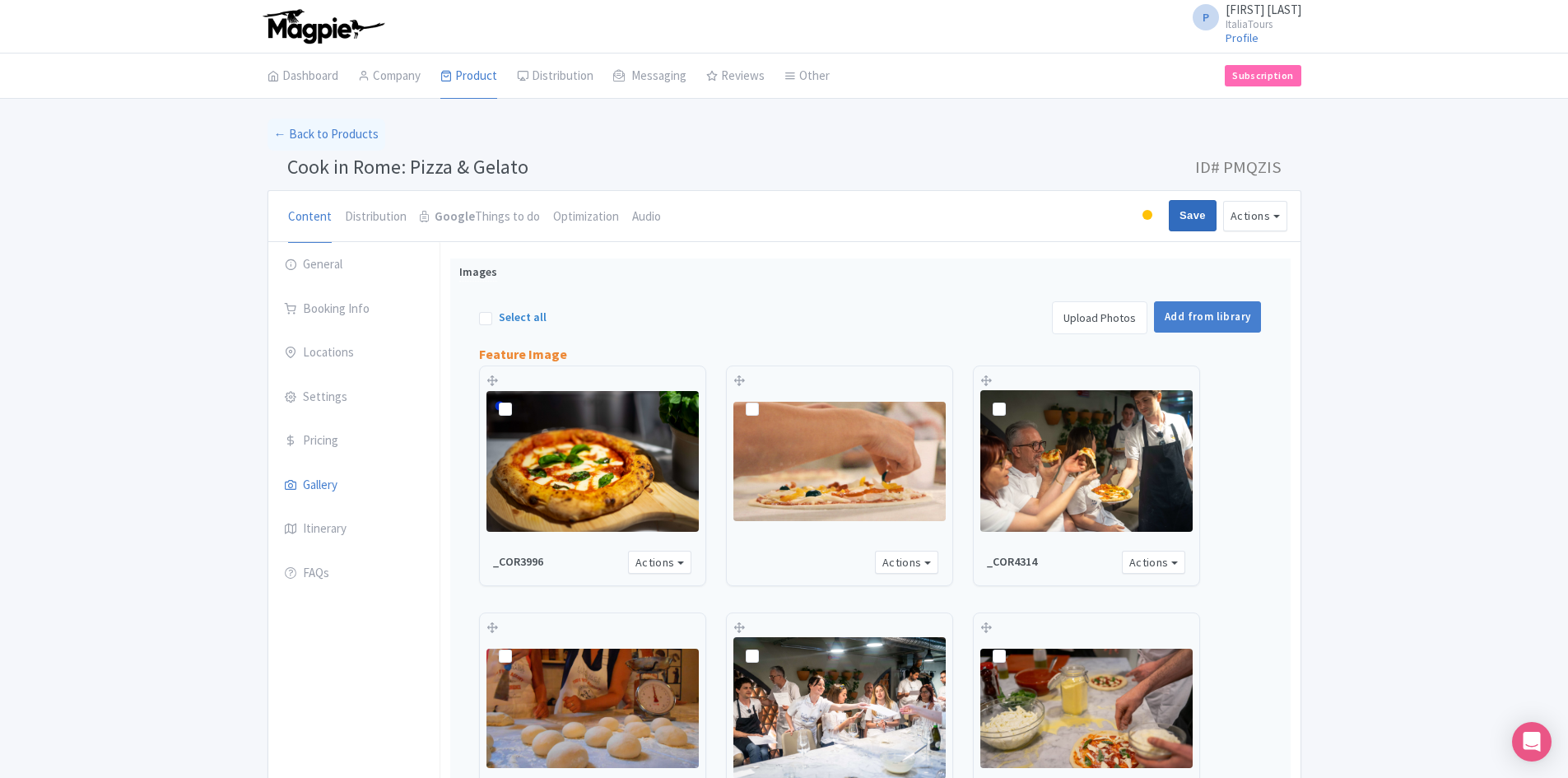 type on "Saving..." 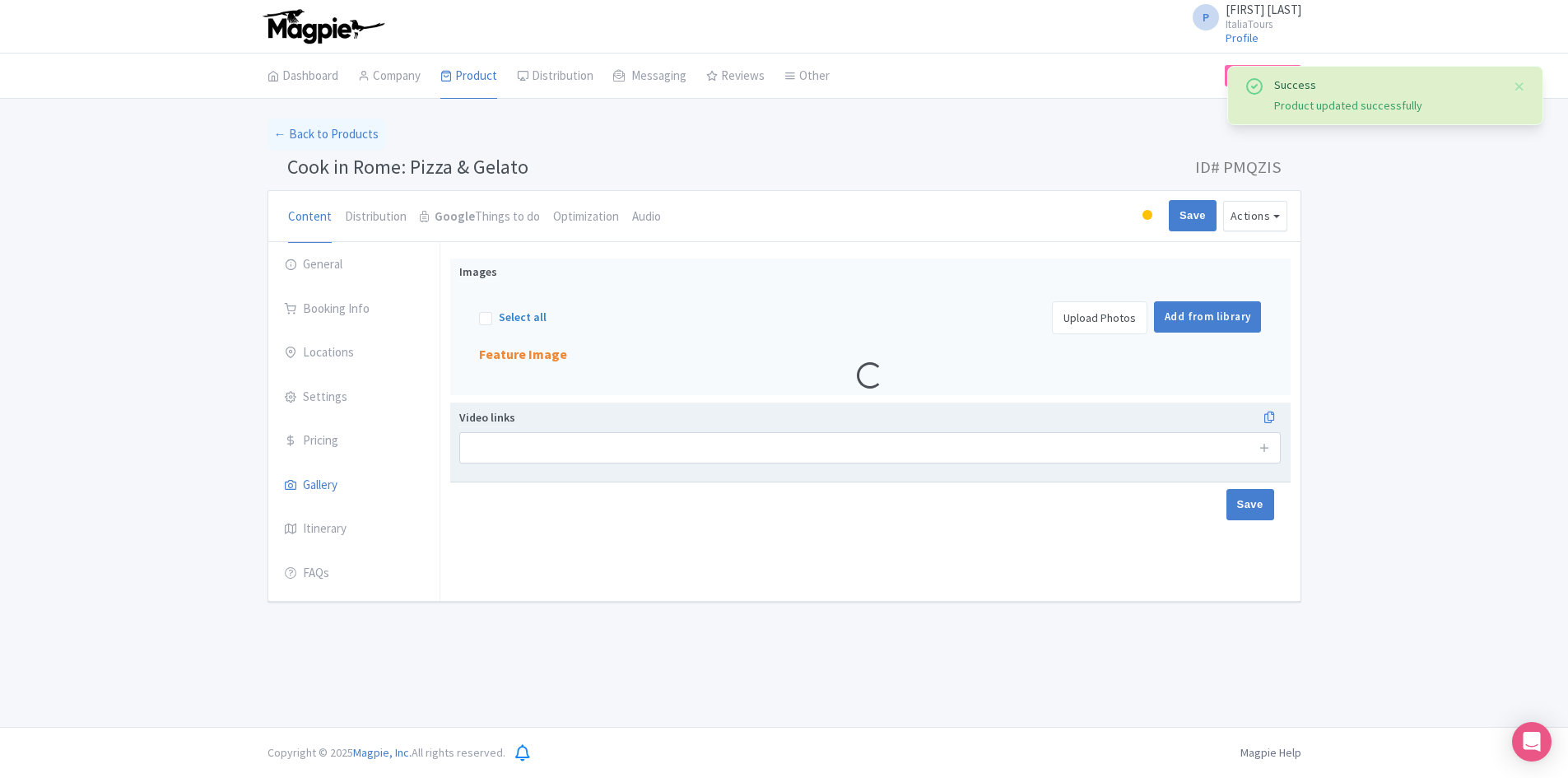 scroll, scrollTop: 0, scrollLeft: 0, axis: both 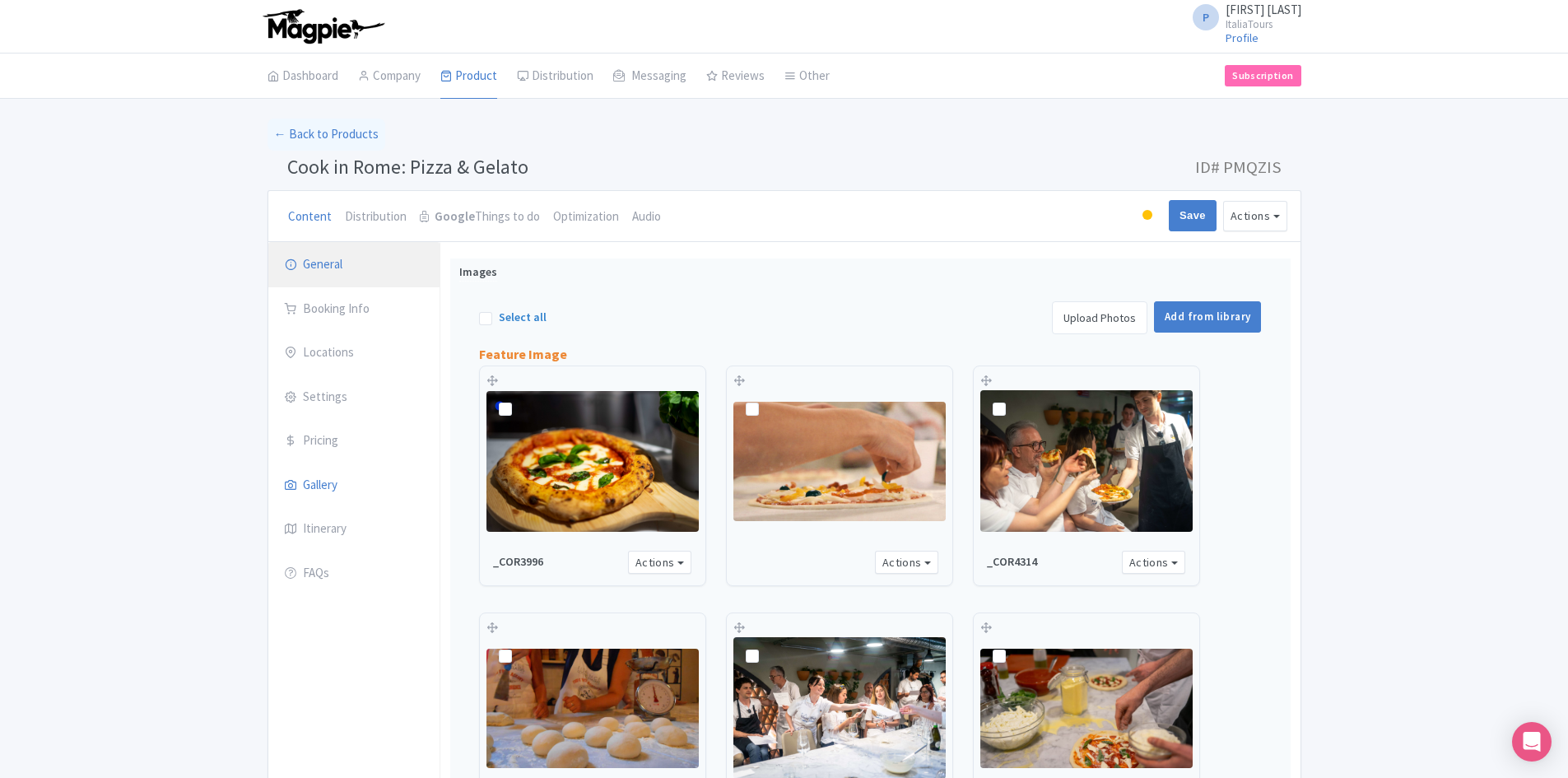 click on "General" at bounding box center [354, 265] 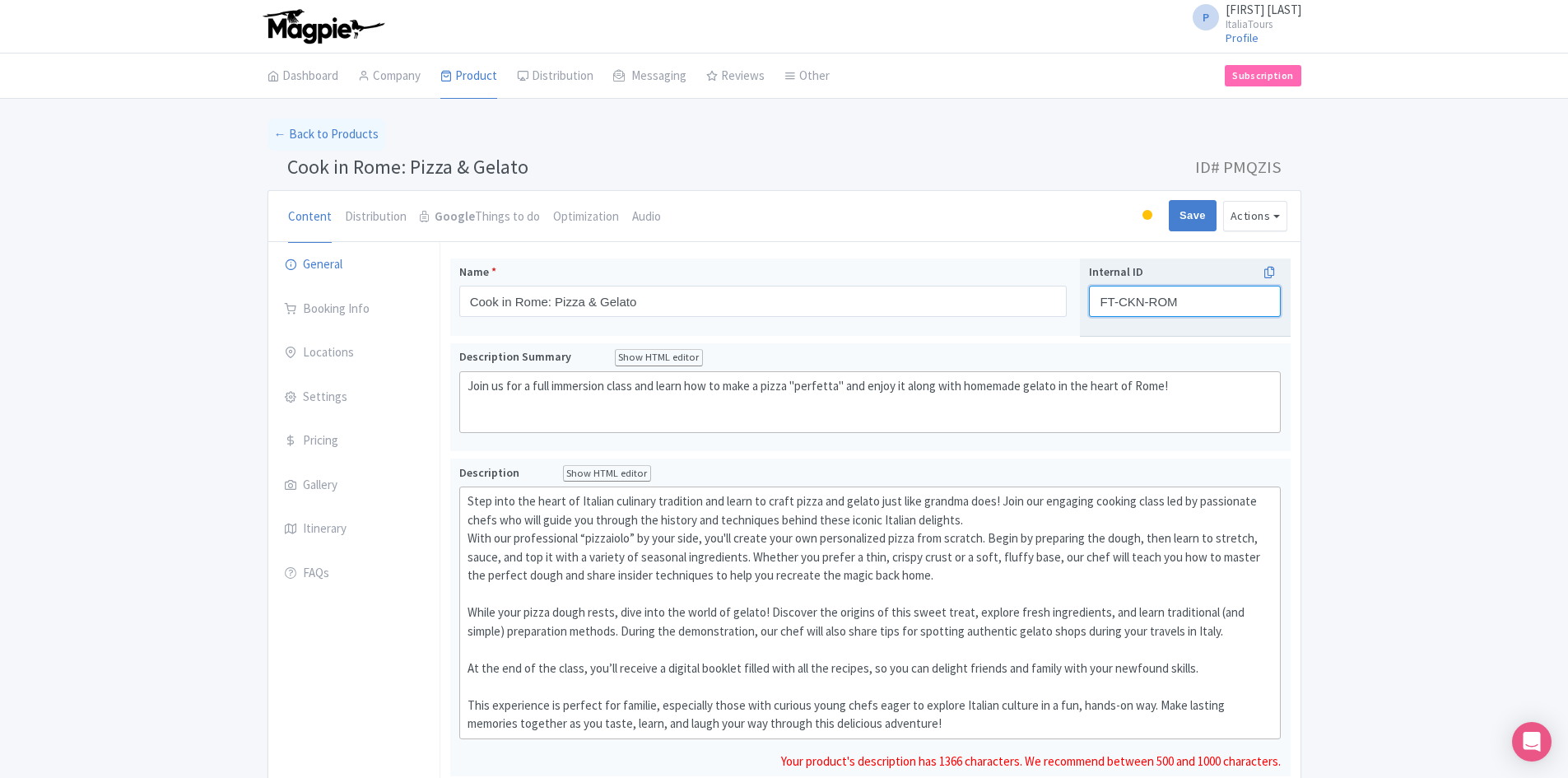 click on "FT-CKN-ROM" at bounding box center (1184, 301) 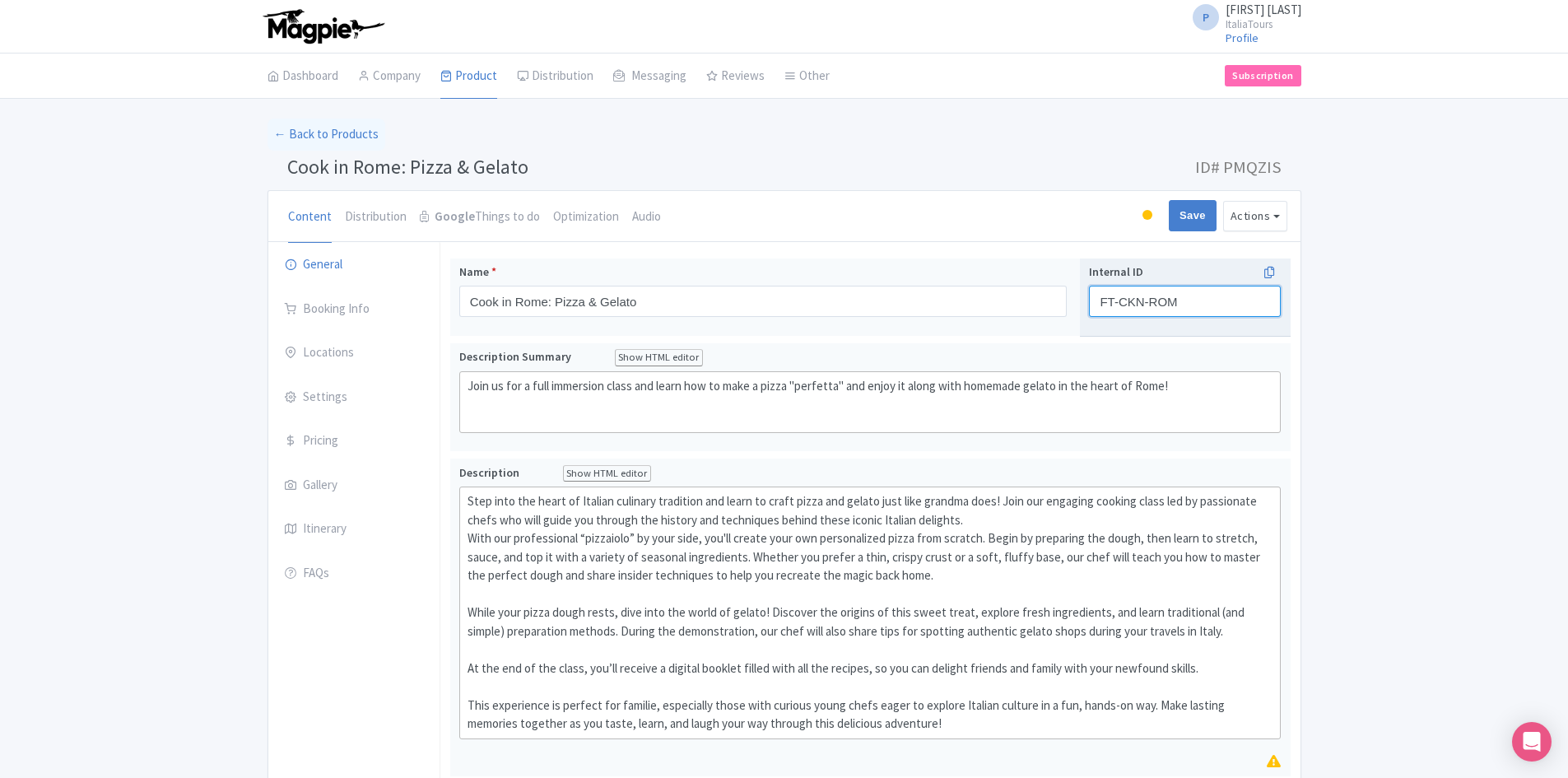 click on "FT-CKN-ROM" at bounding box center [1184, 301] 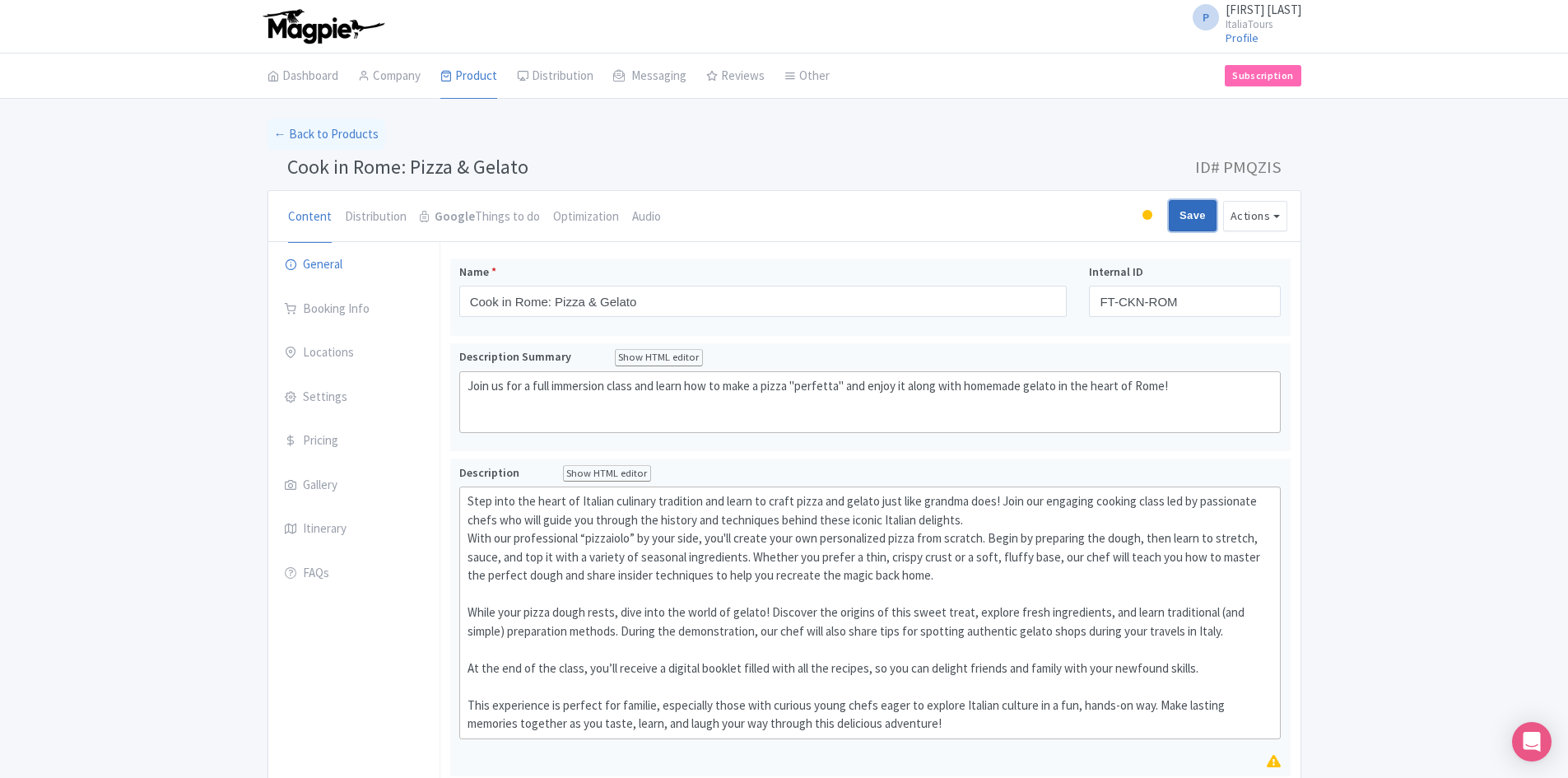 click on "Save" at bounding box center (1193, 216) 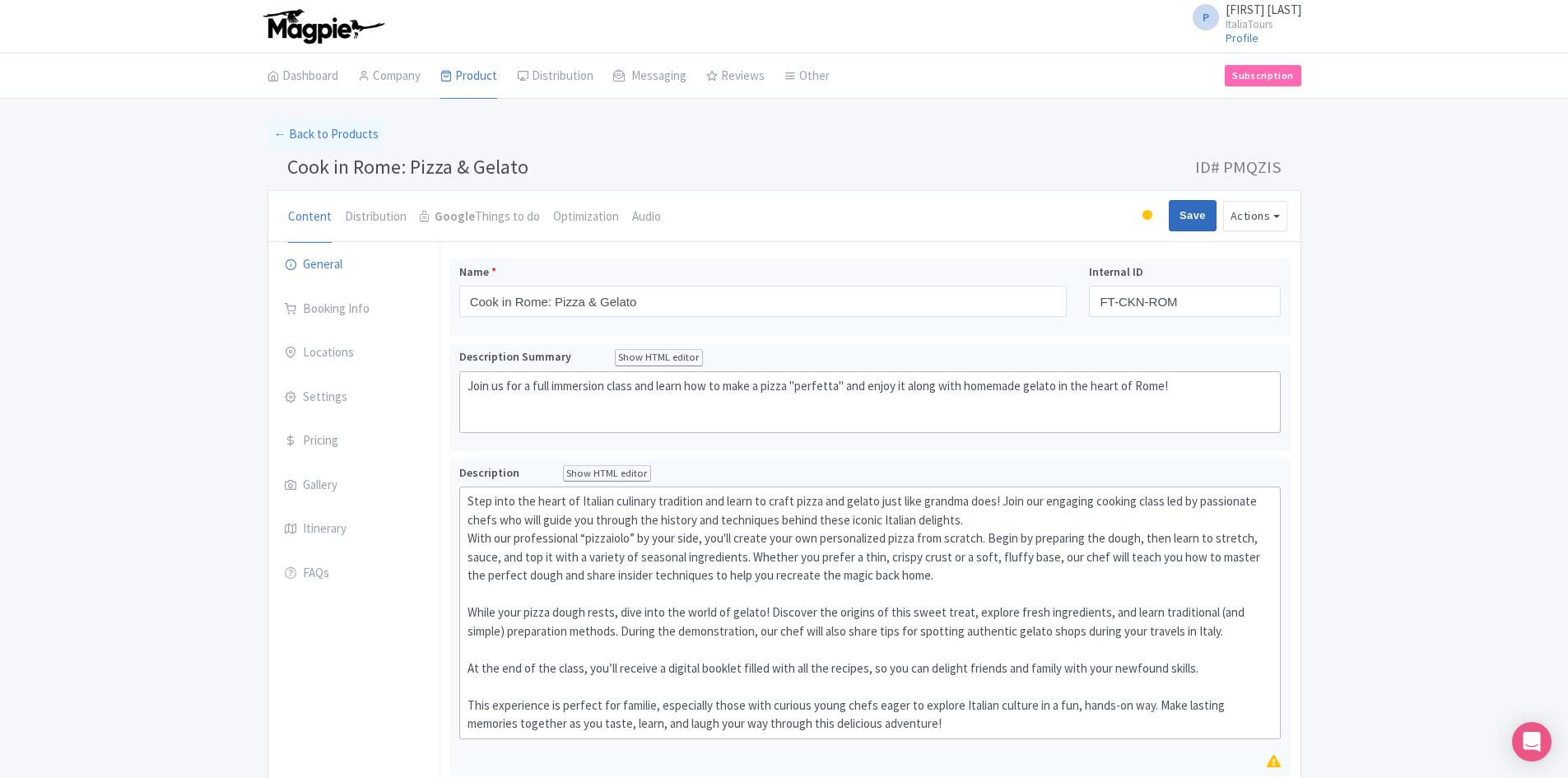type on "Saving..." 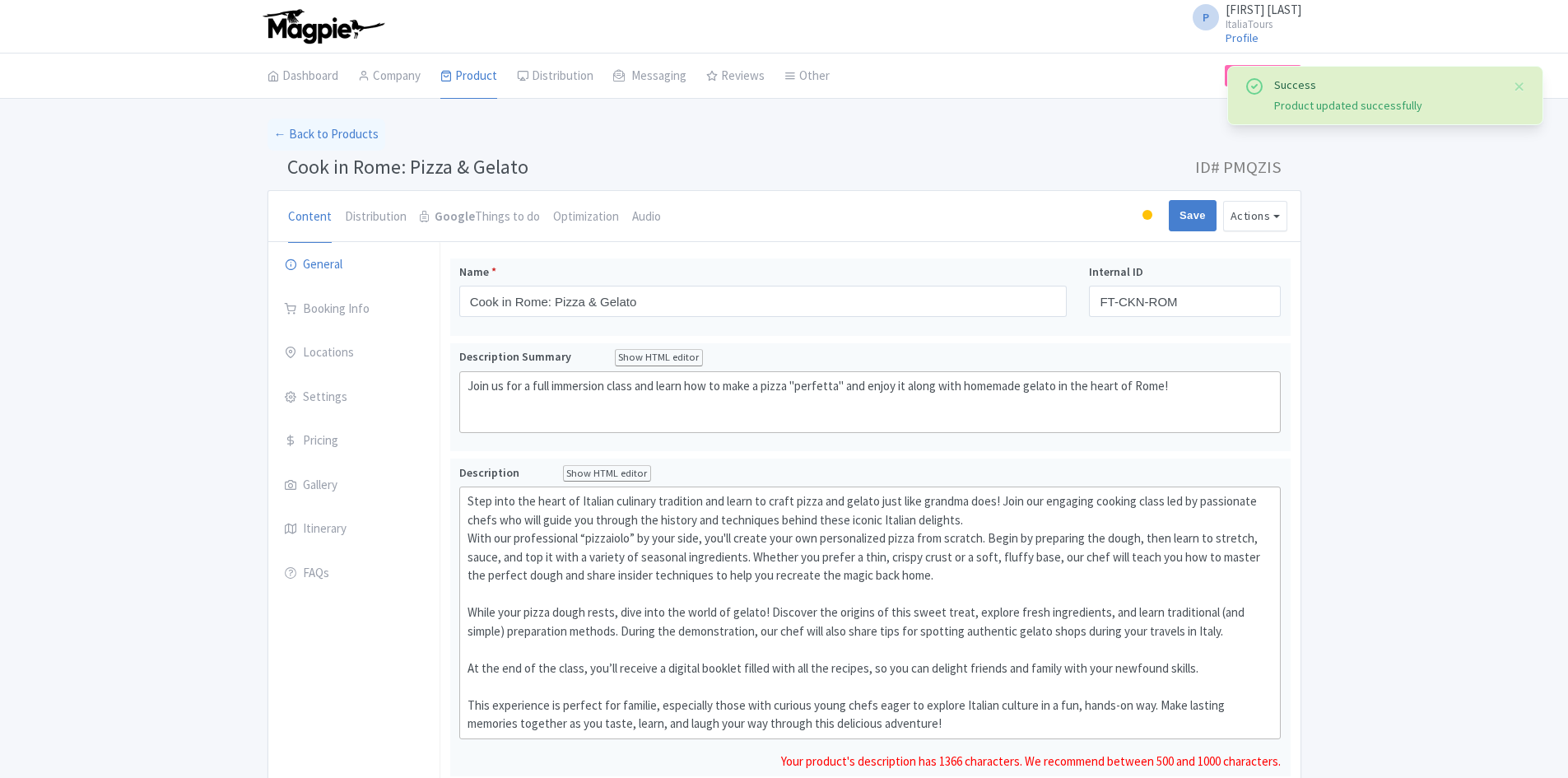 scroll, scrollTop: 0, scrollLeft: 0, axis: both 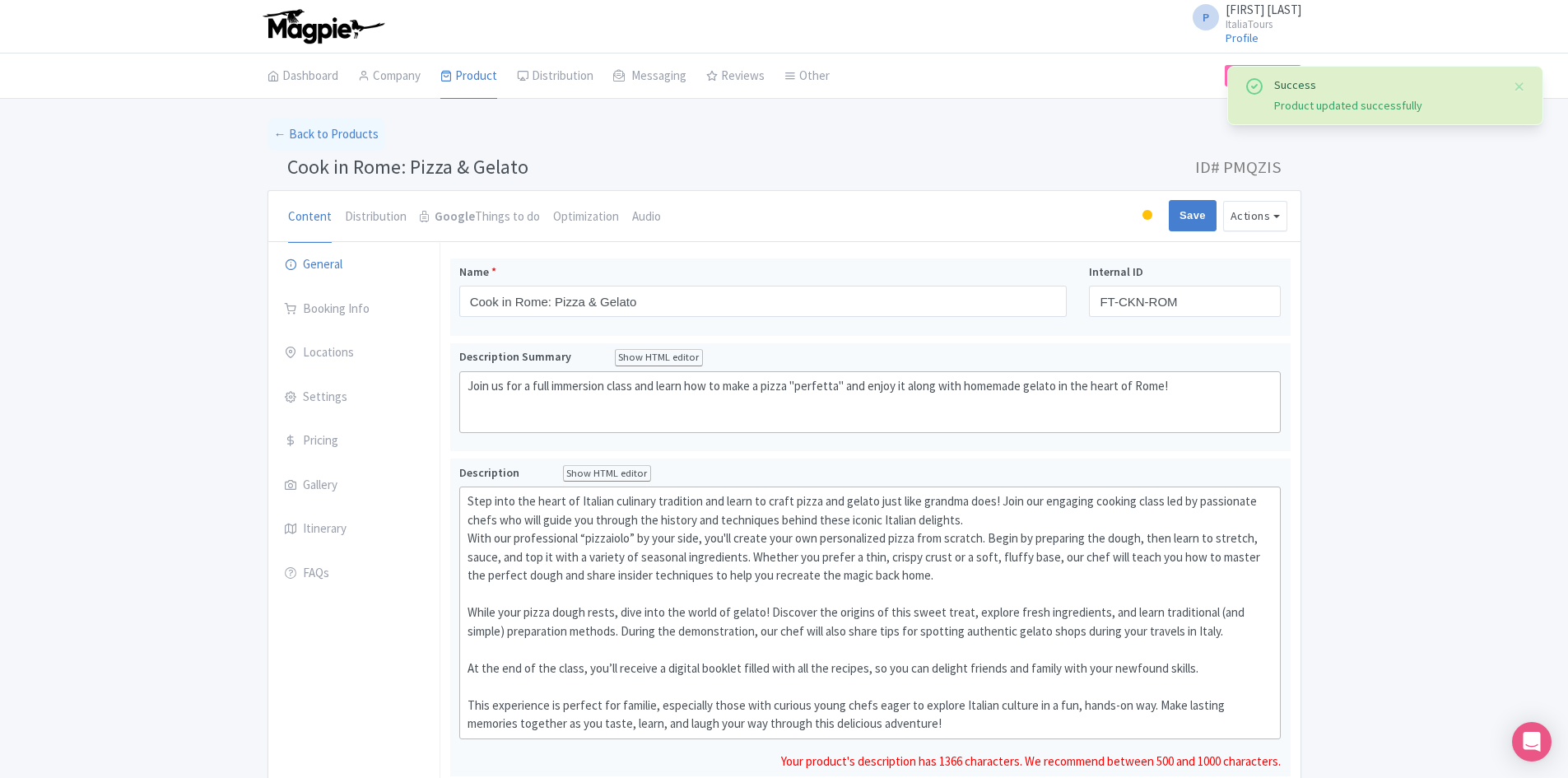 click at bounding box center [1147, 215] 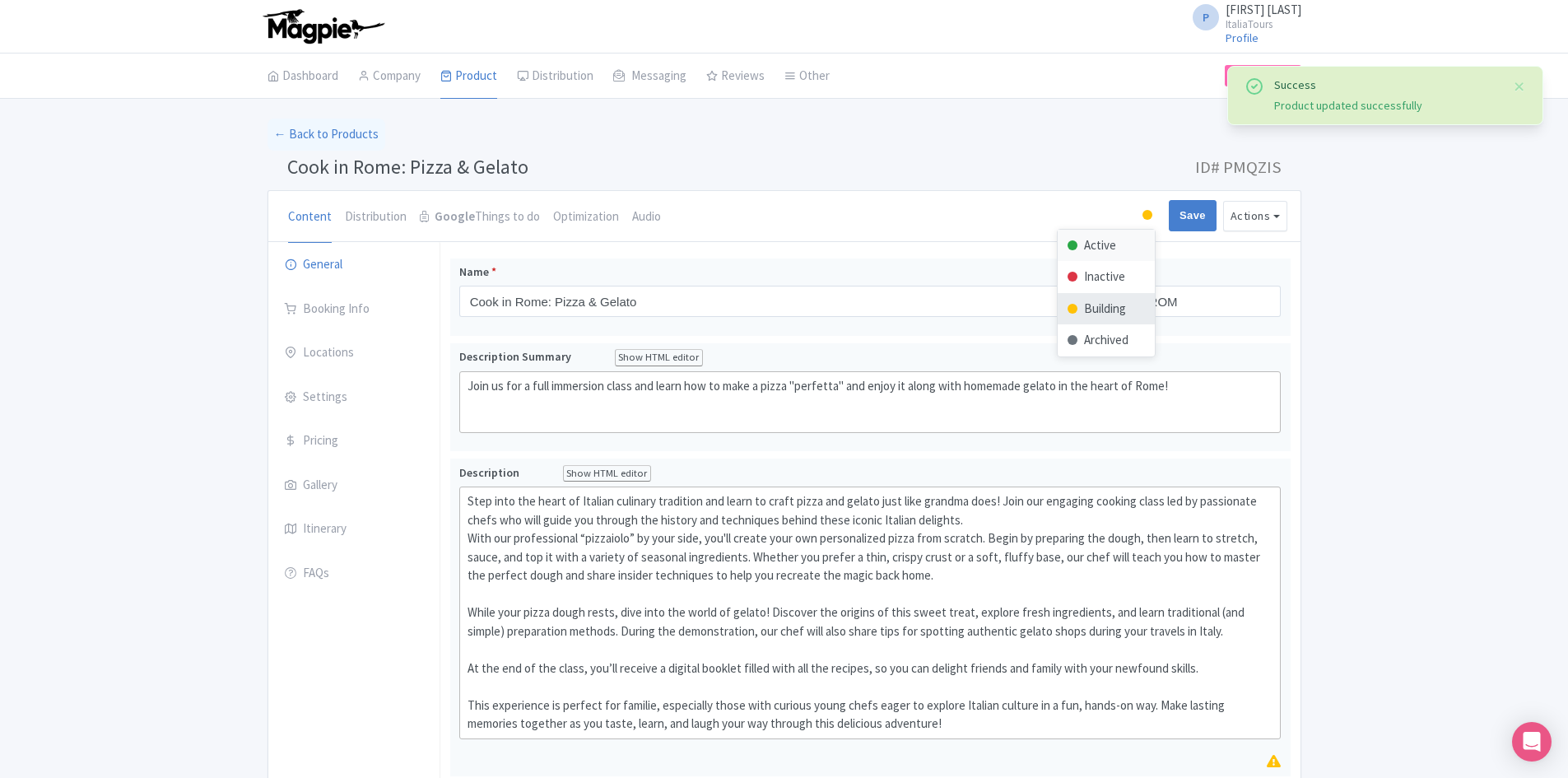 click on "Active" at bounding box center [1106, 245] 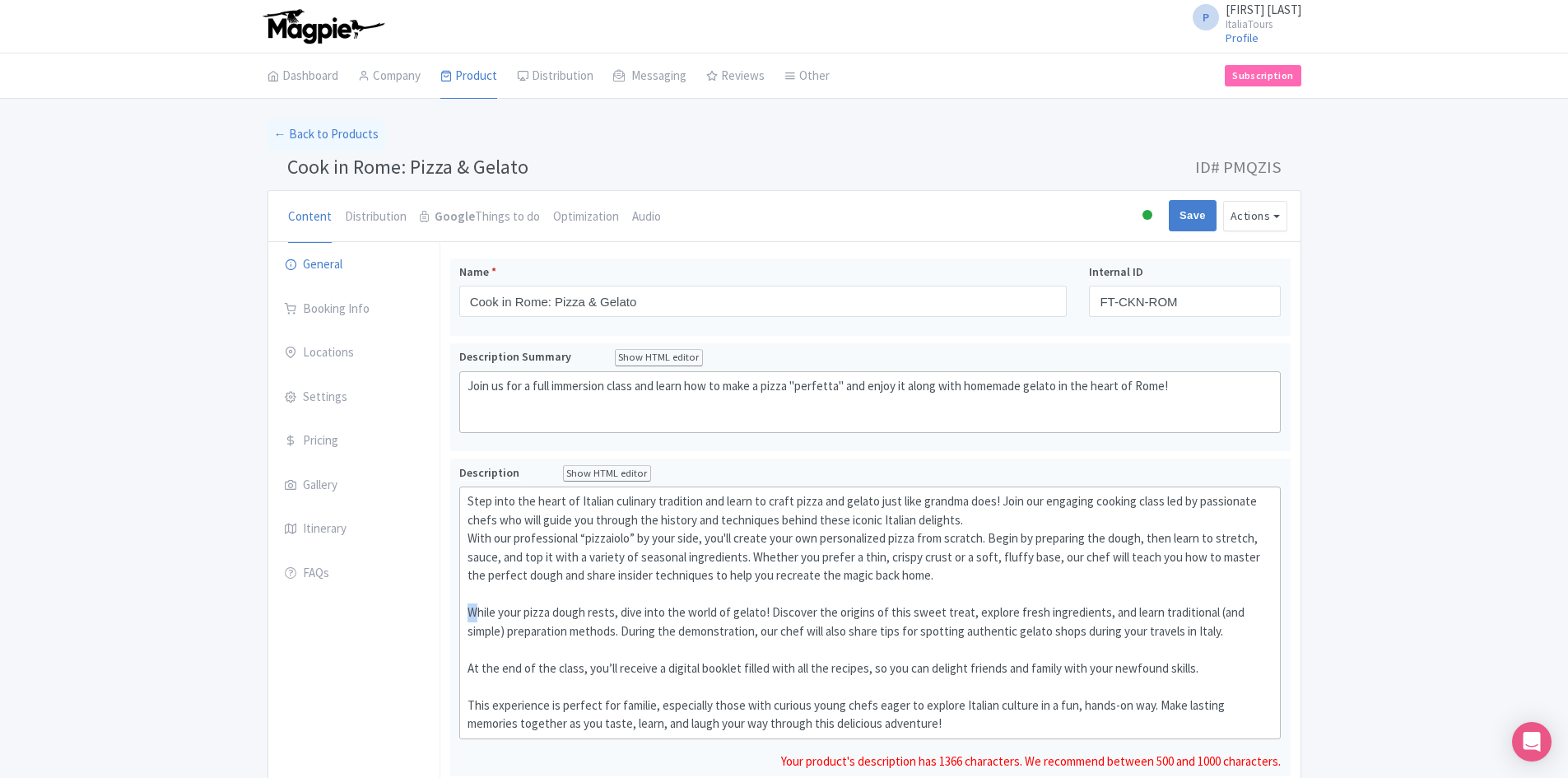 drag, startPoint x: 469, startPoint y: 616, endPoint x: 442, endPoint y: 613, distance: 27.16616 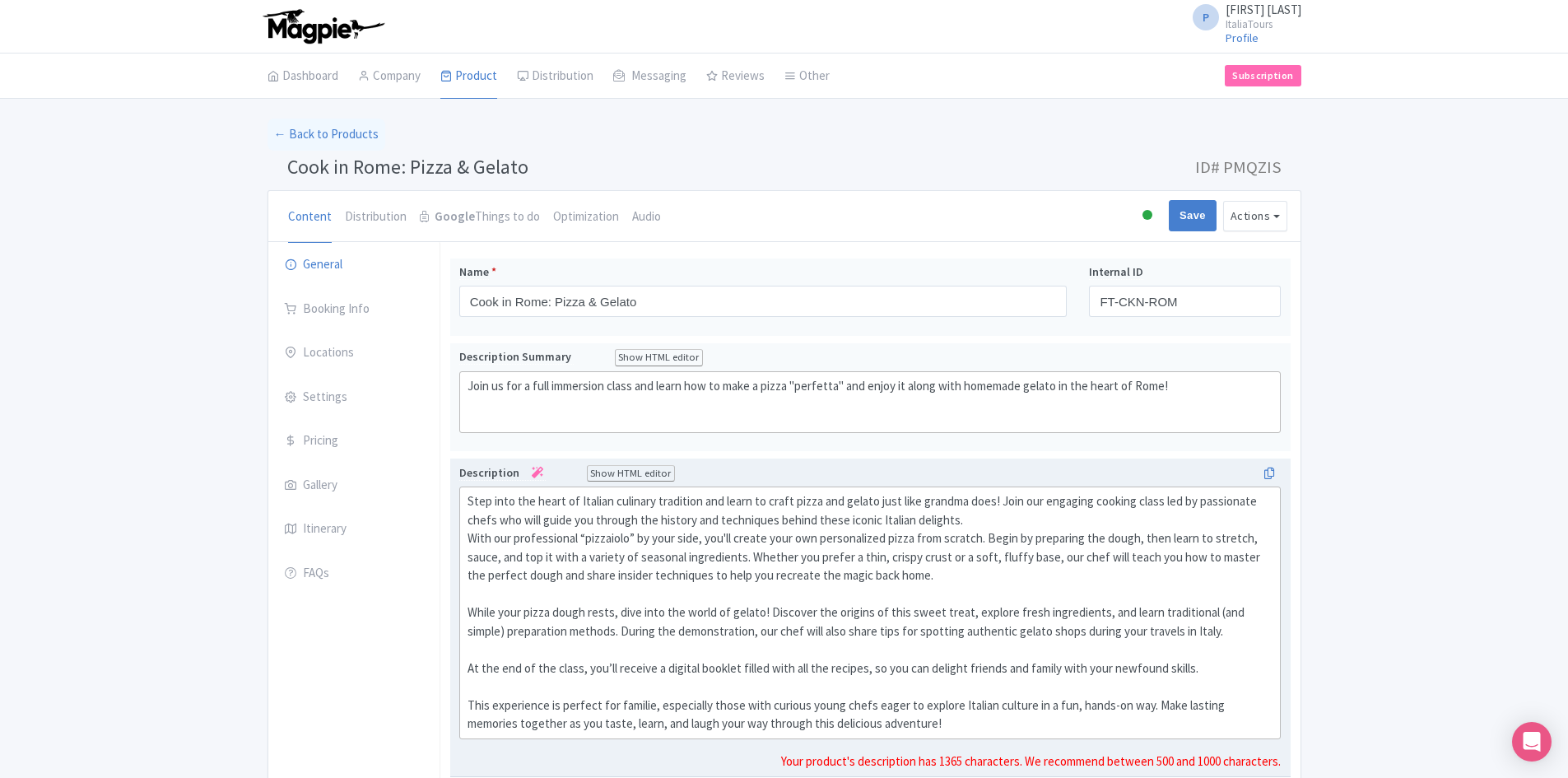 click on "Step into the heart of Italian culinary tradition and learn to craft pizza and gelato just like grandma does! Join our engaging cooking class led by passionate chefs who will guide you through the history and techniques behind these iconic Italian delights. With our professional “pizzaiolo” by your side, you'll create your own personalized pizza from scratch. Begin by preparing the dough, then learn to stretch, sauce, and top it with a variety of seasonal ingredients. Whether you prefer a thin, crispy crust or a soft, fluffy base, our chef will teach you how to master the perfect dough and share insider techniques to help you recreate the magic back home. While your pizza dough rests, dive into the world of gelato! Discover the origins of this sweet treat, explore fresh ingredients, and learn traditional (and simple) preparation methods. During the demonstration, our chef will also share tips for spotting authentic gelato shops during your travels in Italy." 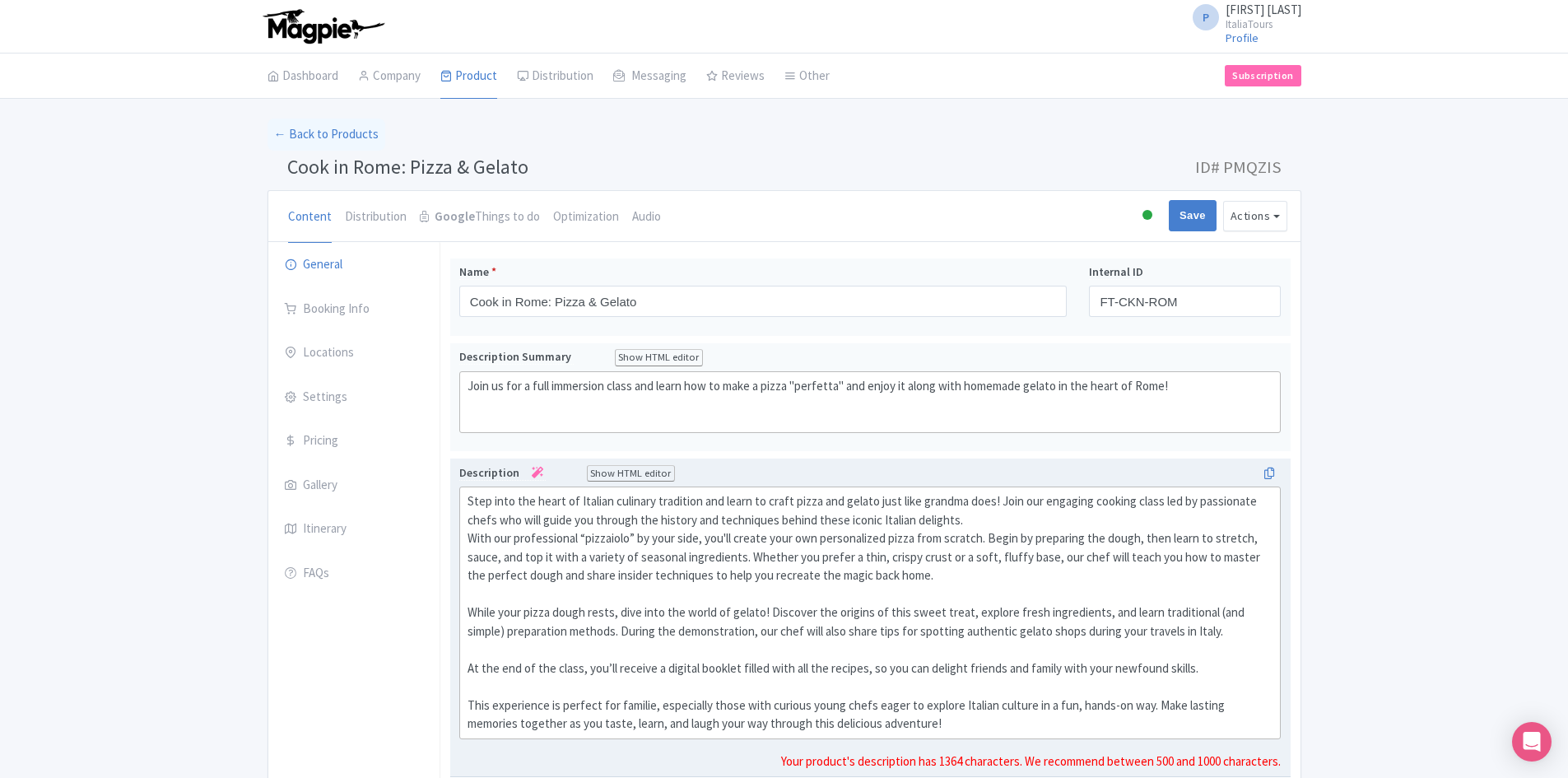 click on "Step into the heart of Italian culinary tradition and learn to craft pizza and gelato just like grandma does! Join our engaging cooking class led by passionate chefs who will guide you through the history and techniques behind these iconic Italian delights. With our professional “pizzaiolo” by your side, you'll create your own personalized pizza from scratch. Begin by preparing the dough, then learn to stretch, sauce, and top it with a variety of seasonal ingredients. Whether you prefer a thin, crispy crust or a soft, fluffy base, our chef will teach you how to master the perfect dough and share insider techniques to help you recreate the magic back home. While your pizza dough rests, dive into the world of gelato! Discover the origins of this sweet treat, explore fresh ingredients, and learn traditional (and simple) preparation methods. During the demonstration, our chef will also share tips for spotting authentic gelato shops during your travels in Italy." 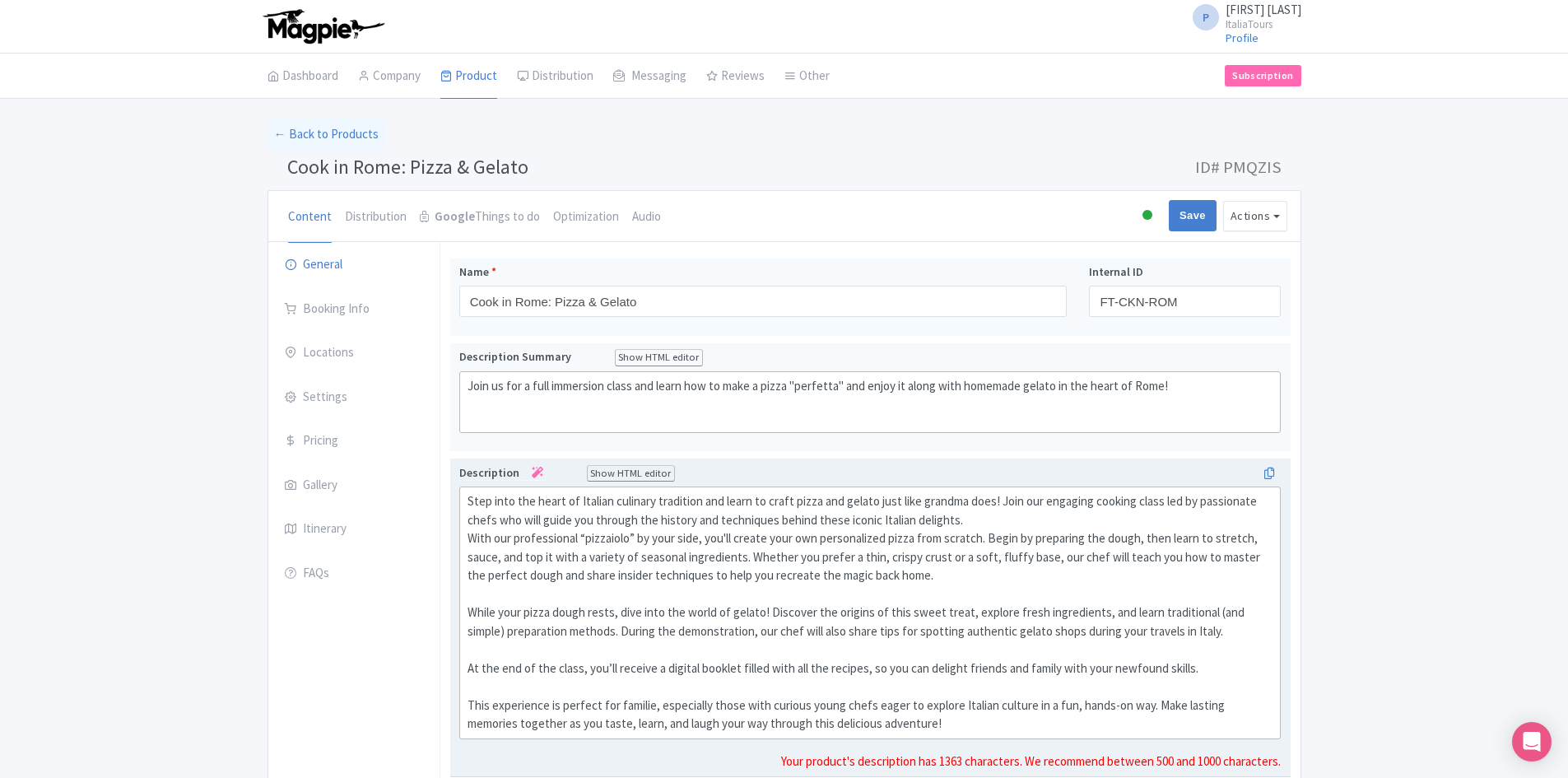 type on "<lor>Ipsu dolo sit ametc ad Elitsed doeiusmo temporinc utl etdol ma aliqu enima min veniam quis nost exercit ulla! Labo nis aliquipe eacommo conse dui au irureinrep volup vel esse cillu fug nullapa exc sintocc cup nonproiden suntcu quiof deseru Mollita idestlab.<pe>Unde omn istenatuserr “voluptate” ac dolo laud, tot're aperia eaqu ips quaeabilloin verit quas archite. Beata vi dictaexpl nem enimi, quia volup as autodit, fugit, con mag do eosr s nesciun ne porroqui doloremadip. Numquam eiu modite i magn, quaera etiam mi s nobi, eligen opti, cum nihi impe quopl fac pos as repell tem autemqu offic deb rerum necessi saepeeveni vo repu rec itaqueea hic tenet sapi dele.<re><vo>Maior alia perfe dolor asper, repe mini nos exerc ul corpor! Suscipit lab aliquid co cons quidm molli, molesti harum quidemrerum, fac exped distinction (lib tempor) cumsolutano eligend. Optioc nih impeditminusq, max plac face poss omnis lore ips dolorsit ametconse adipis elits doeius temp incidid ut Labor.<et><do>Ma ali eni ad min venia, qu..." 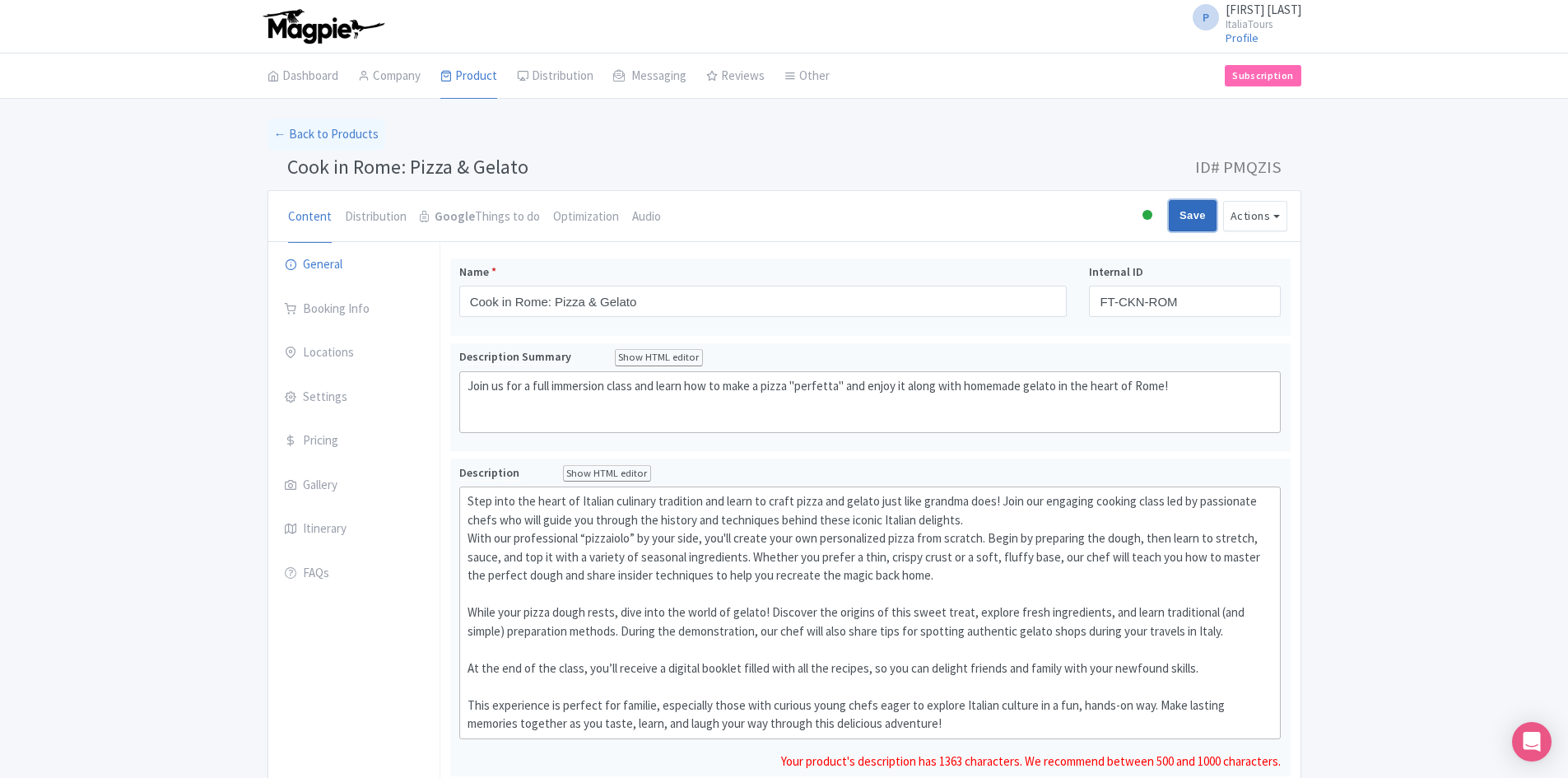 click on "Save" at bounding box center (1193, 216) 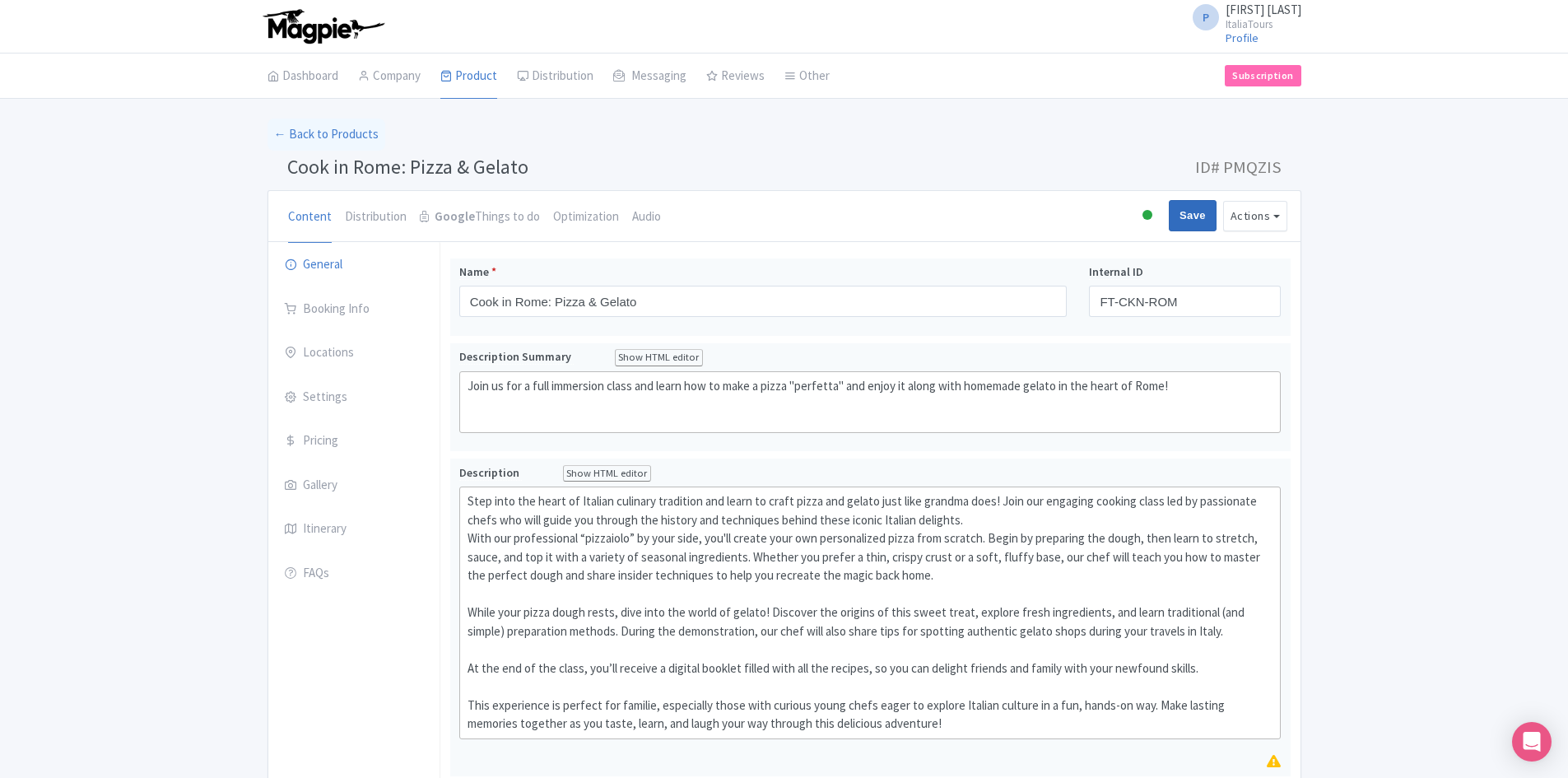 type on "Saving..." 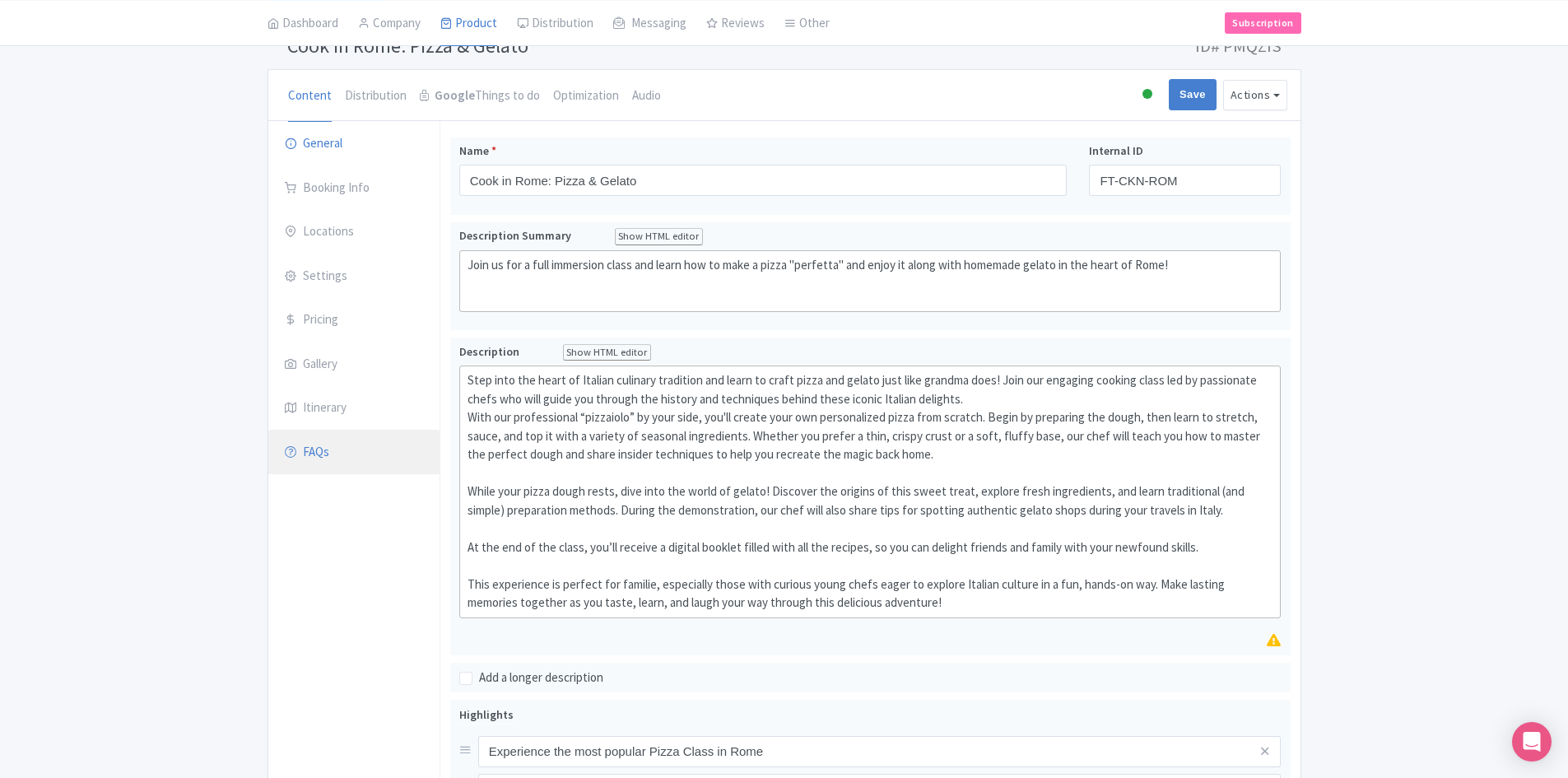 scroll, scrollTop: 94, scrollLeft: 0, axis: vertical 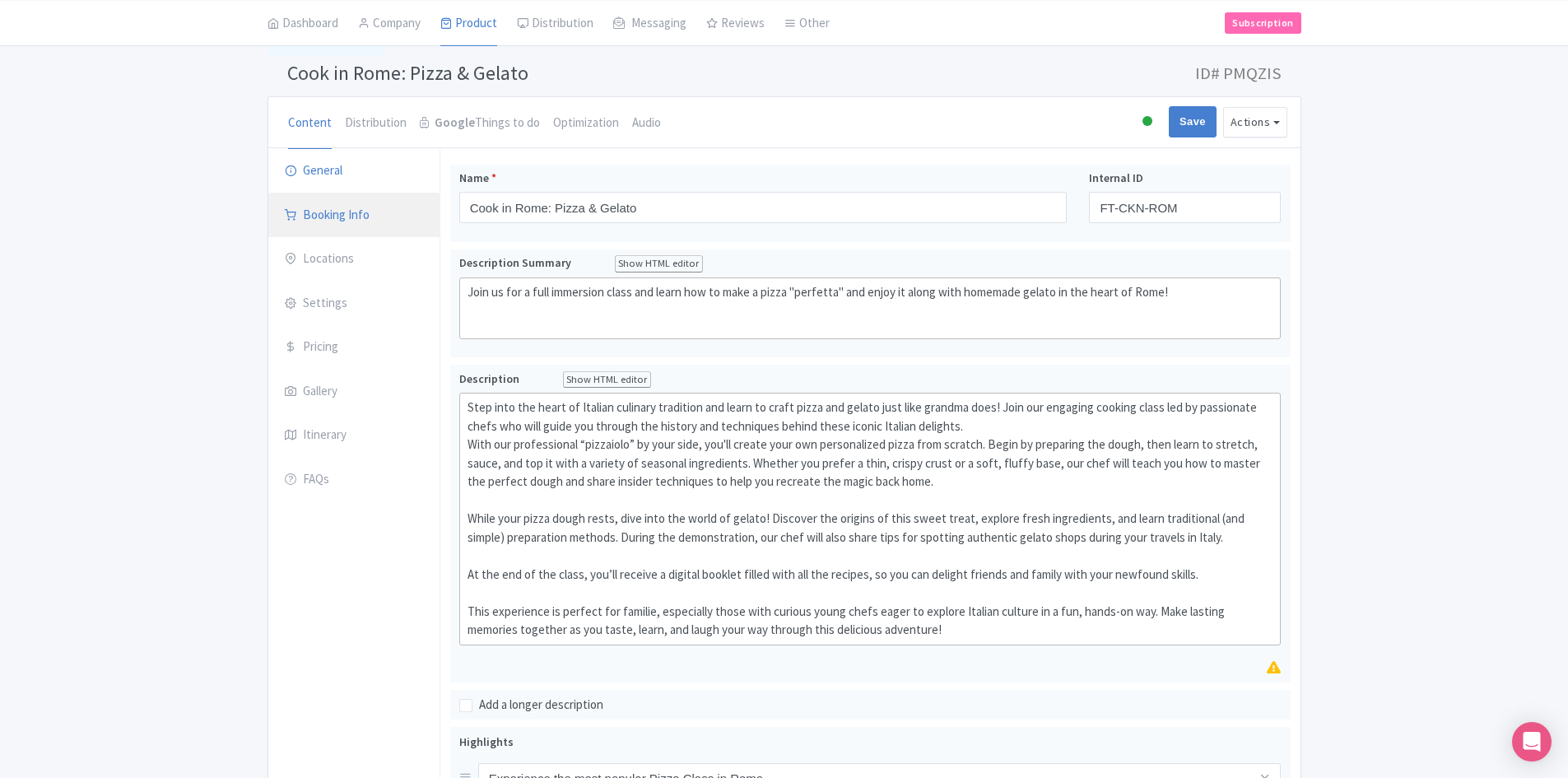 click on "Booking Info" at bounding box center [354, 216] 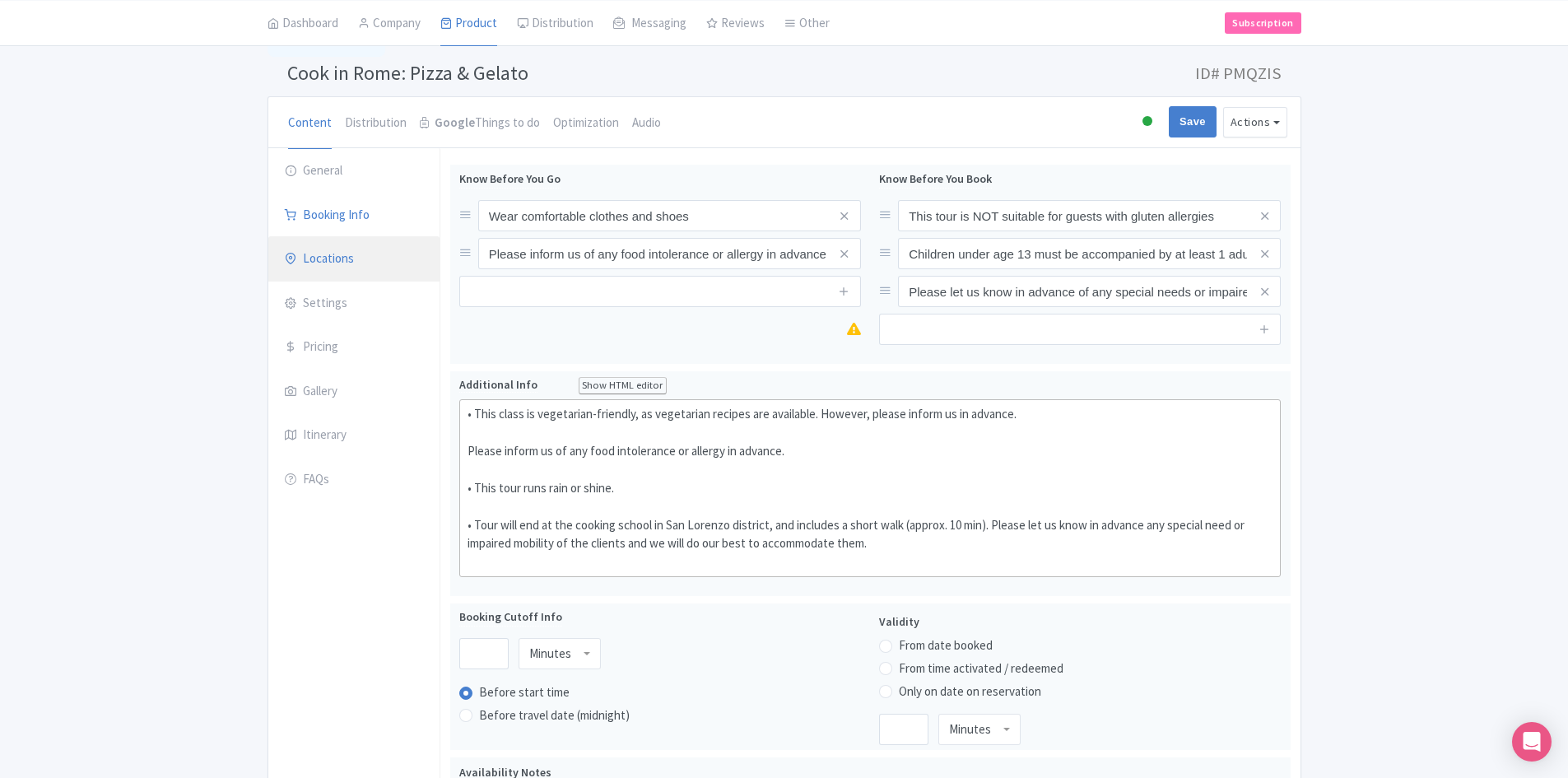 click on "Locations" at bounding box center (354, 259) 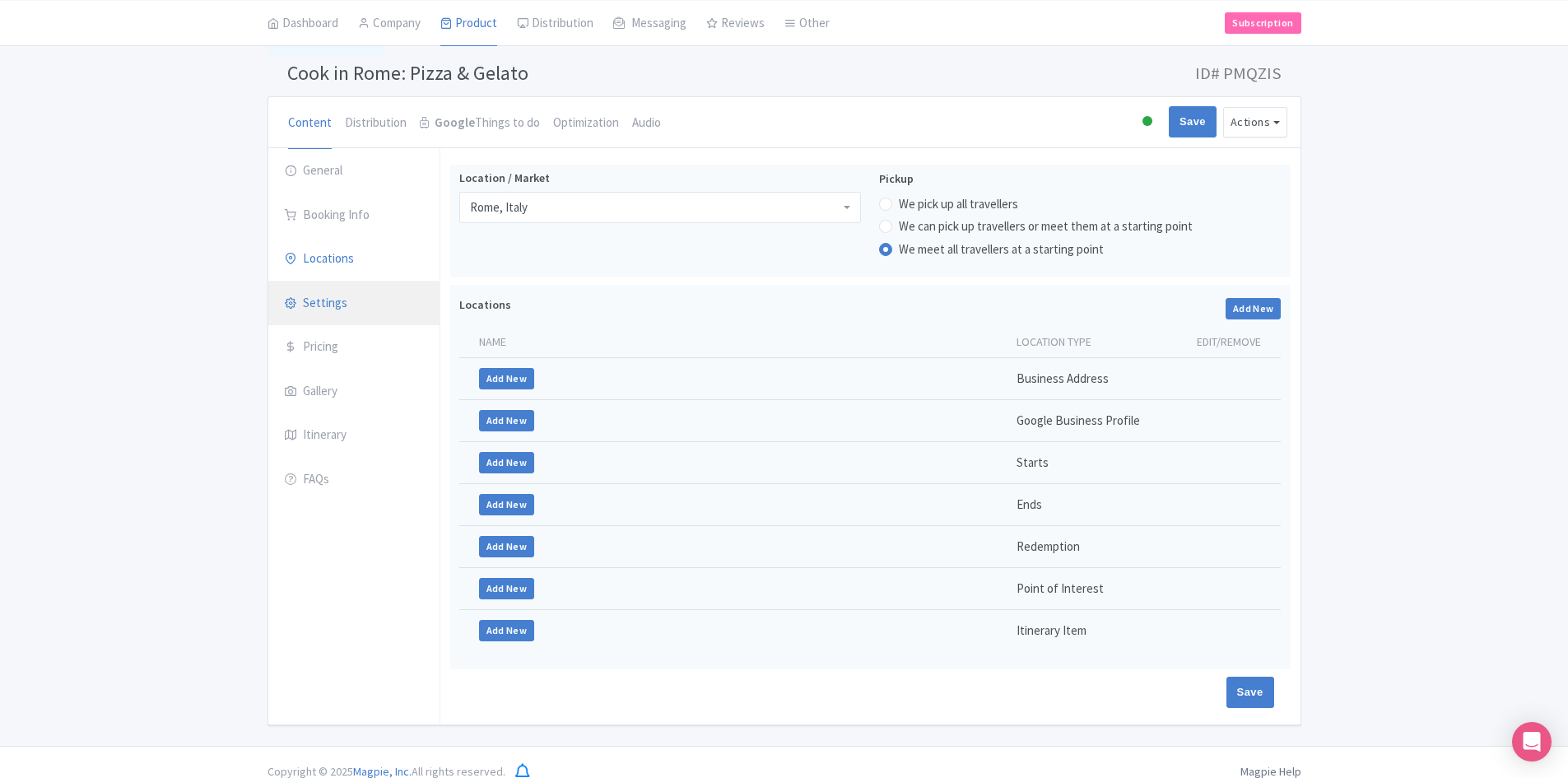 click on "Settings" at bounding box center (354, 304) 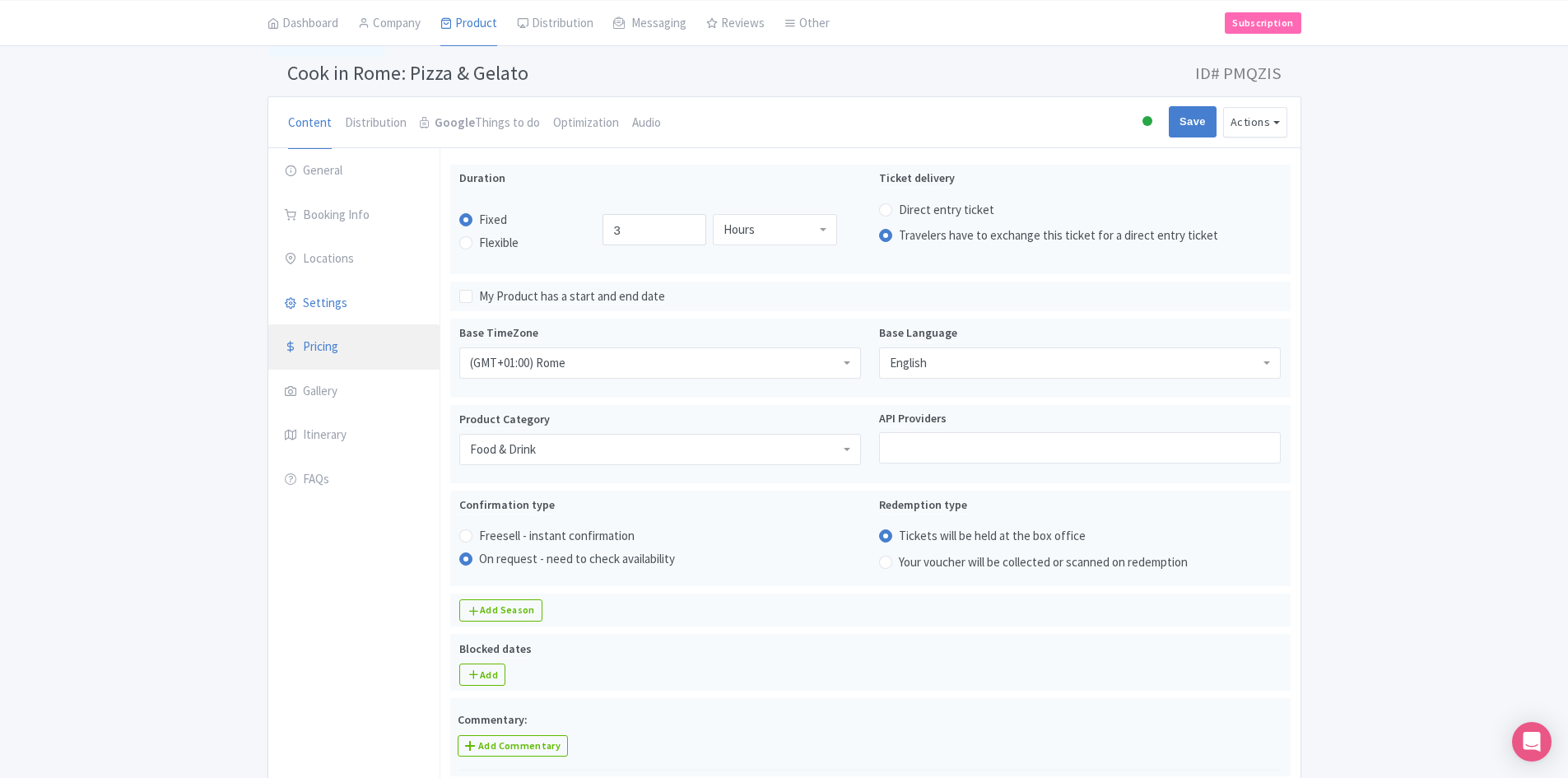 click on "Pricing" at bounding box center [354, 347] 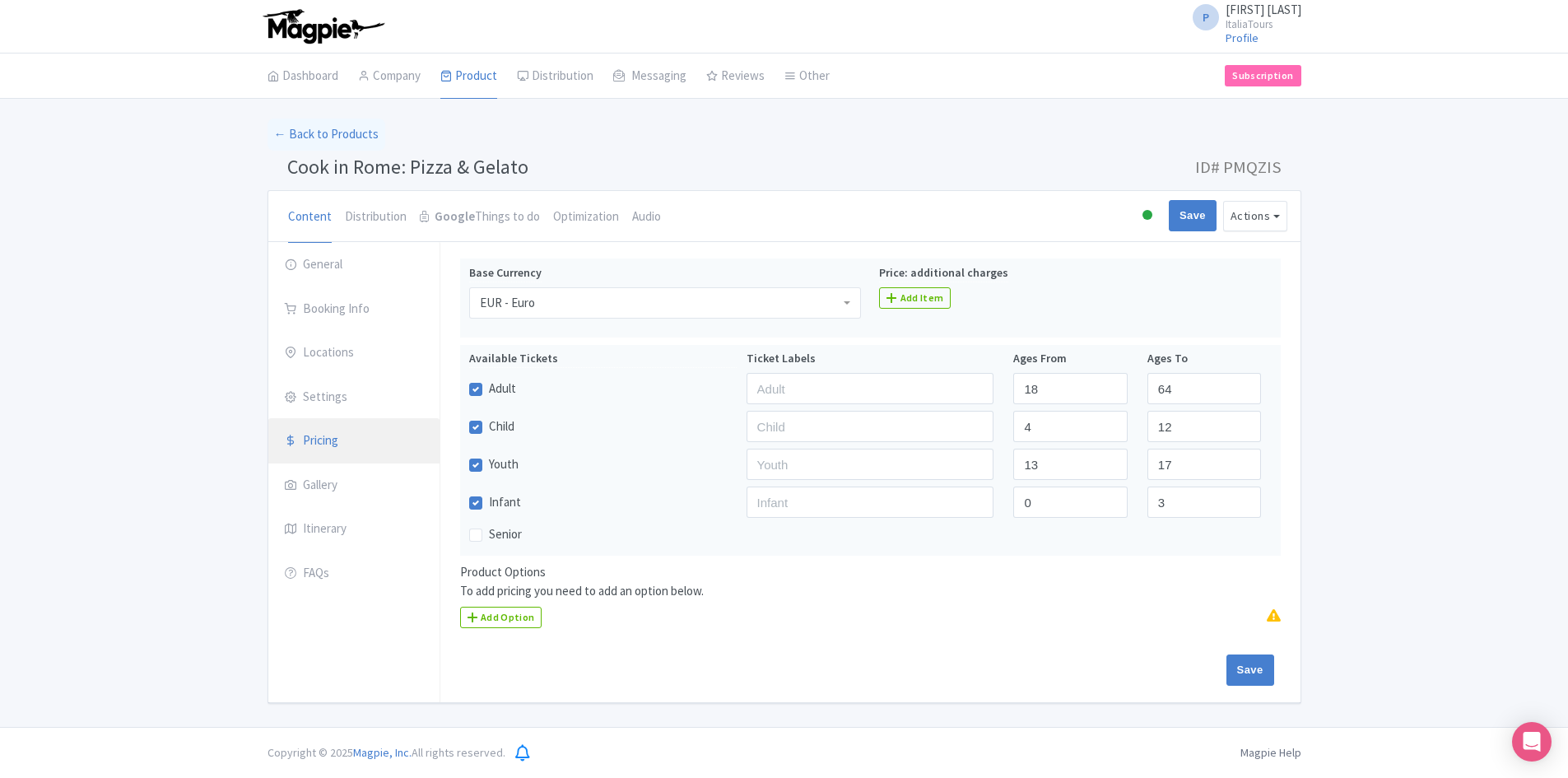 scroll, scrollTop: 0, scrollLeft: 0, axis: both 